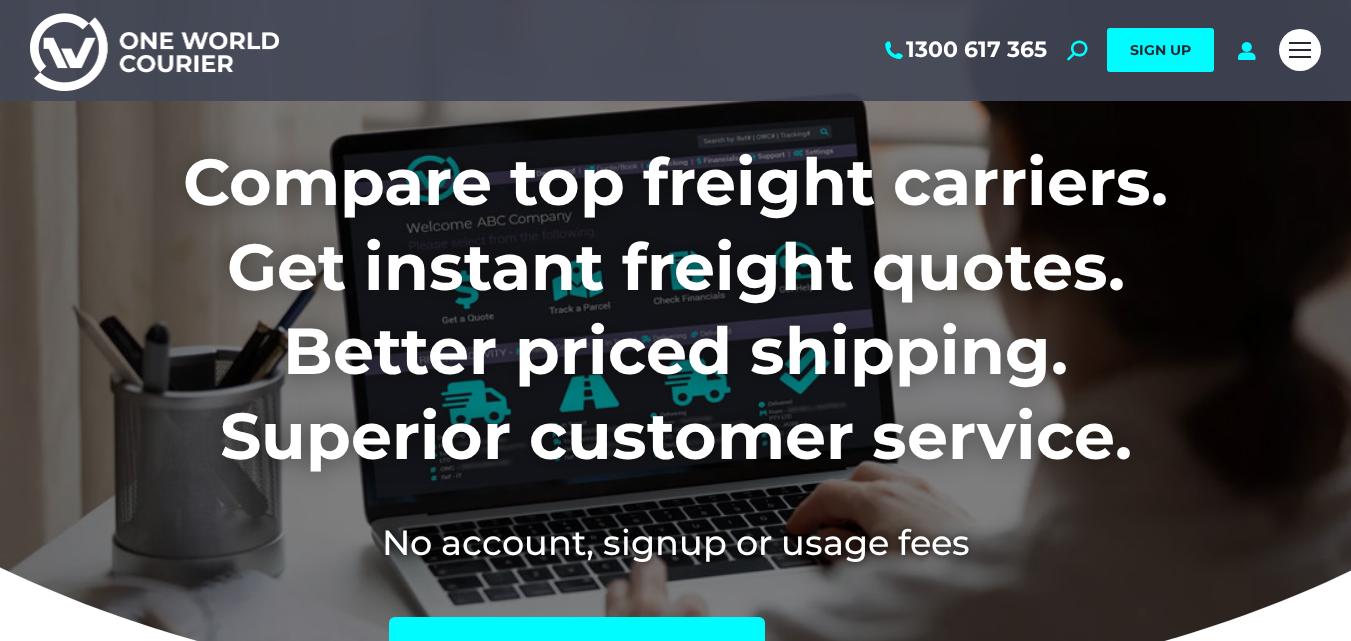 scroll, scrollTop: 0, scrollLeft: 0, axis: both 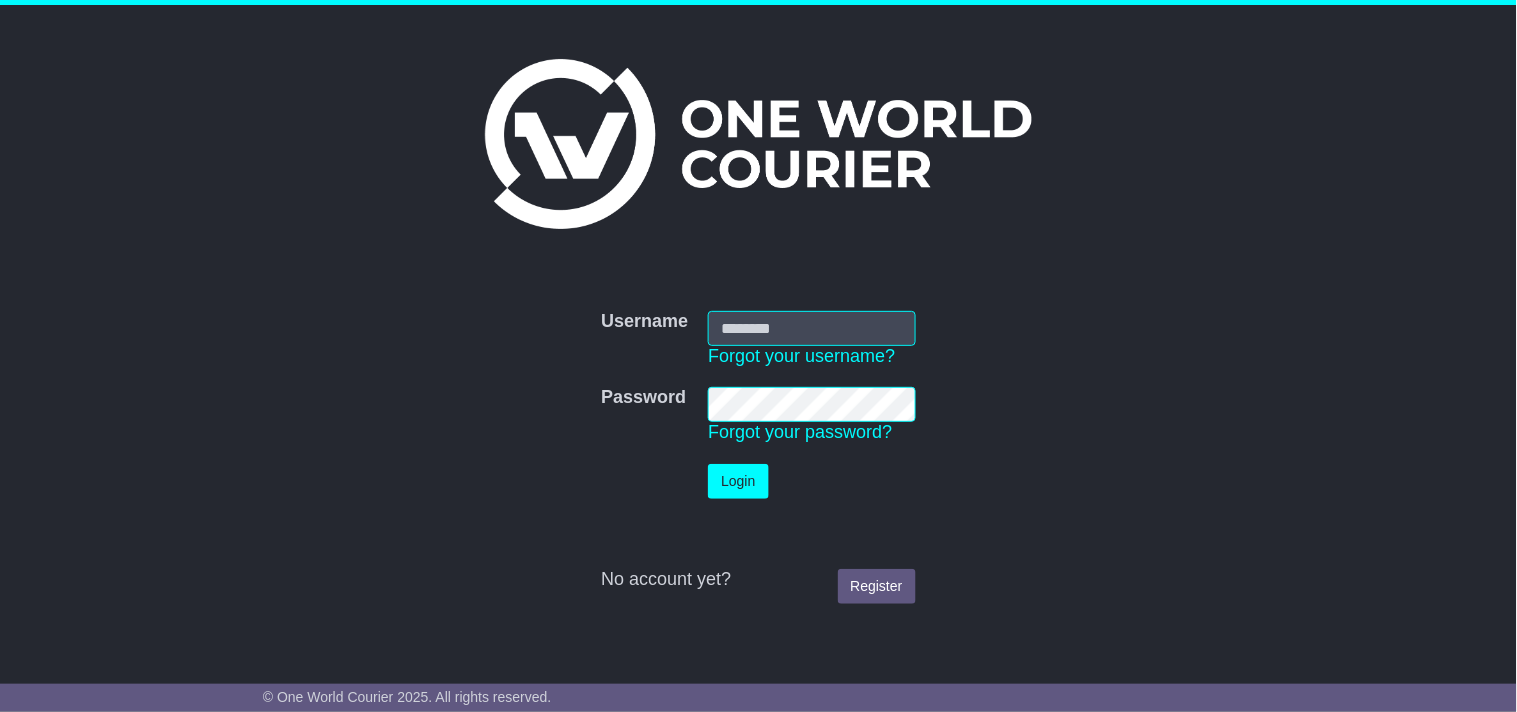 type on "**********" 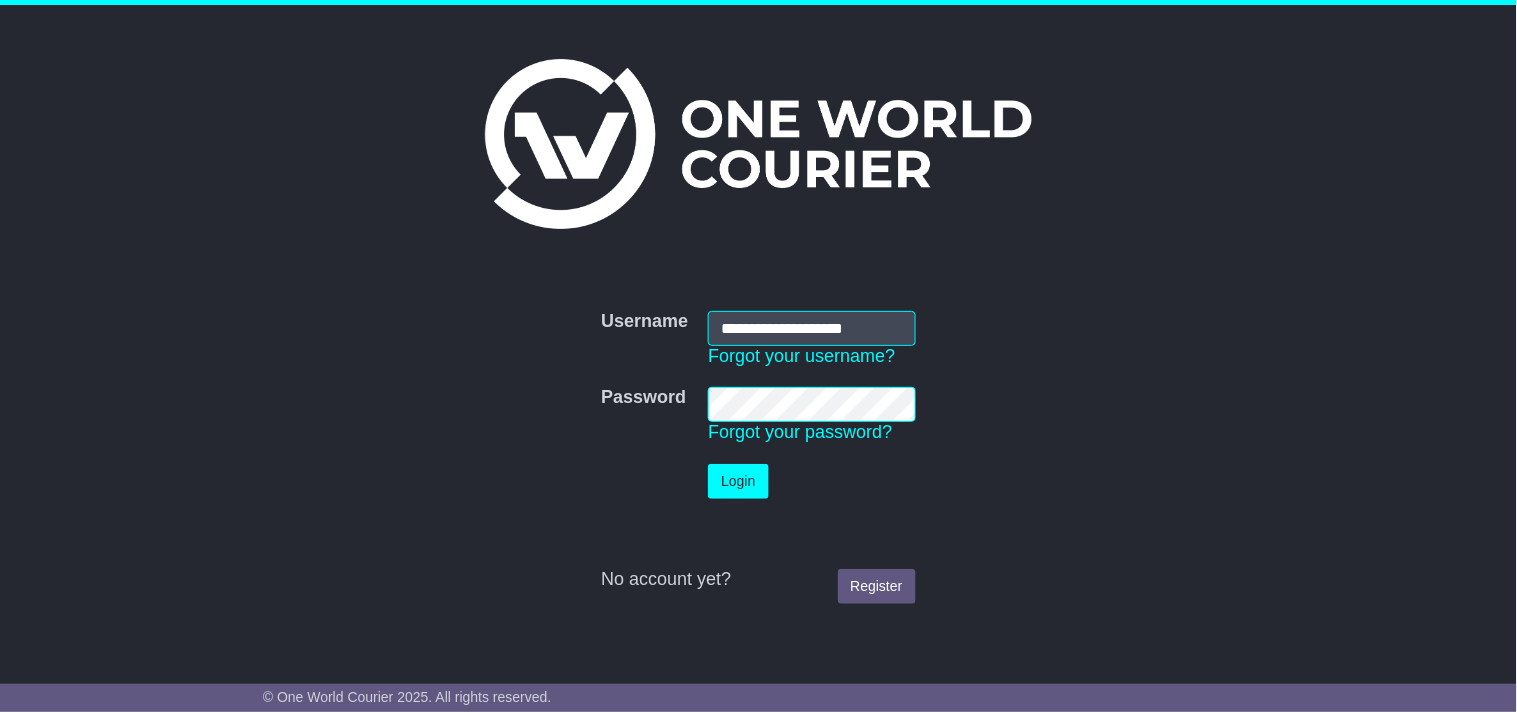 click on "Login" at bounding box center (811, 481) 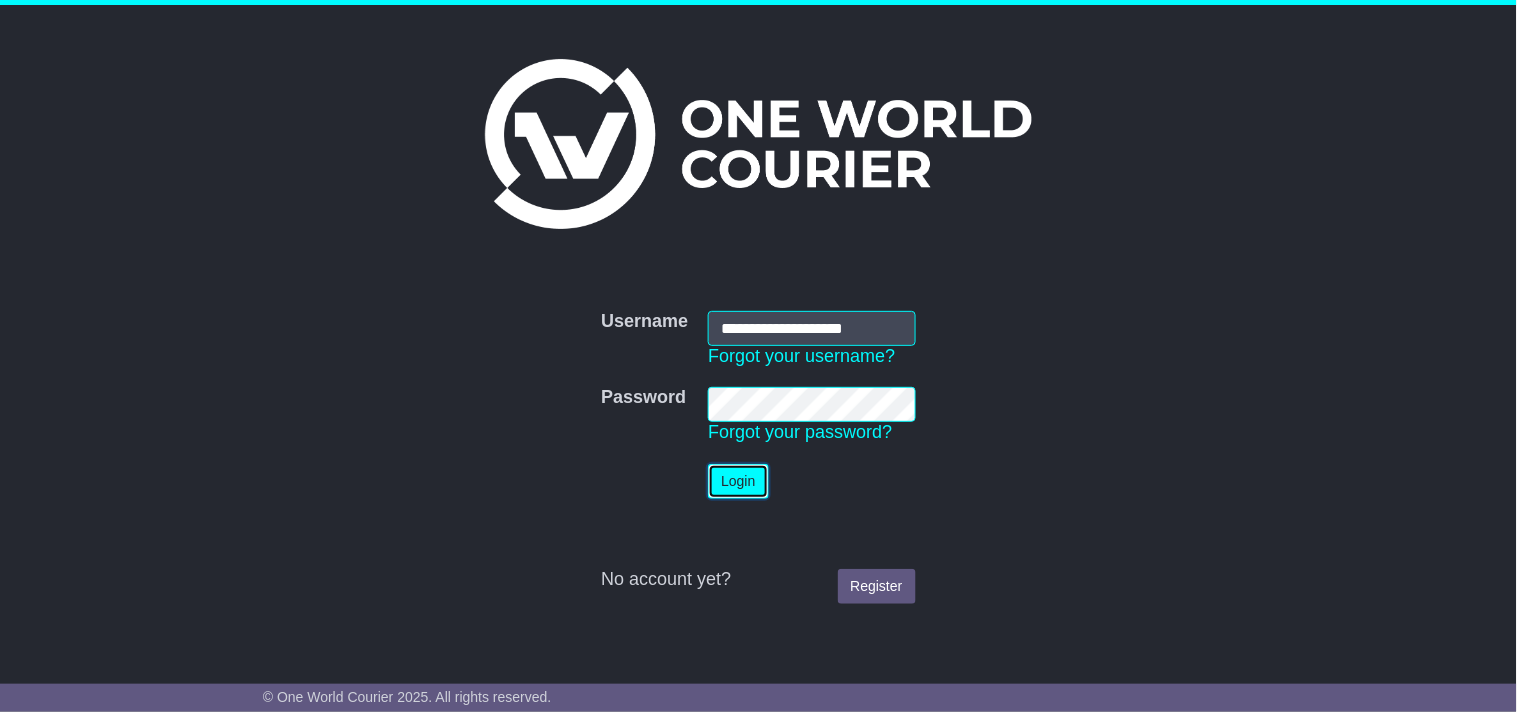 click on "Login" at bounding box center [738, 481] 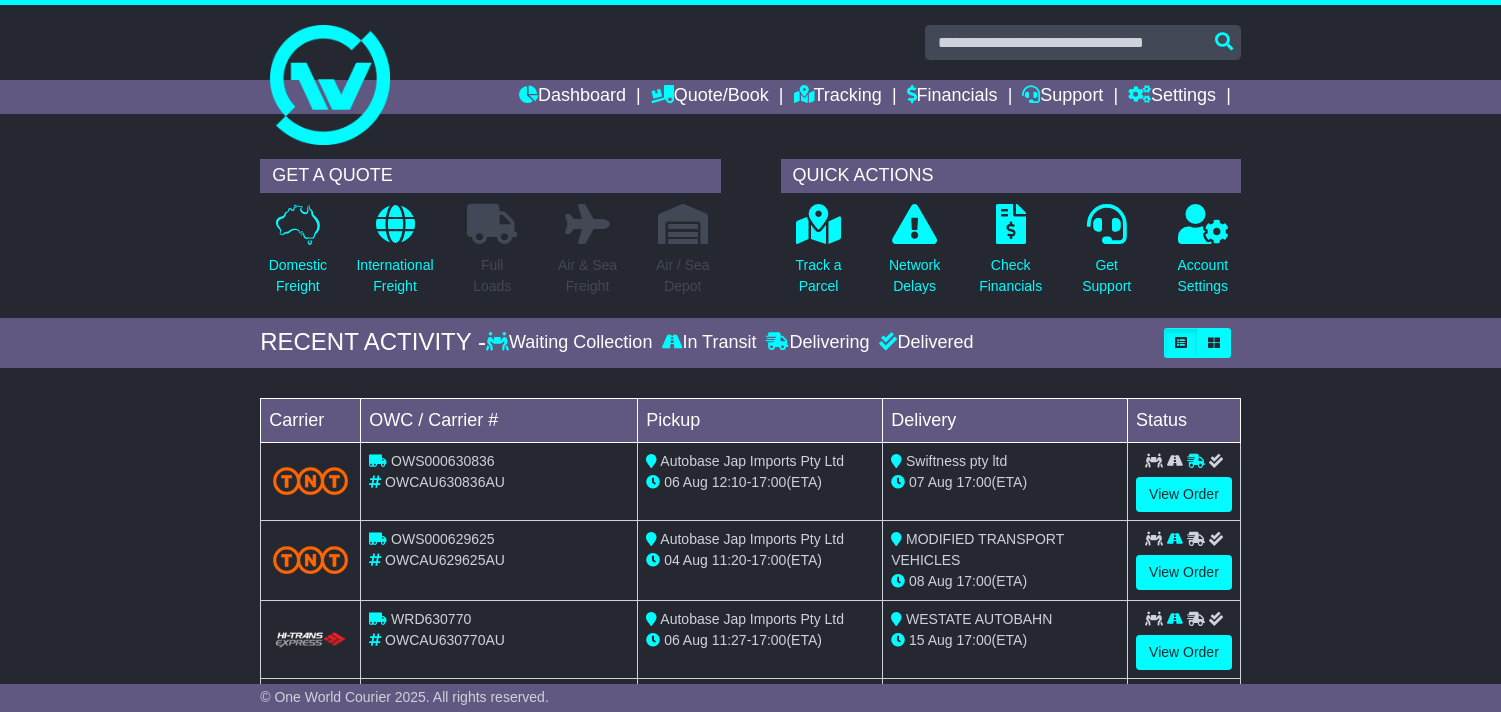 scroll, scrollTop: 0, scrollLeft: 0, axis: both 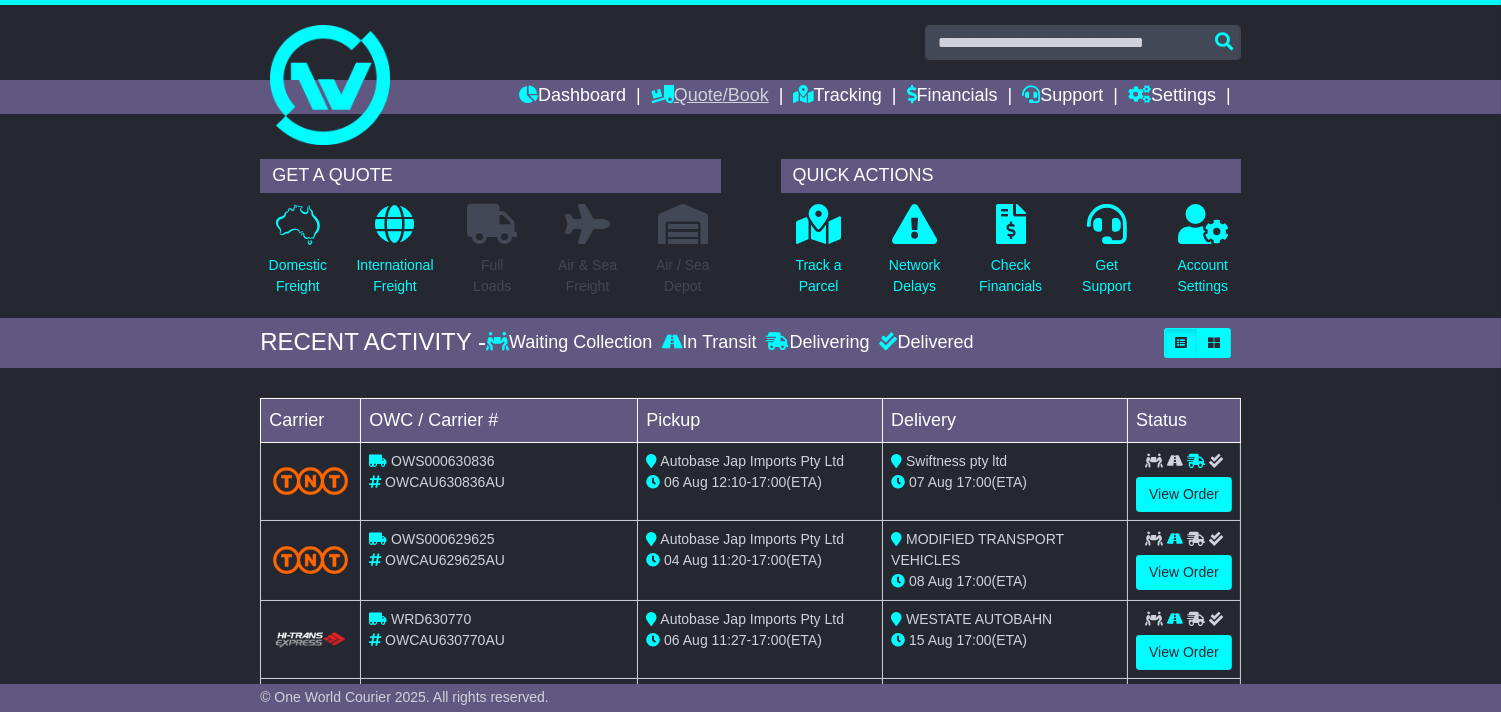 click on "Quote/Book" at bounding box center [710, 97] 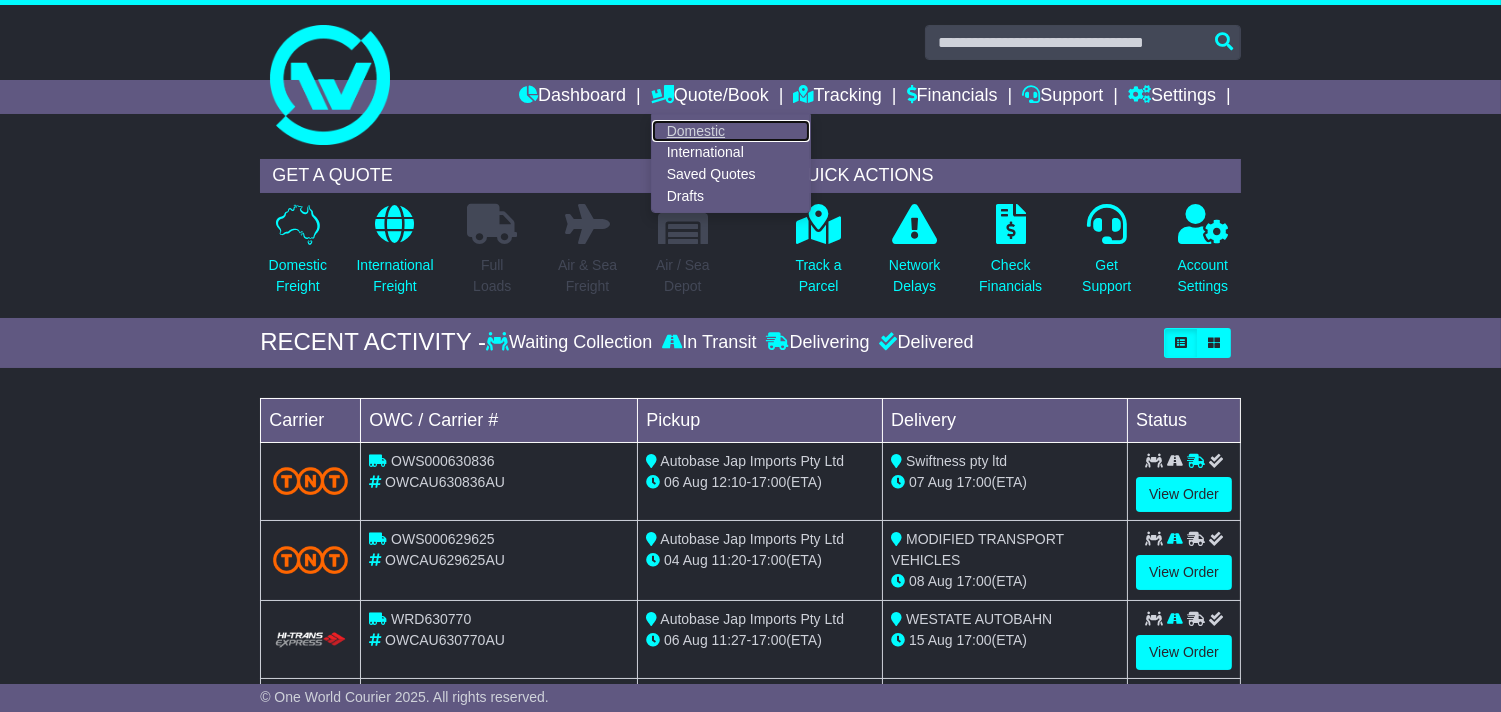 click on "Domestic" at bounding box center (731, 131) 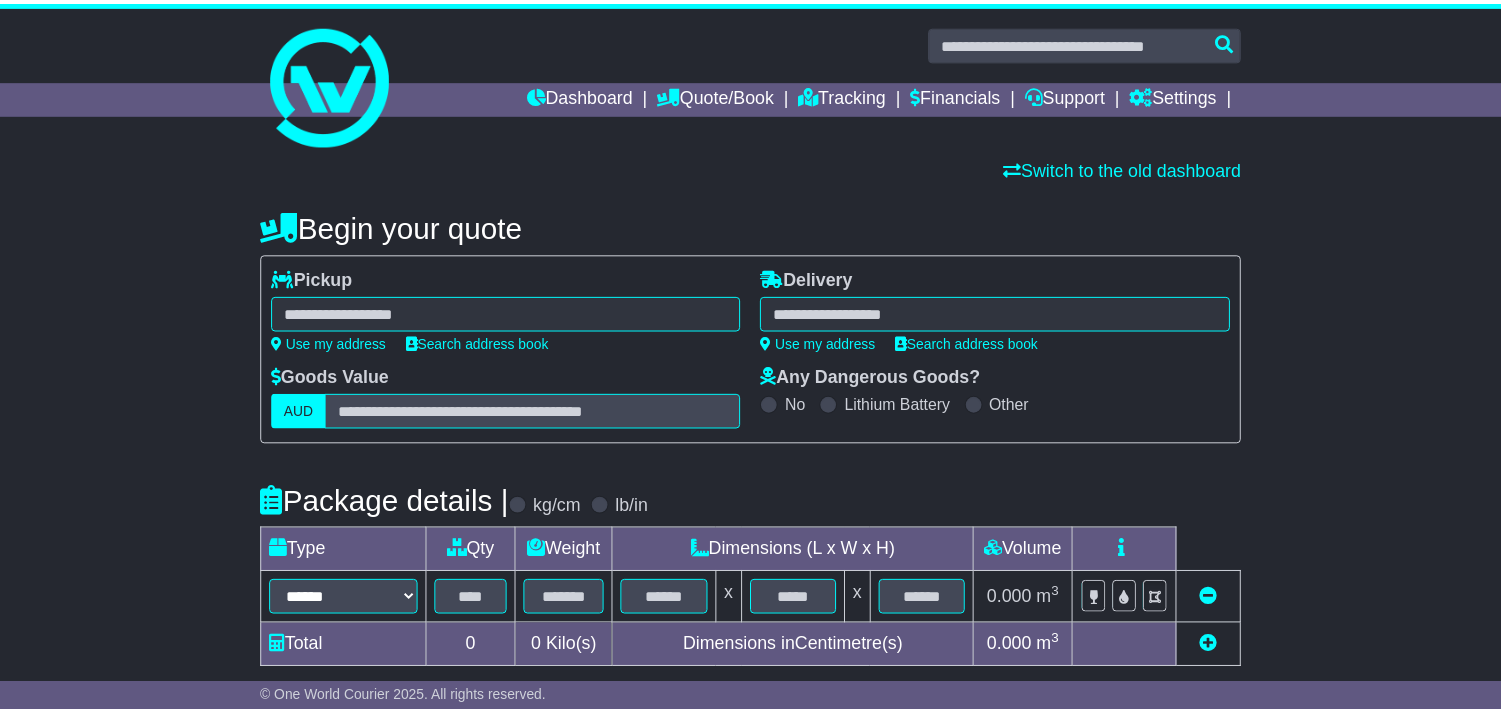 scroll, scrollTop: 0, scrollLeft: 0, axis: both 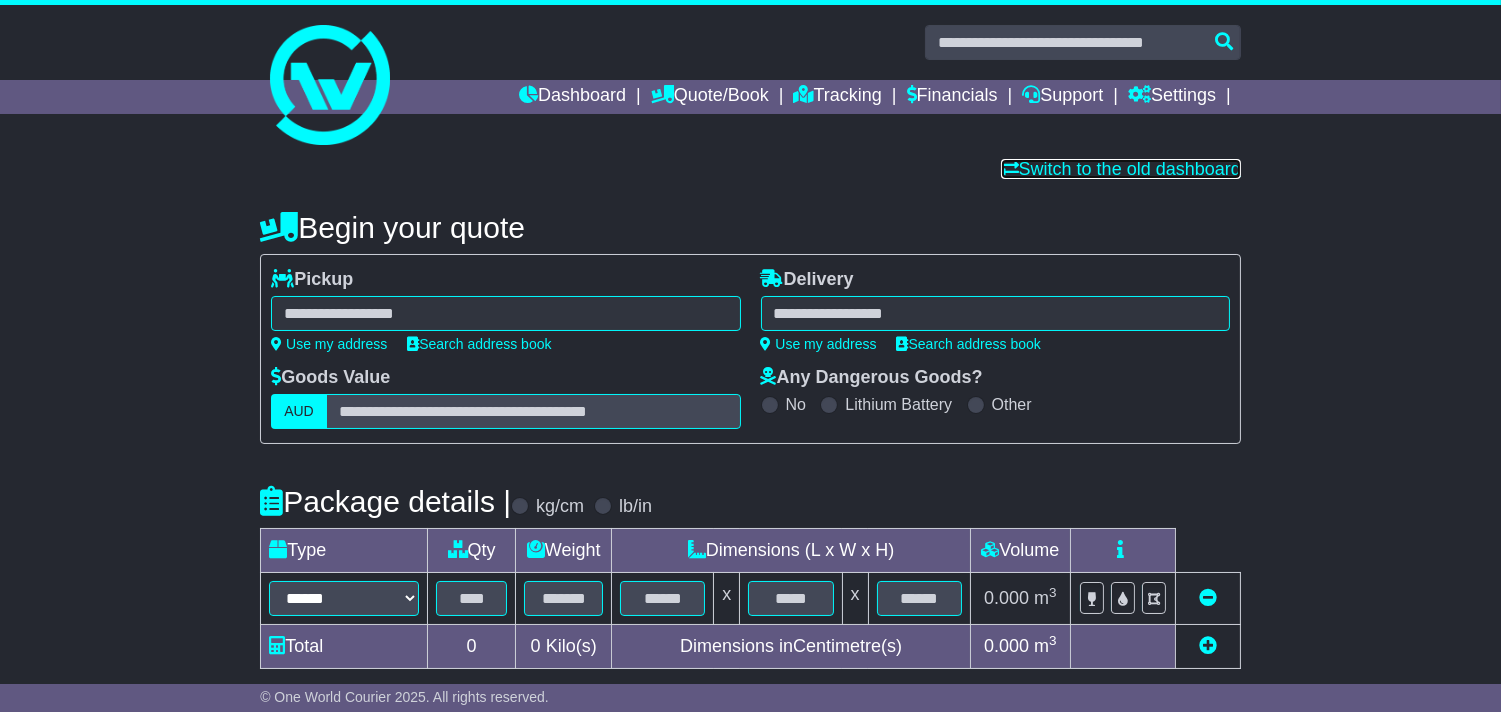 click on "Switch to the old dashboard" at bounding box center [1121, 169] 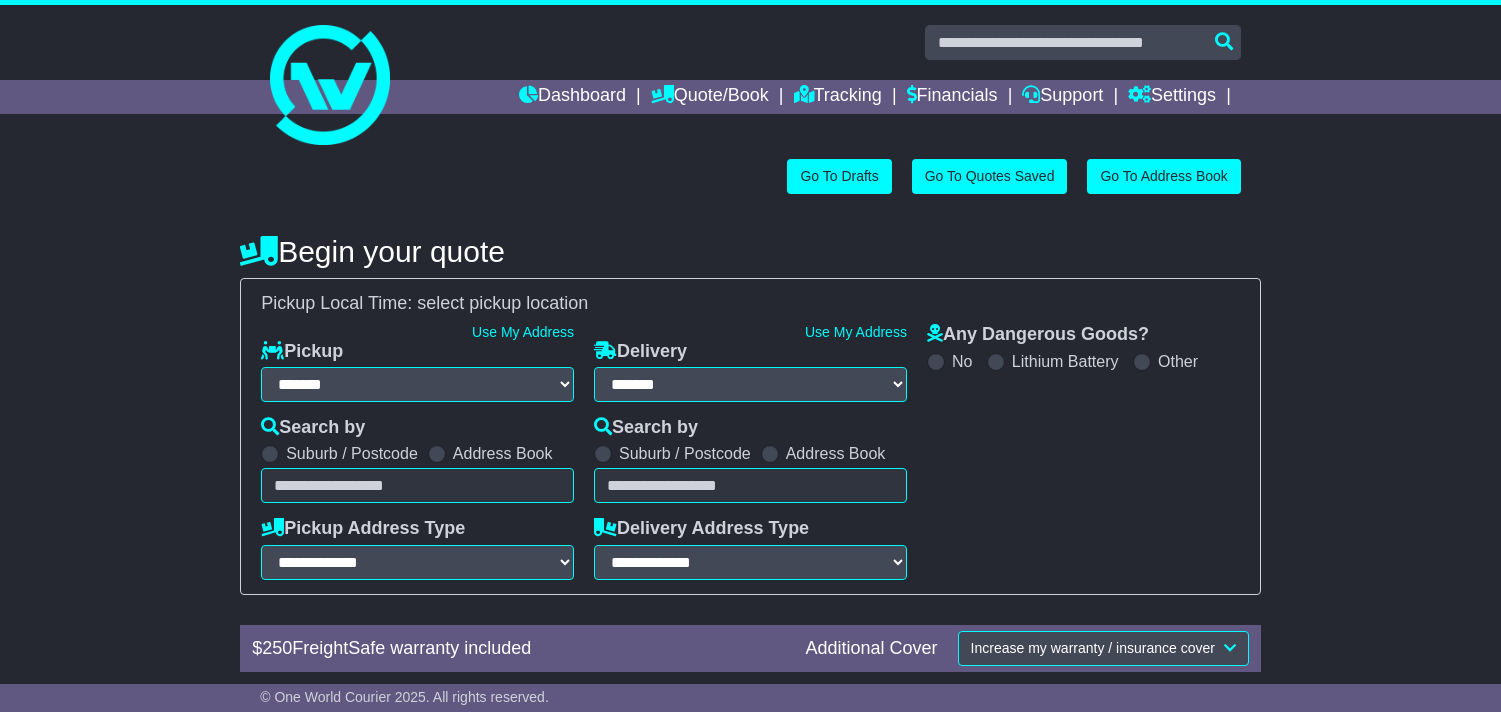 select on "**" 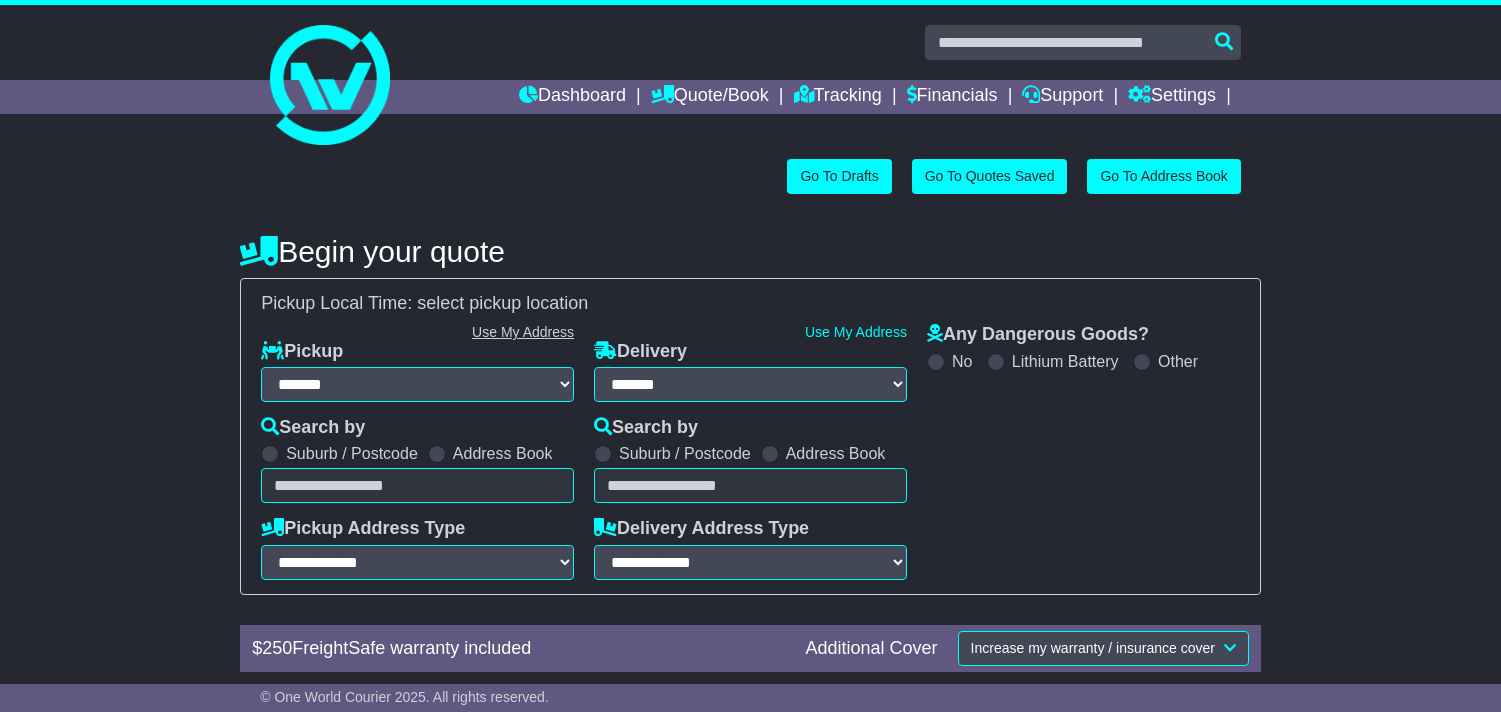 scroll, scrollTop: 0, scrollLeft: 0, axis: both 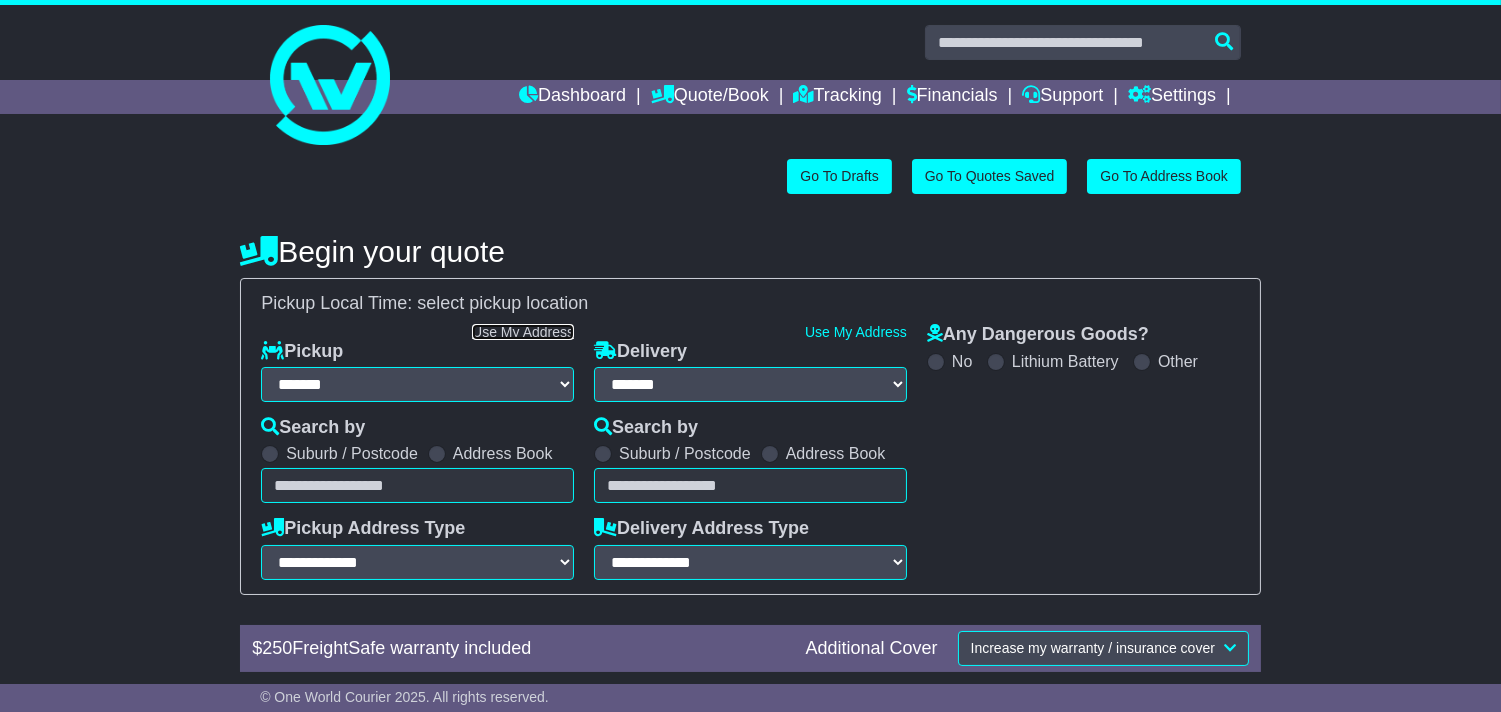 click on "Use My Address" at bounding box center (523, 332) 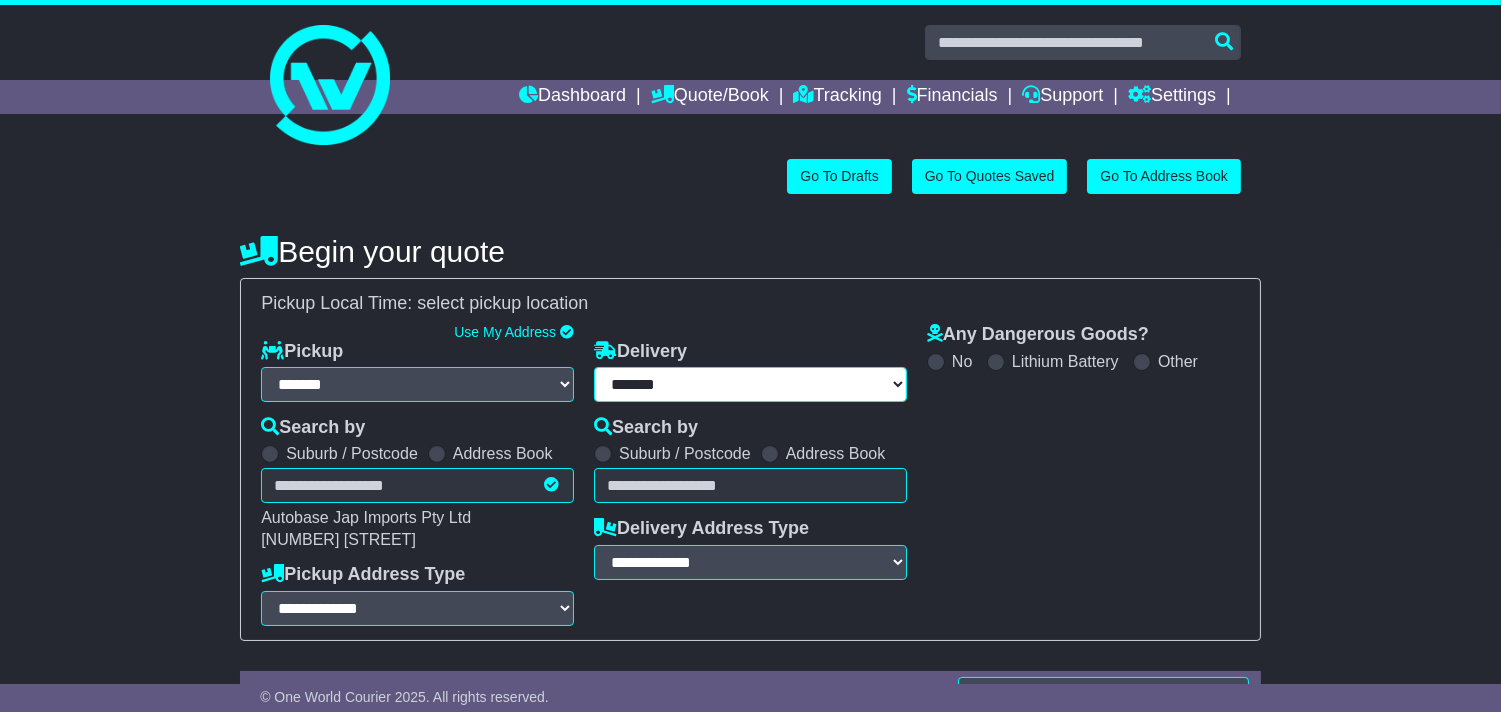 type on "**********" 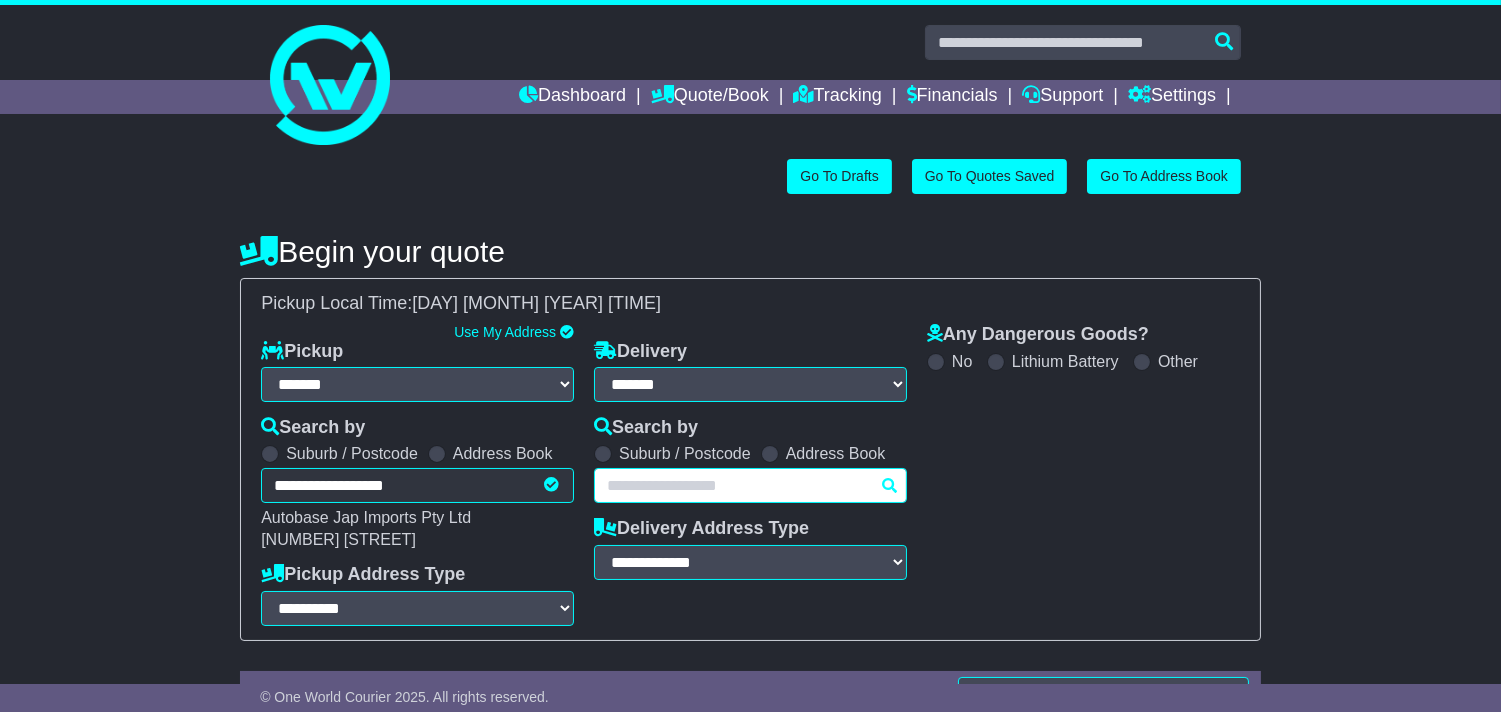 click at bounding box center [750, 485] 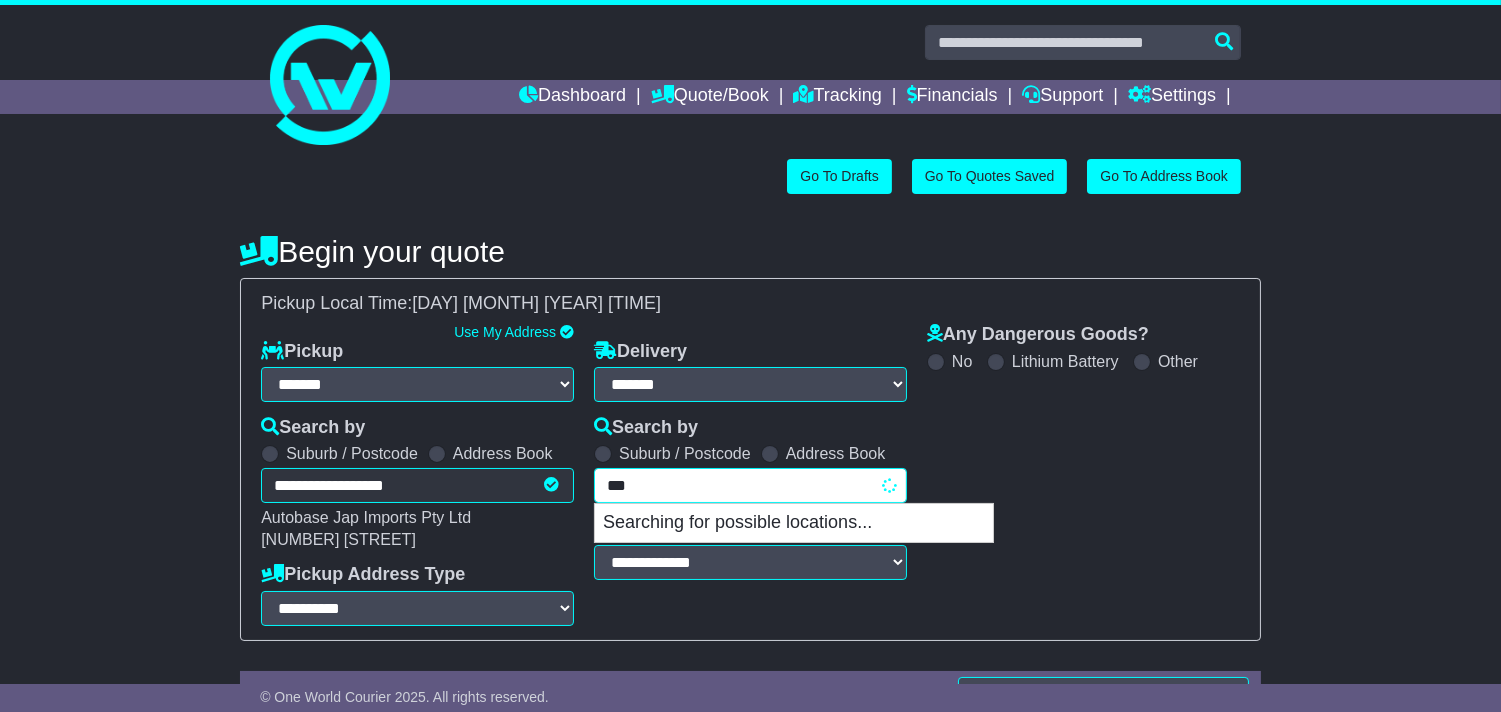 type on "****" 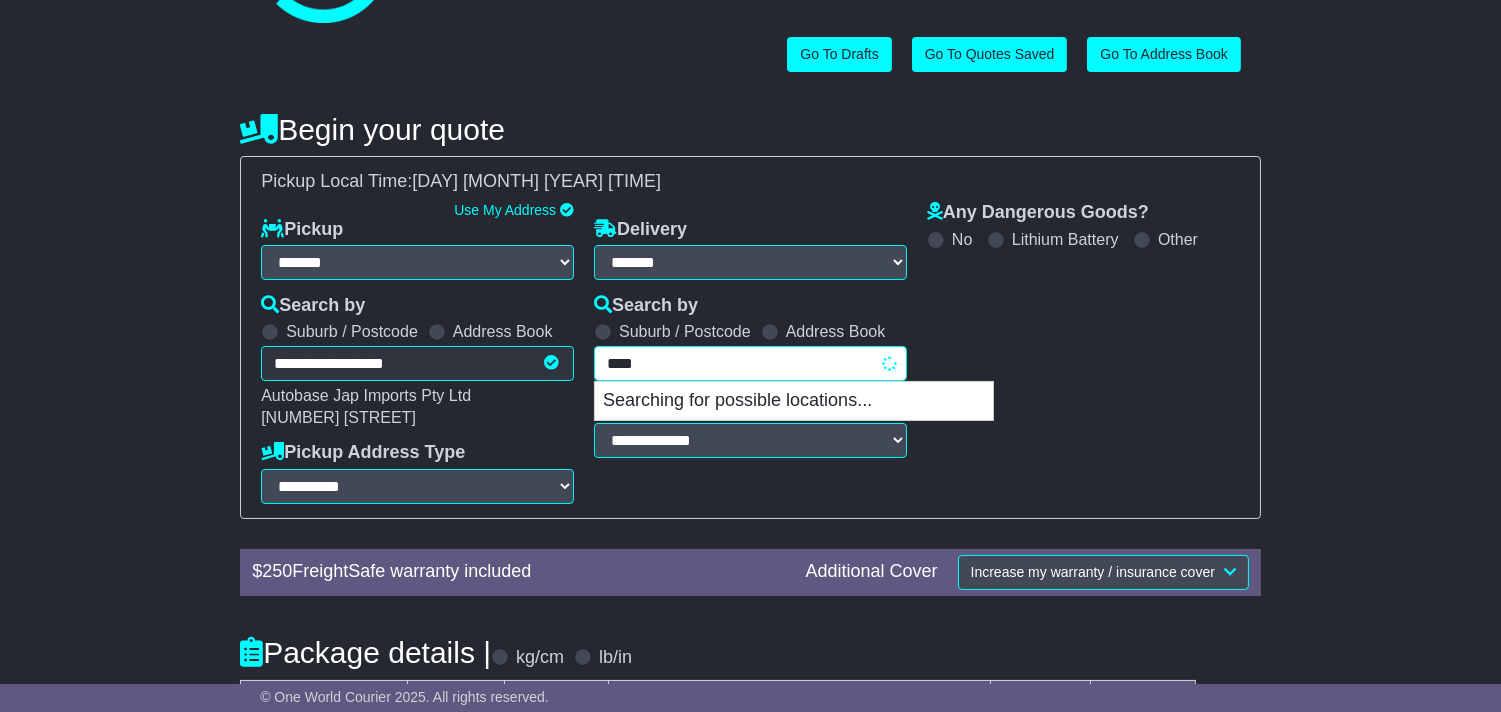 scroll, scrollTop: 333, scrollLeft: 0, axis: vertical 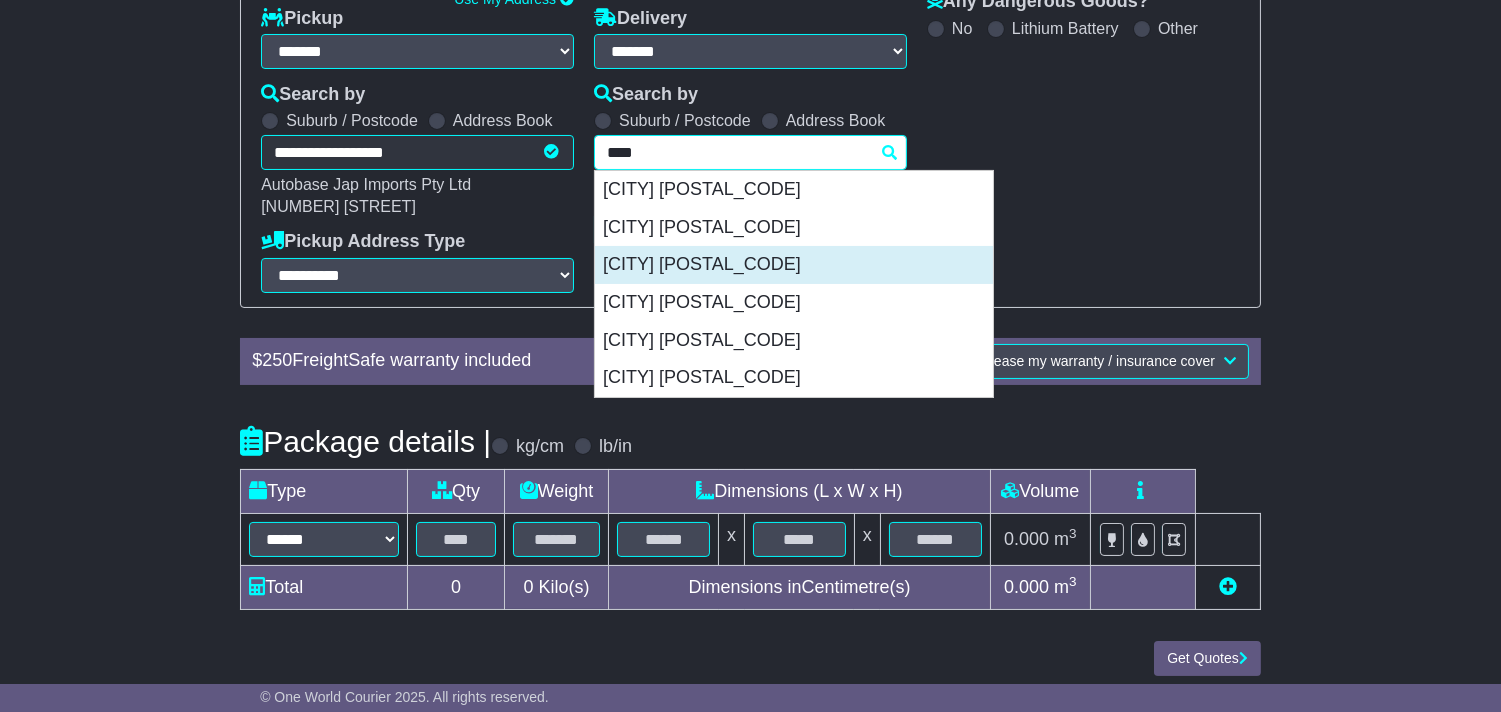 click on "BRAESIDE 3195" at bounding box center [794, 265] 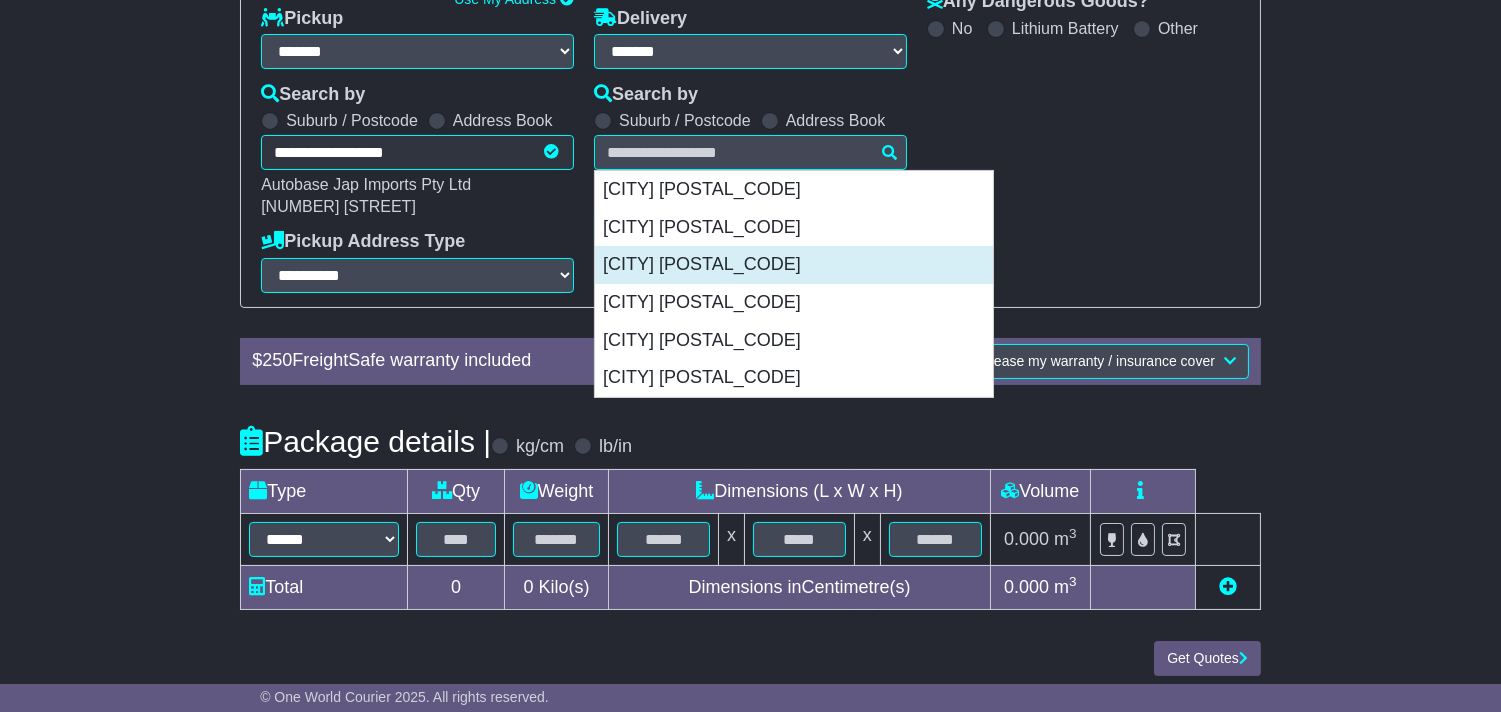 type on "**********" 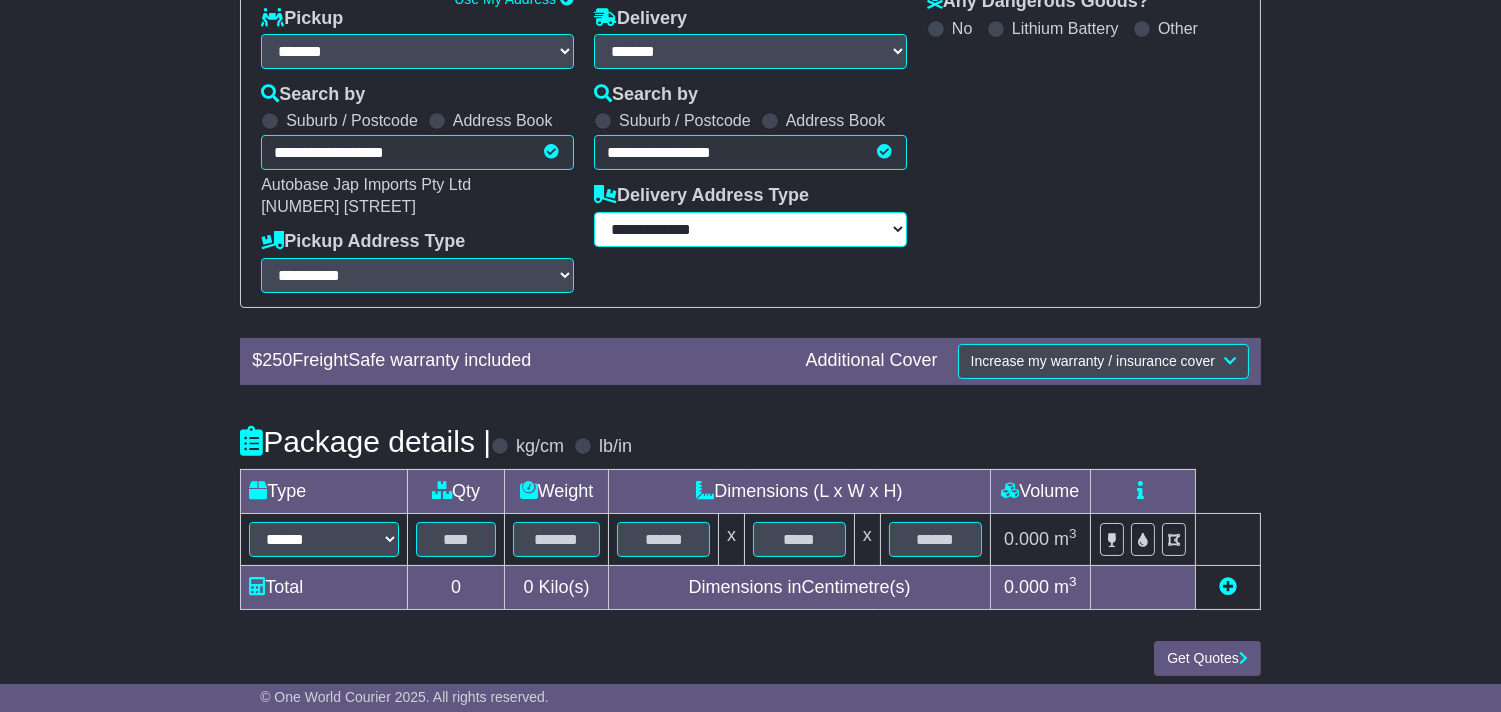 click on "**********" at bounding box center (750, 229) 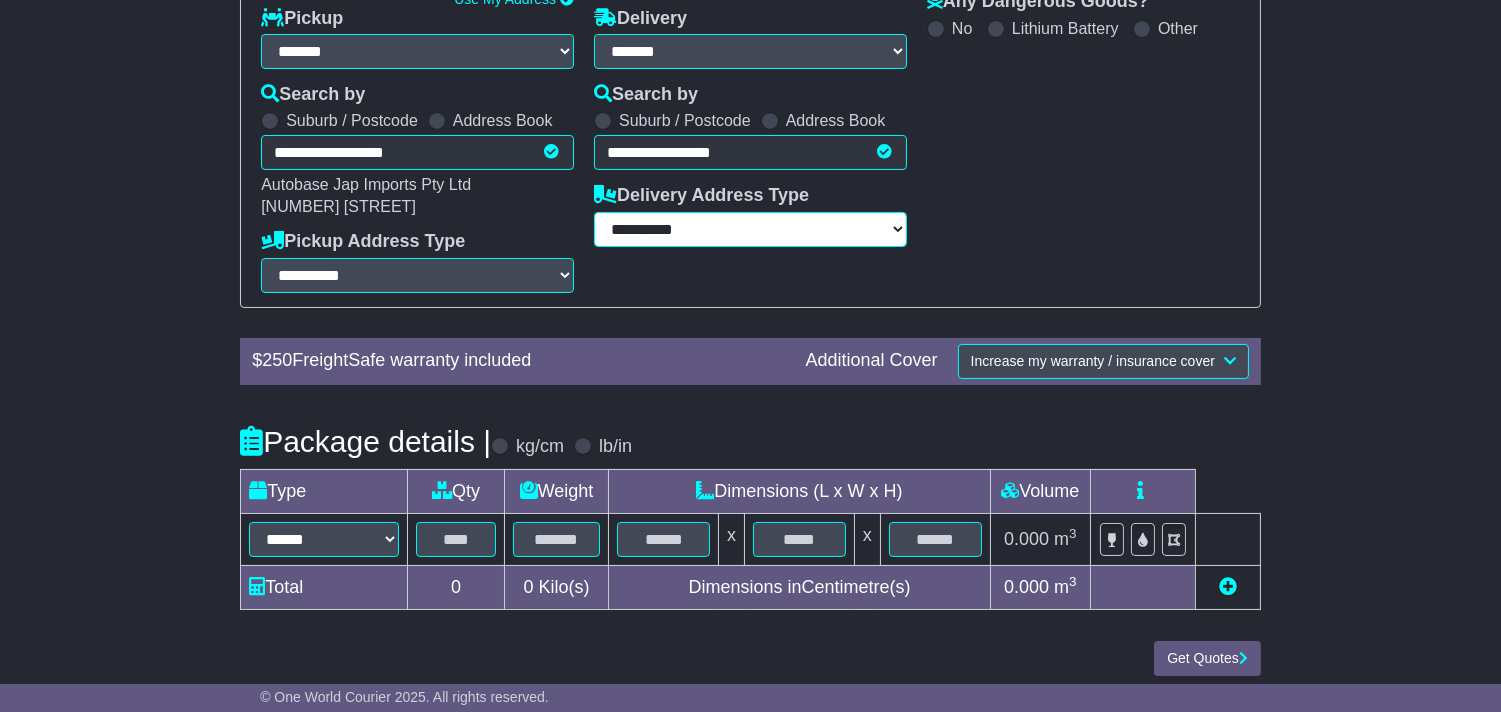 click on "**********" at bounding box center (750, 229) 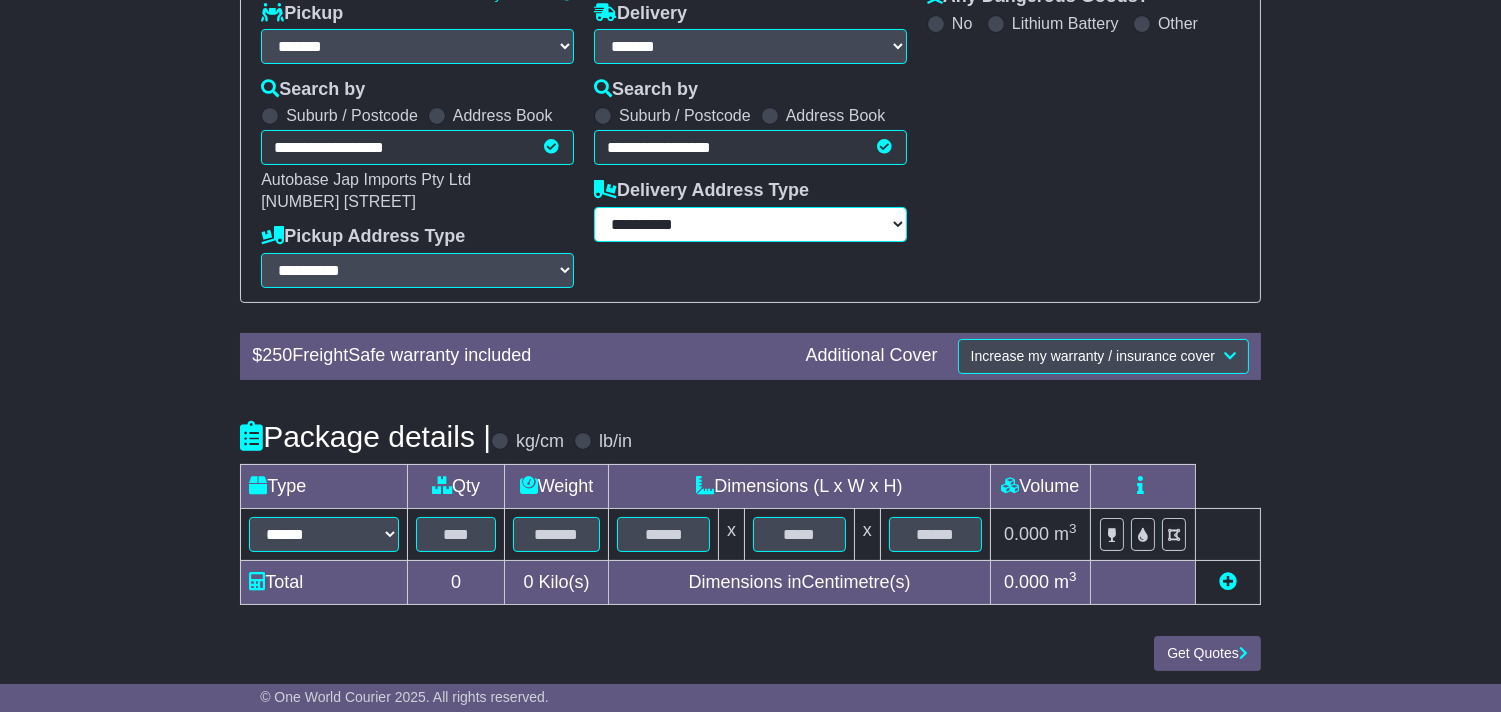scroll, scrollTop: 347, scrollLeft: 0, axis: vertical 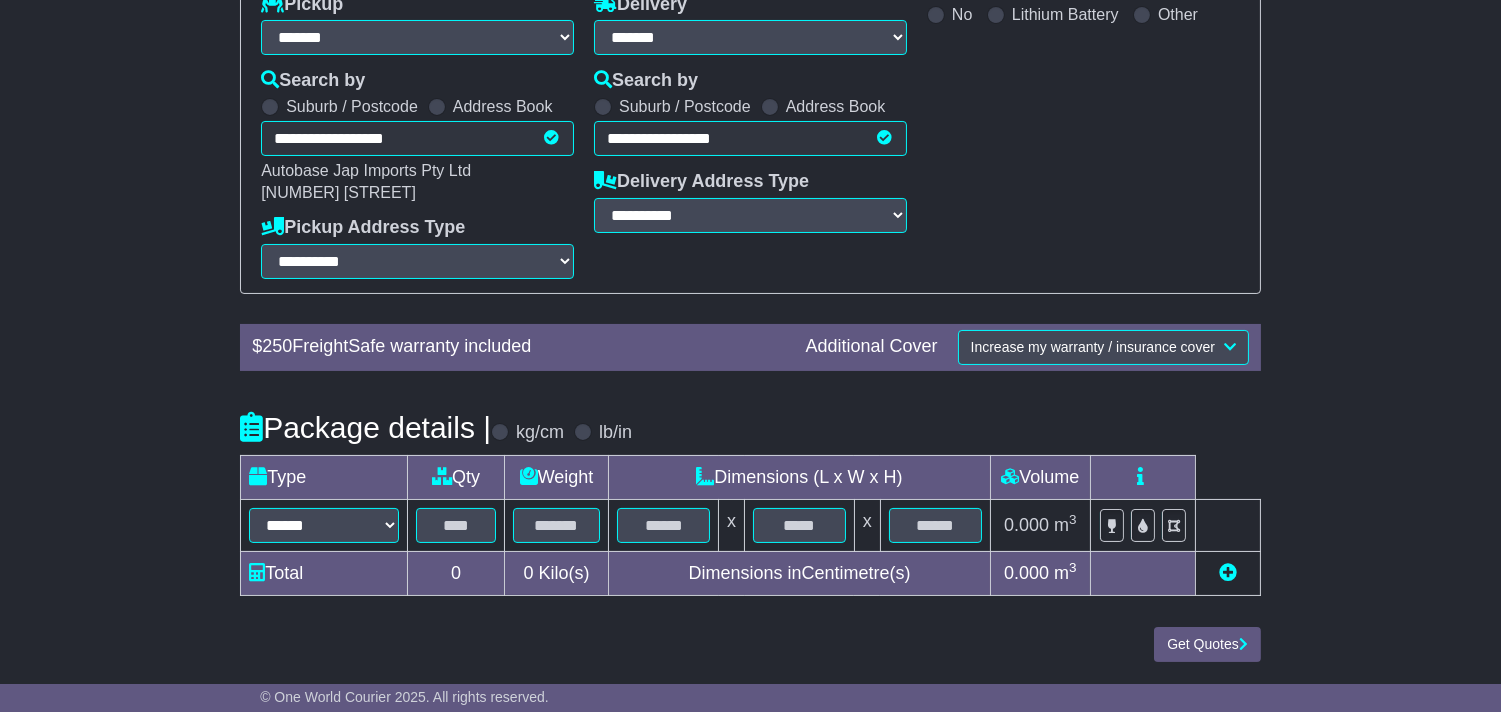 click on "****** ****** *** ******** ***** **** **** ****** *** *******" at bounding box center (324, 525) 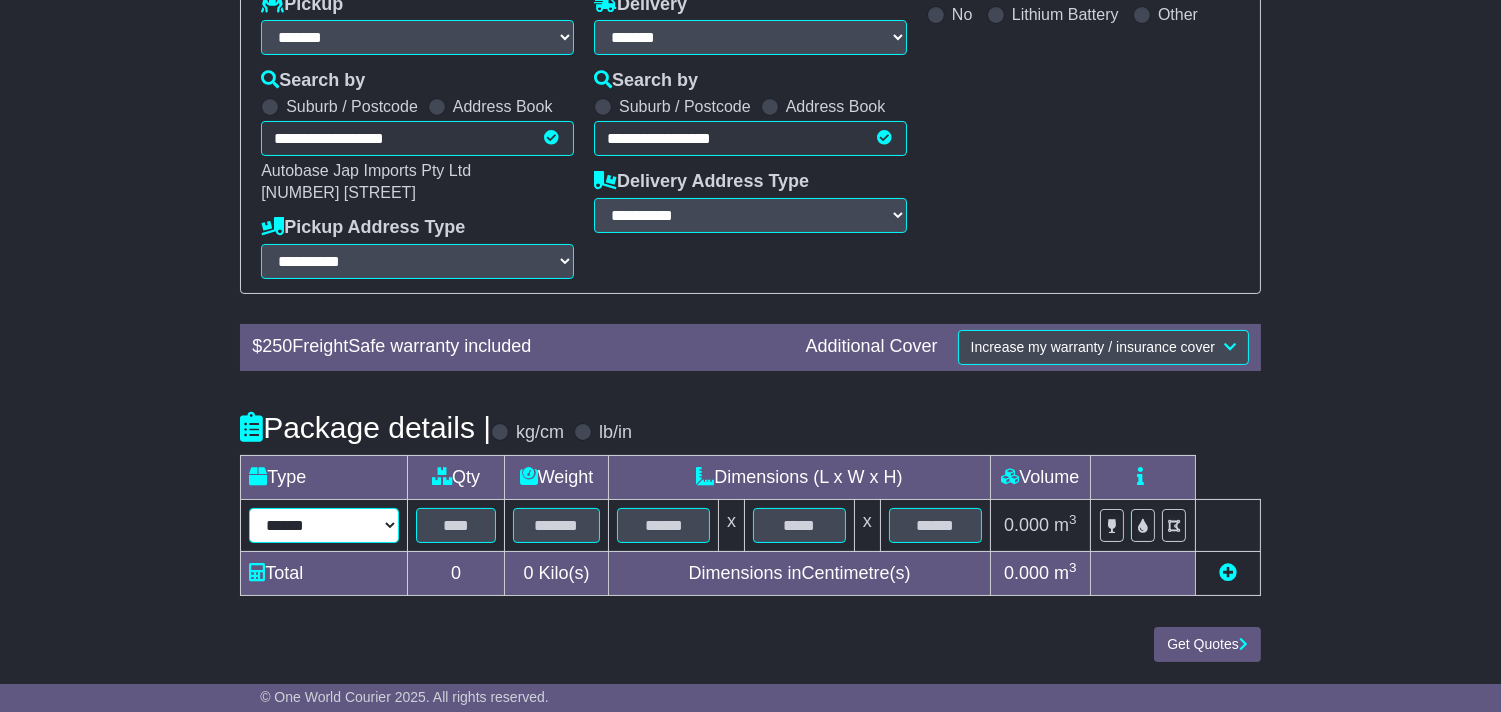 click on "****** ****** *** ******** ***** **** **** ****** *** *******" at bounding box center (324, 525) 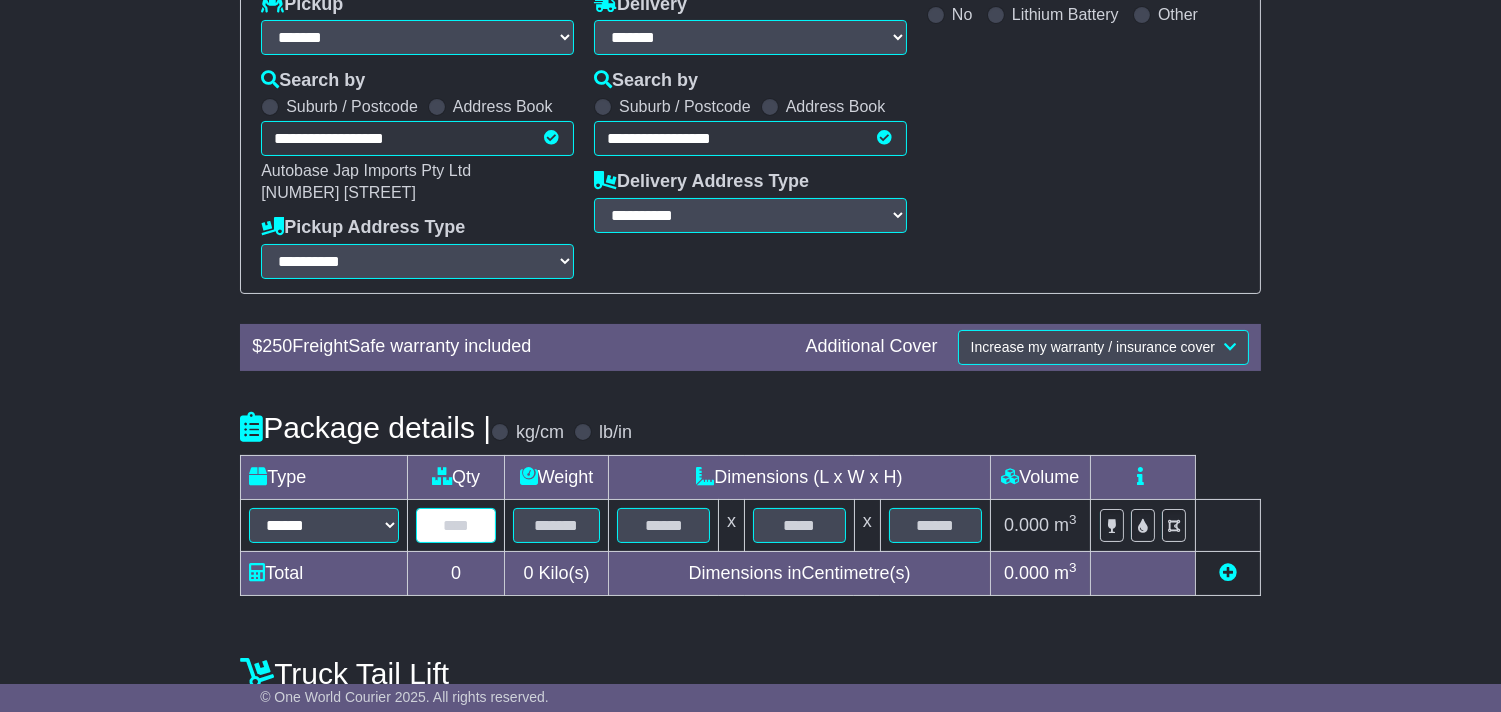 click at bounding box center (456, 525) 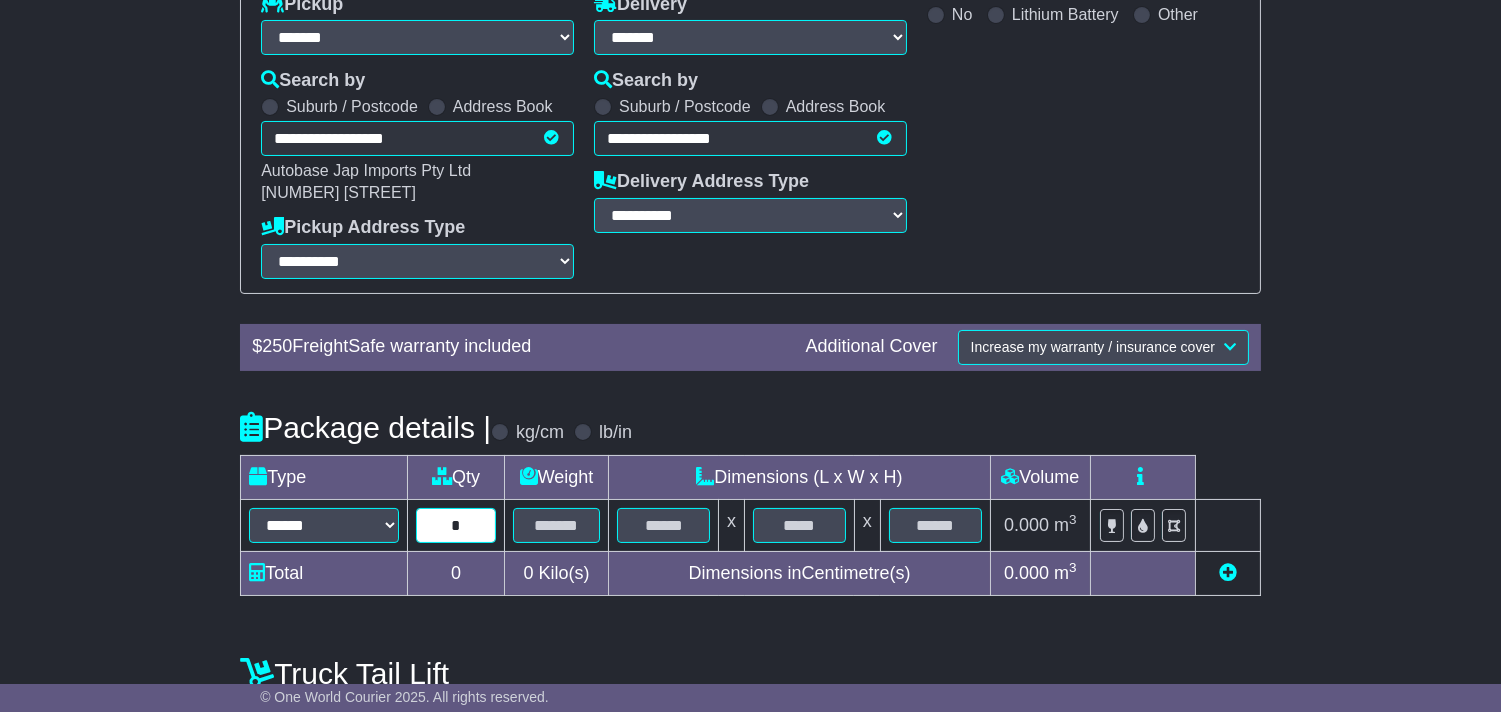 type on "*" 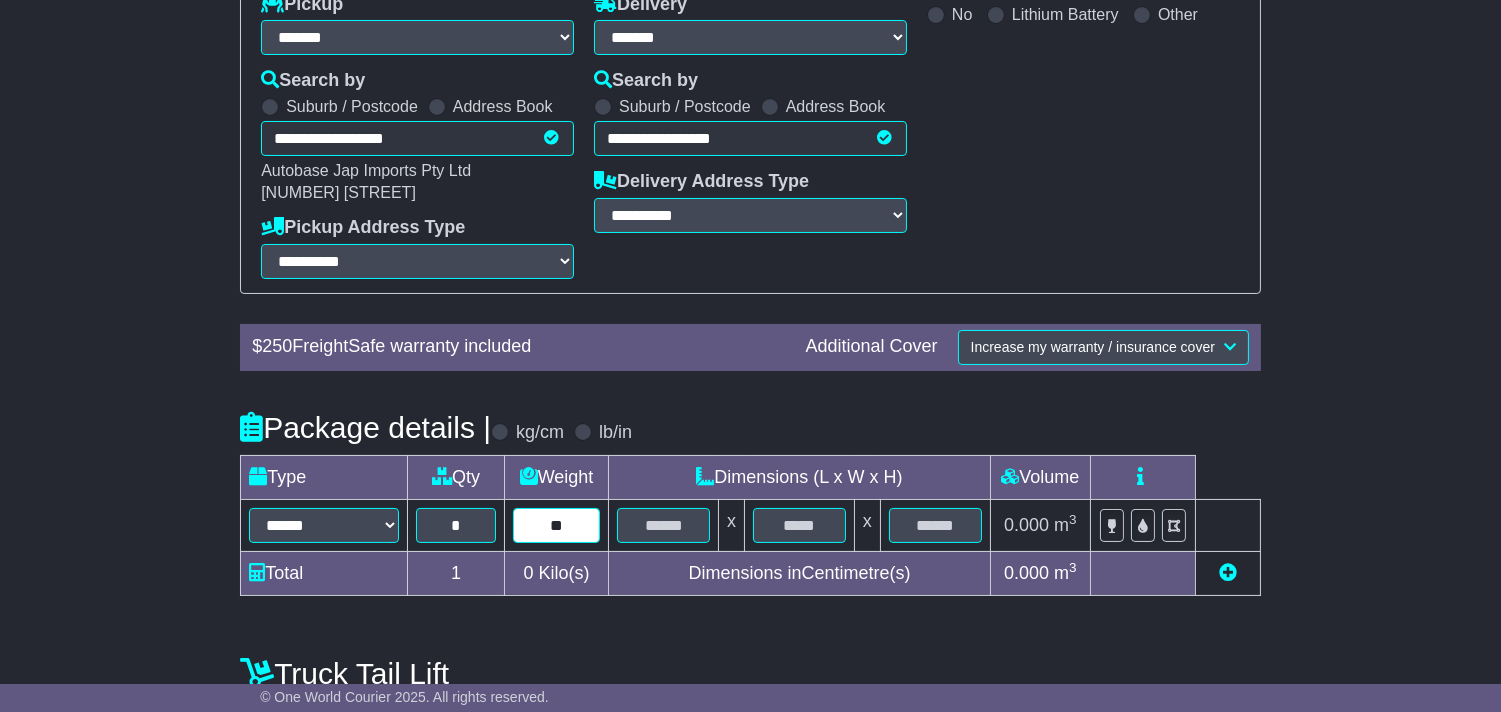 type on "**" 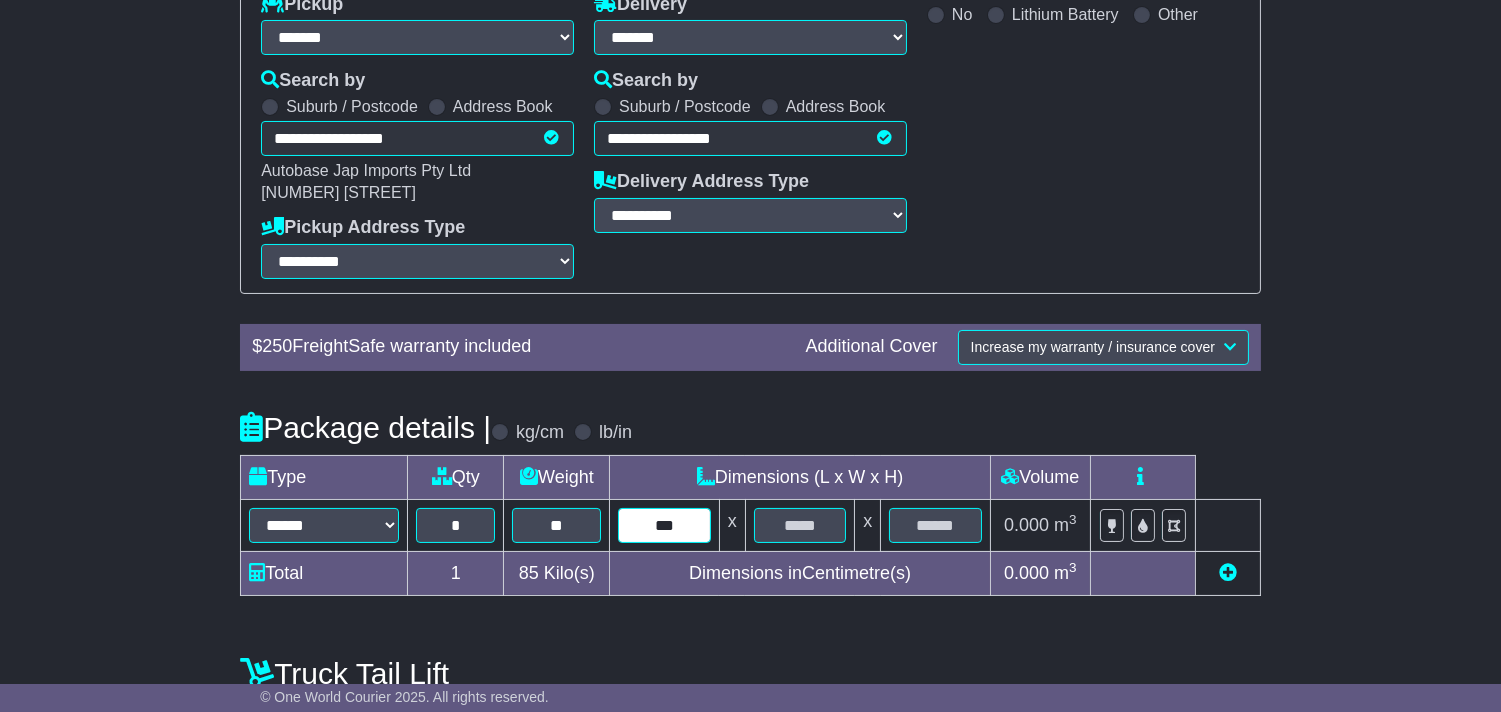 type on "***" 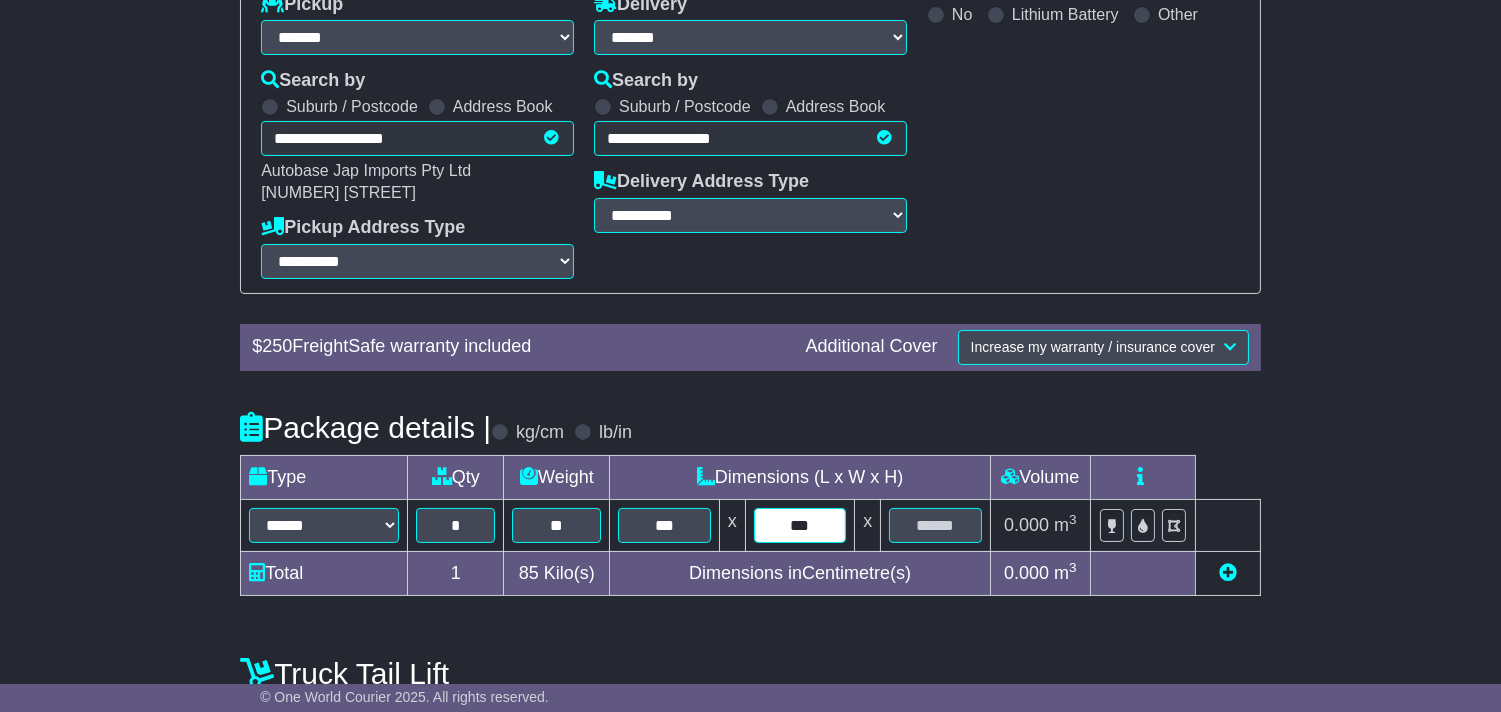 type on "***" 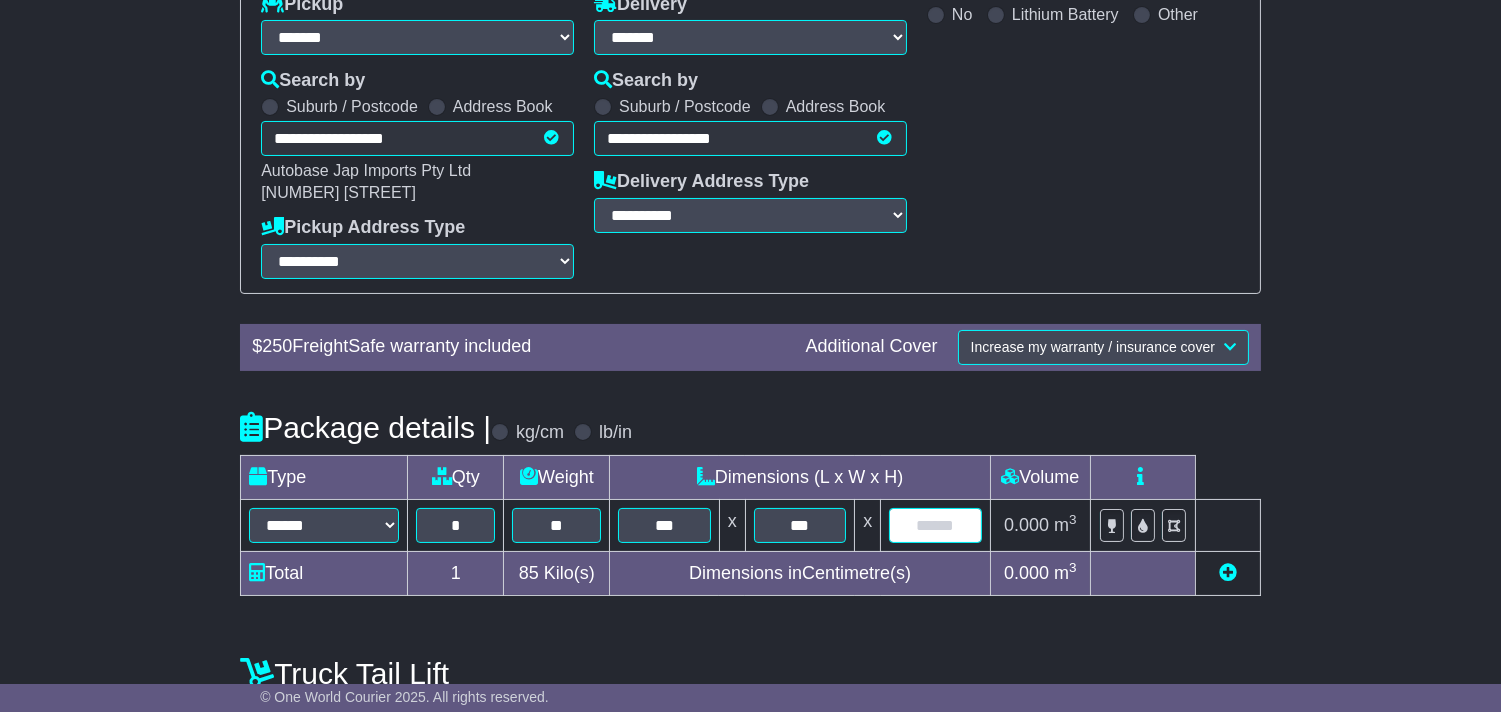 type on "*" 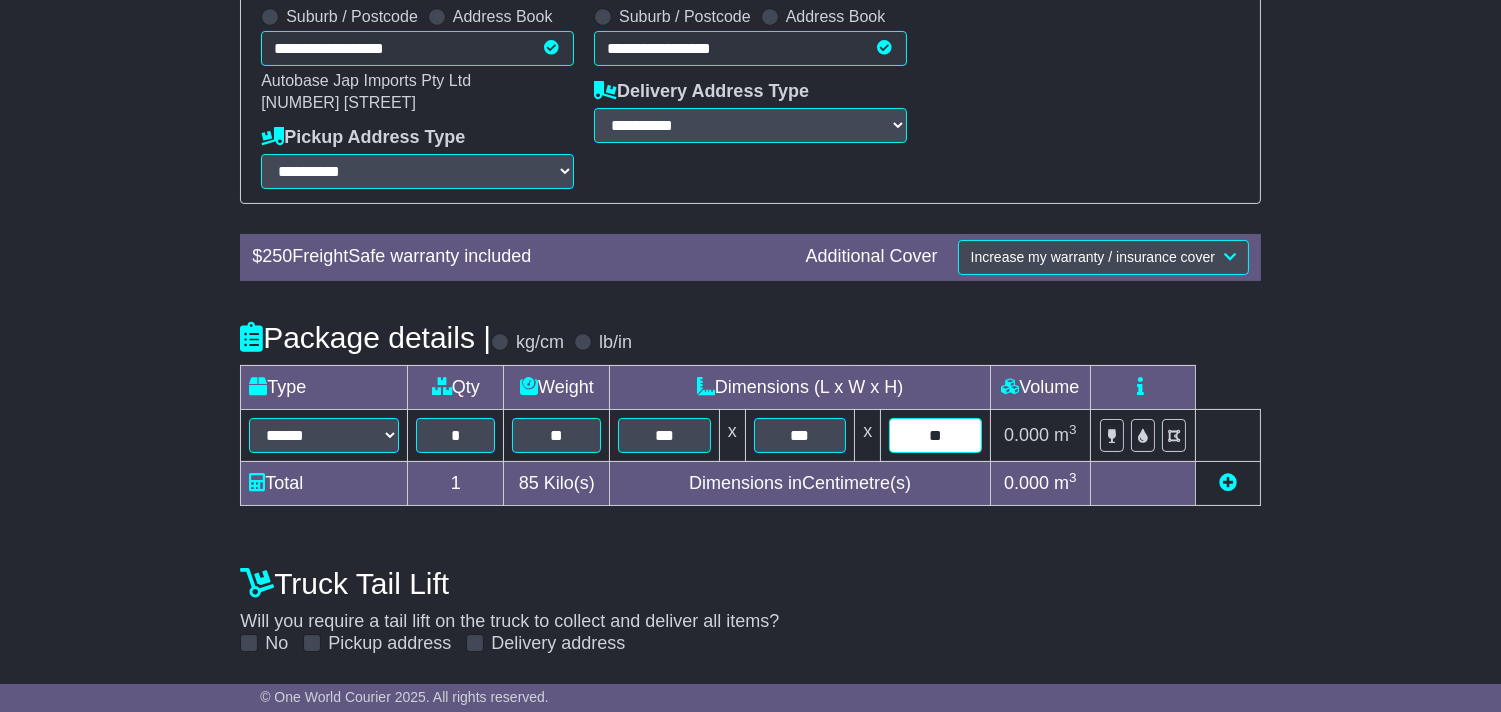 scroll, scrollTop: 570, scrollLeft: 0, axis: vertical 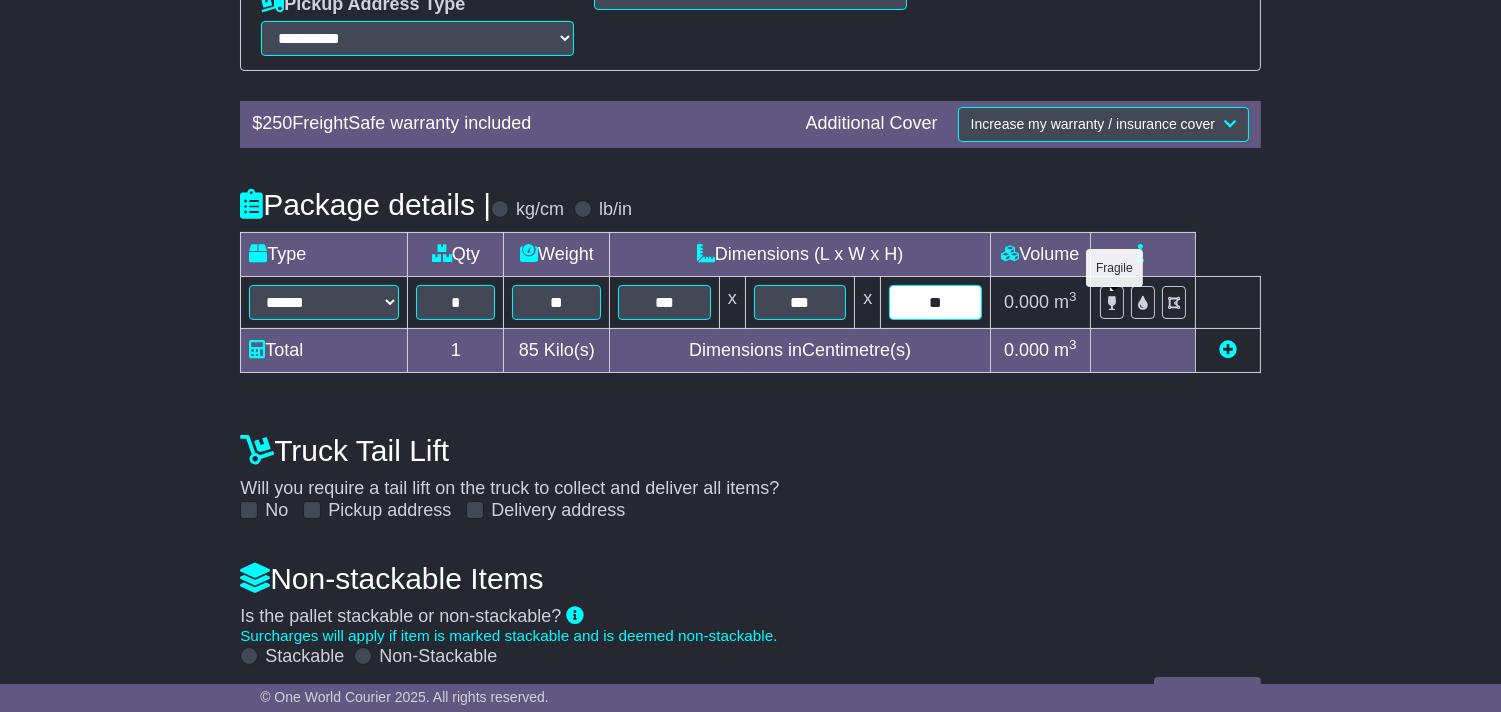 type on "**" 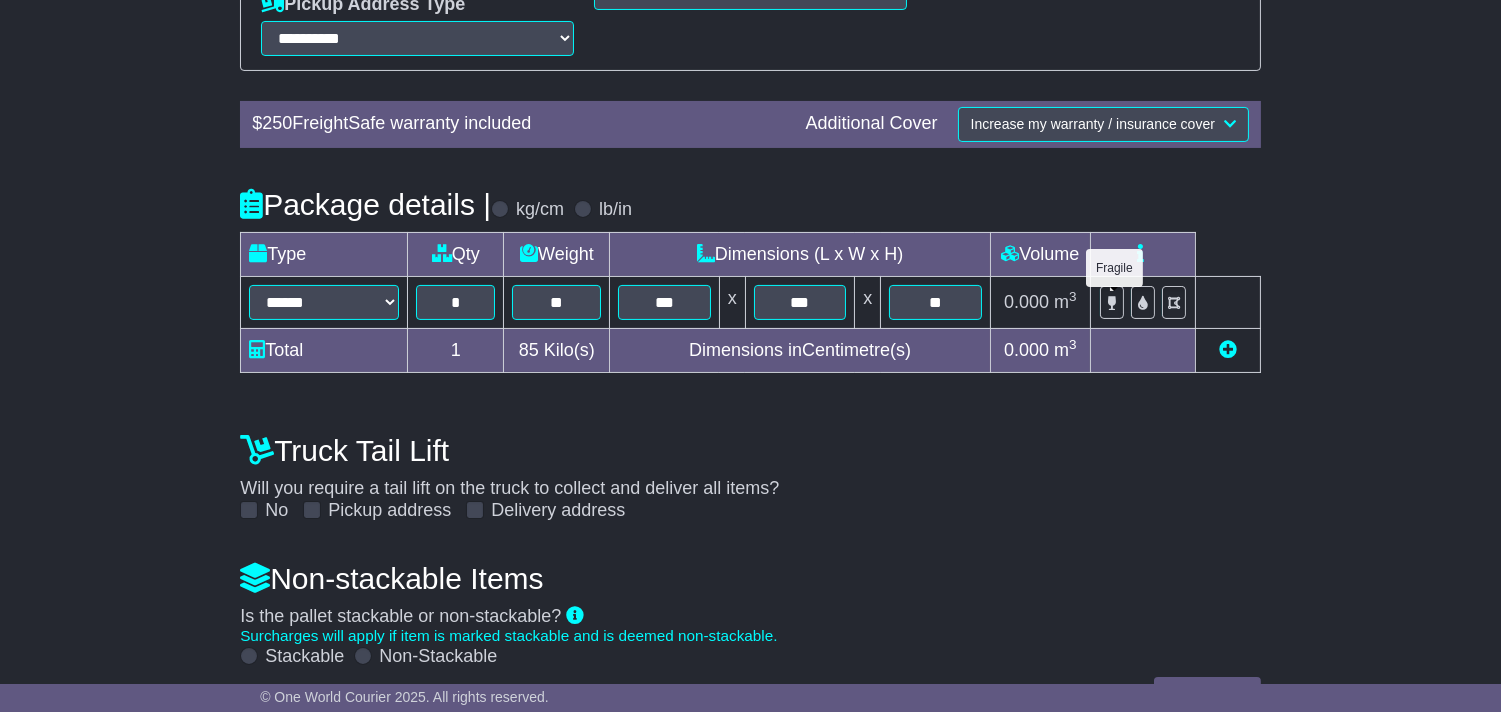 click at bounding box center [1112, 303] 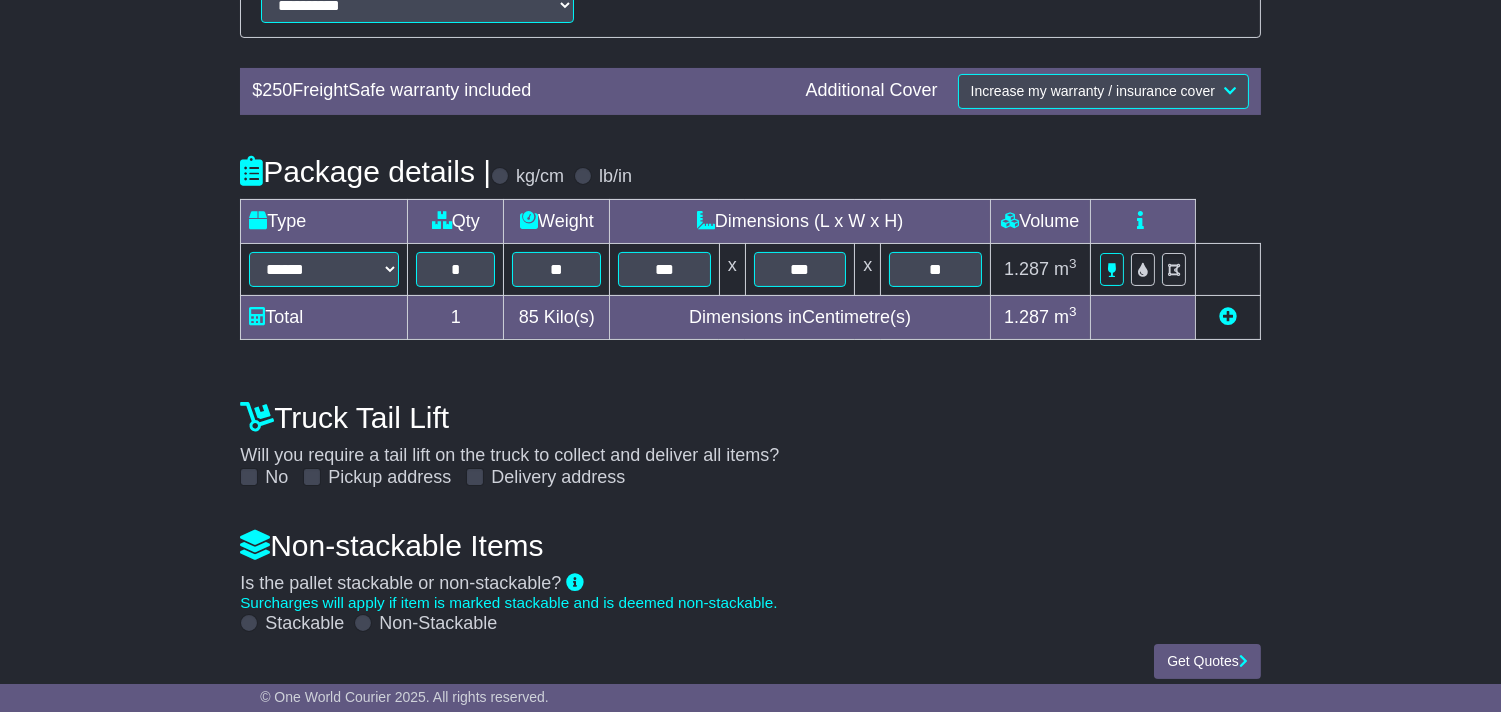 scroll, scrollTop: 621, scrollLeft: 0, axis: vertical 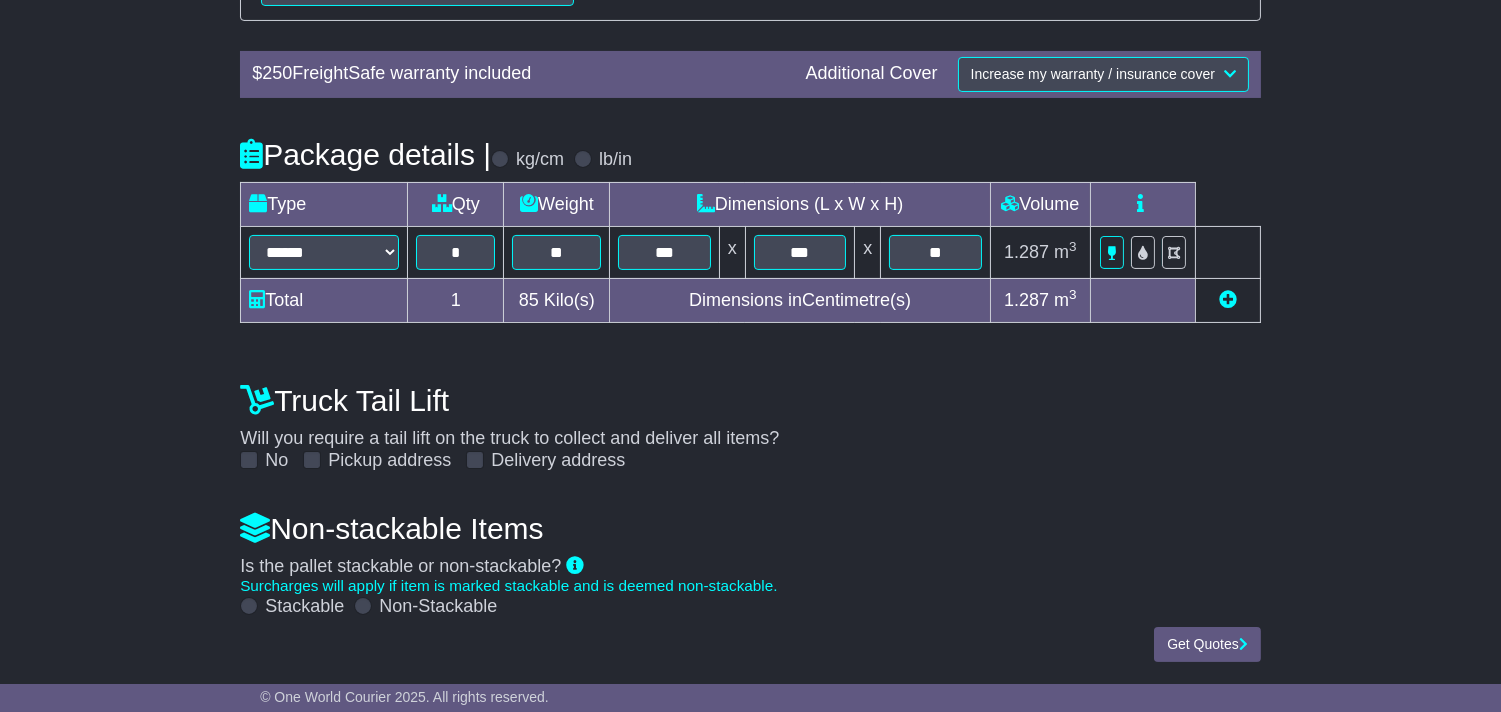 click at bounding box center (1228, 299) 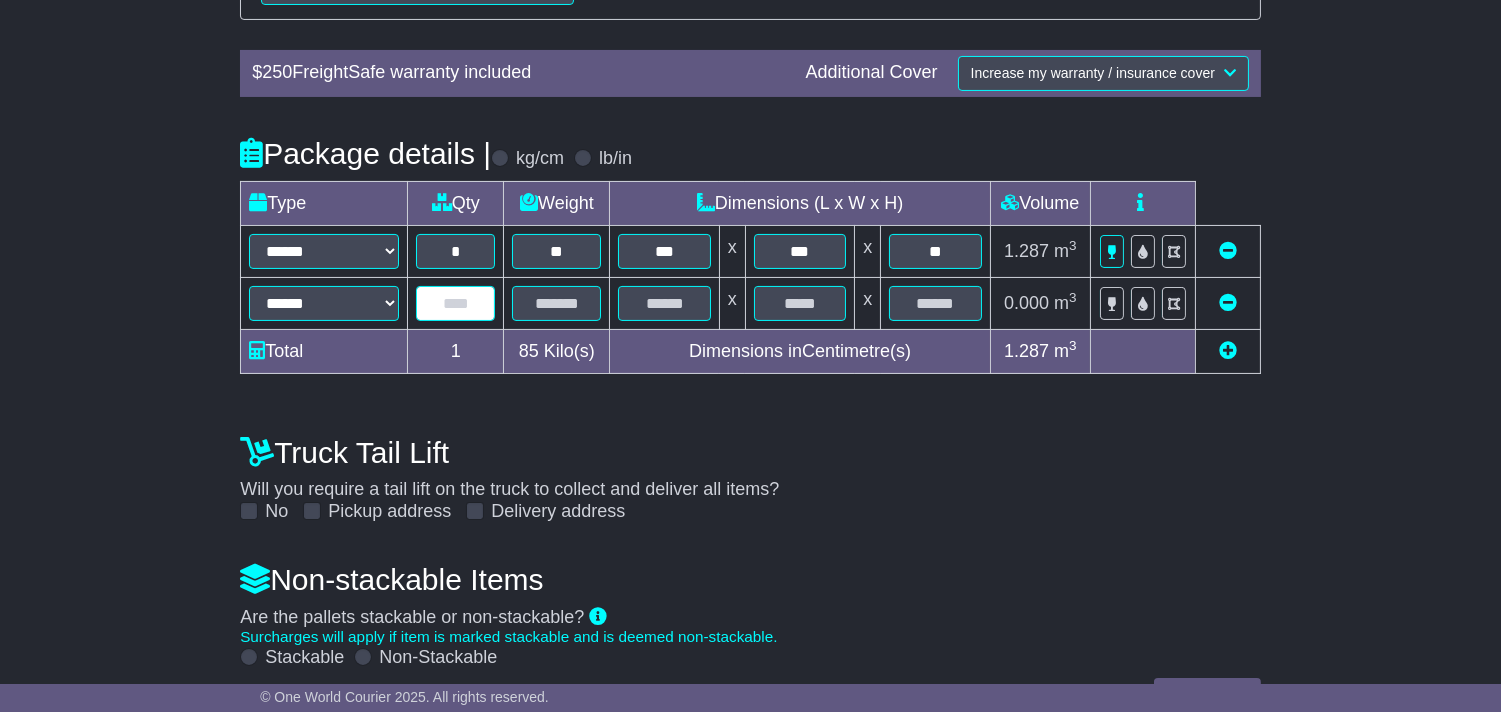 click at bounding box center [455, 303] 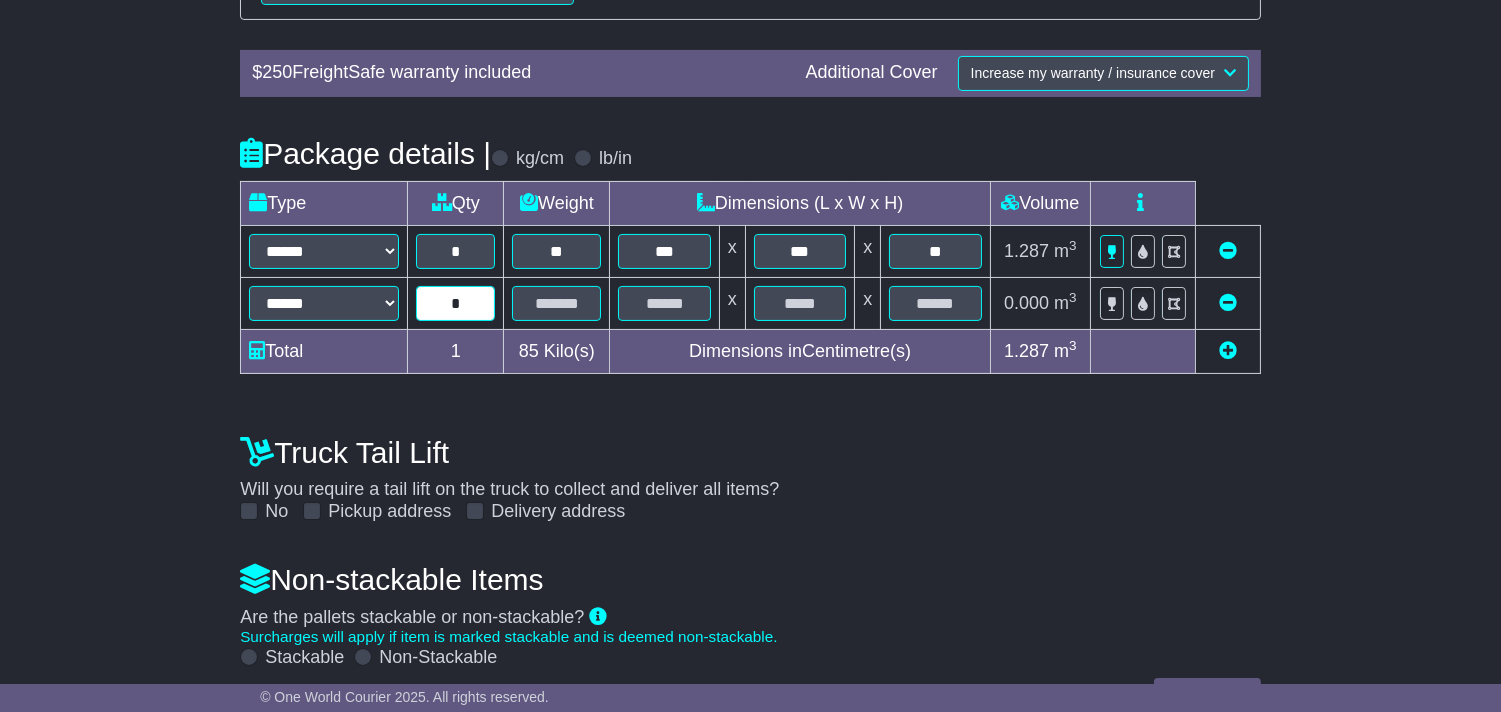 type on "*" 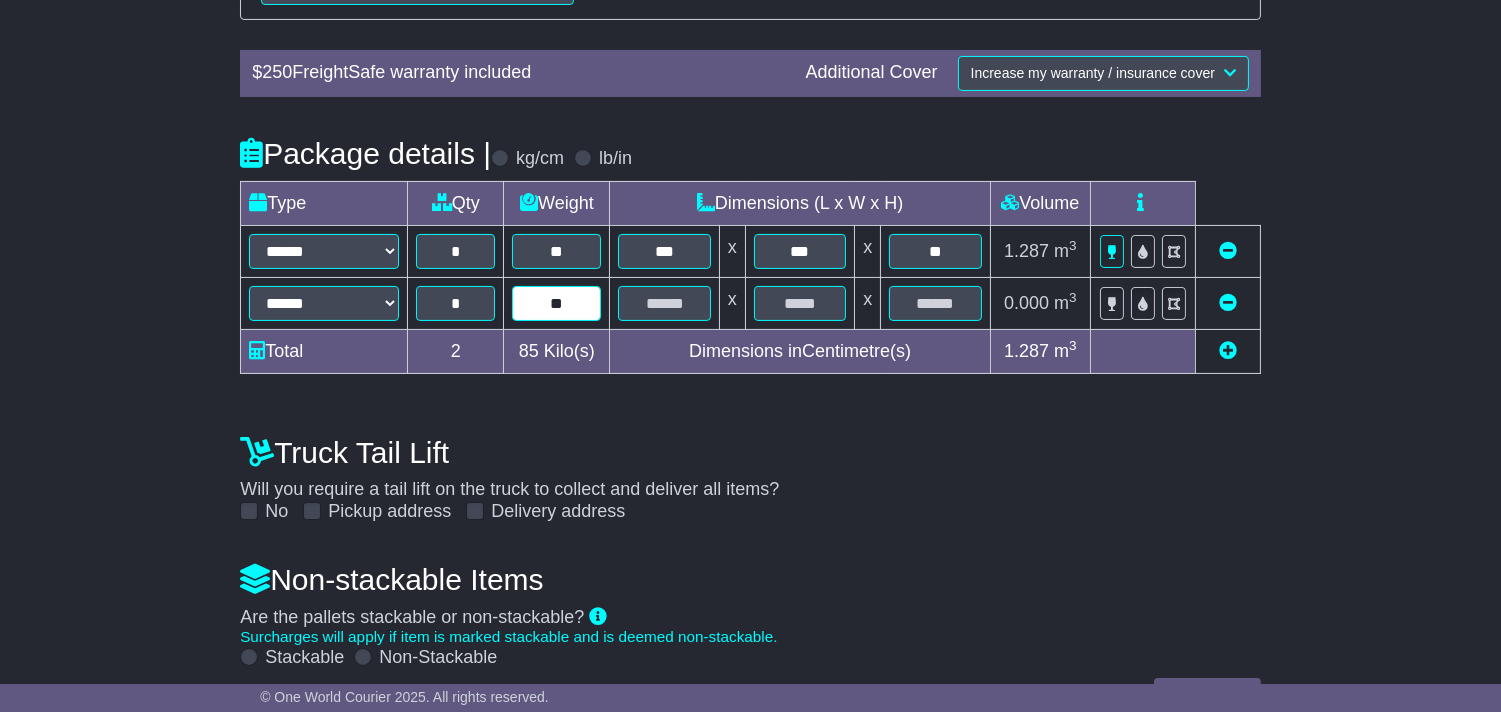 type on "*" 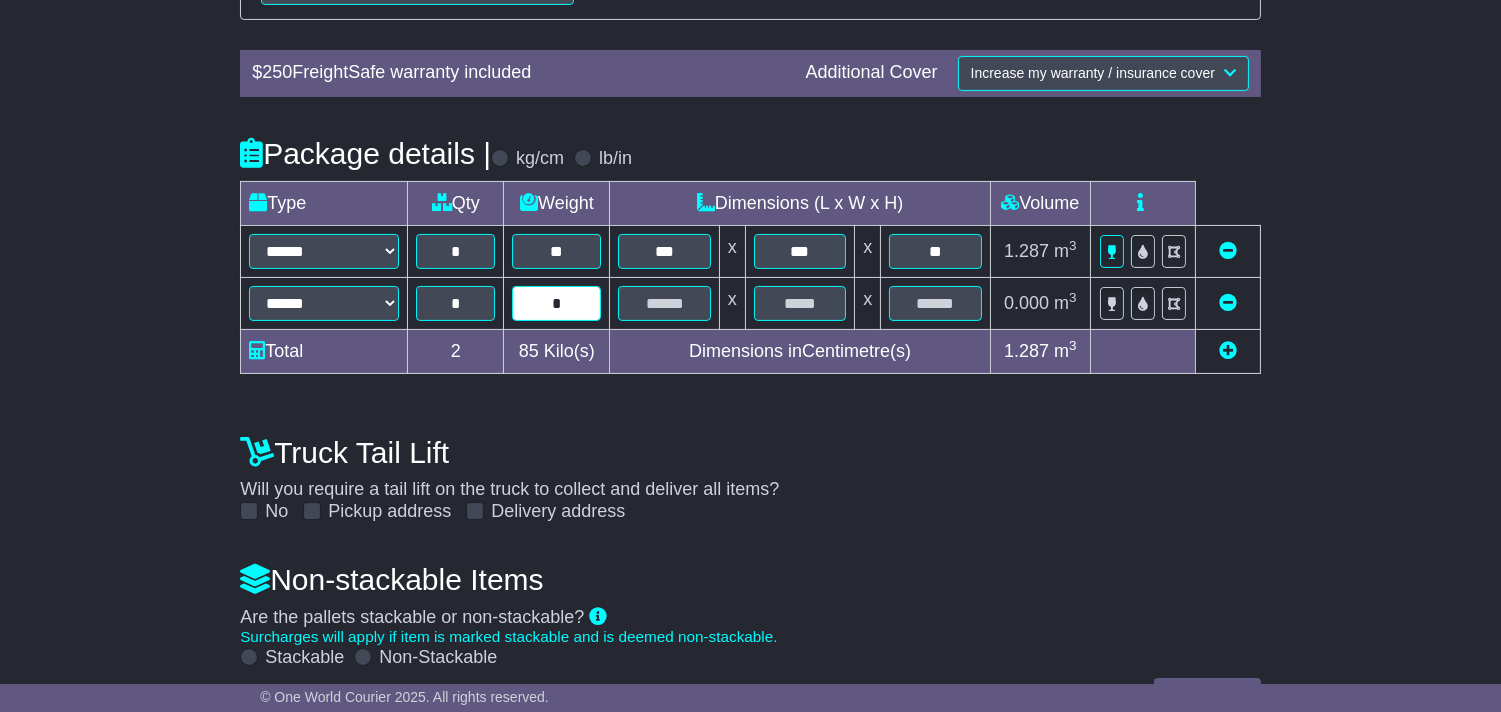 type 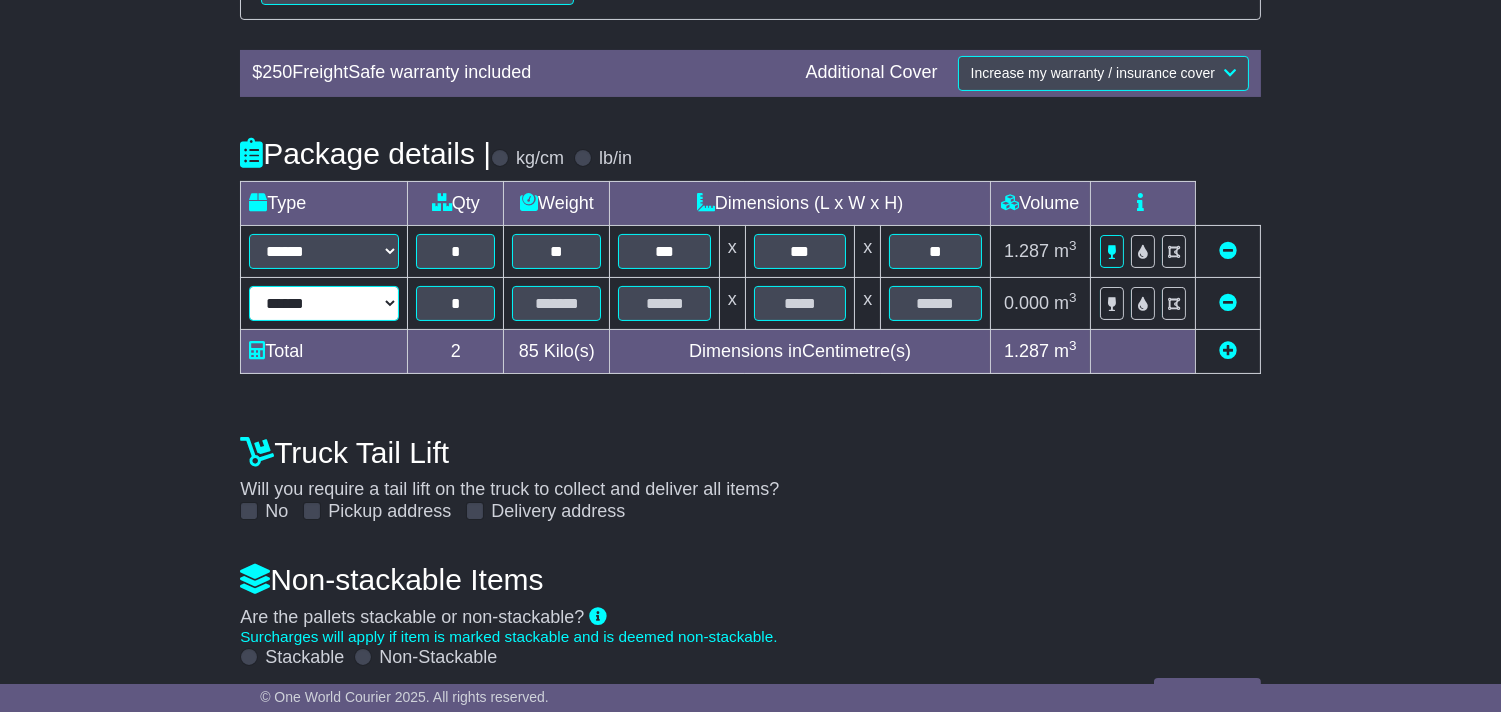 click on "****** ****** *** ******** ***** **** **** ****** *** *******" at bounding box center (324, 303) 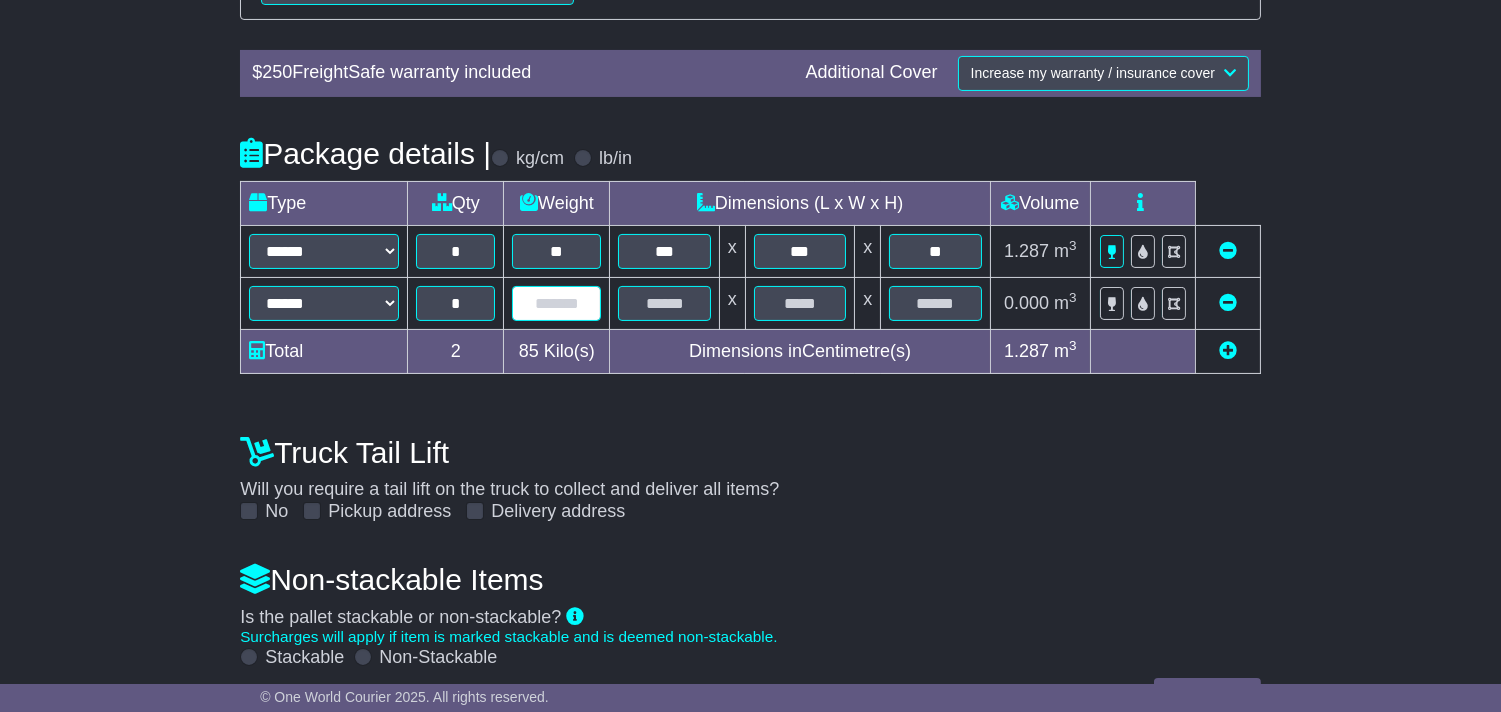 click at bounding box center [556, 303] 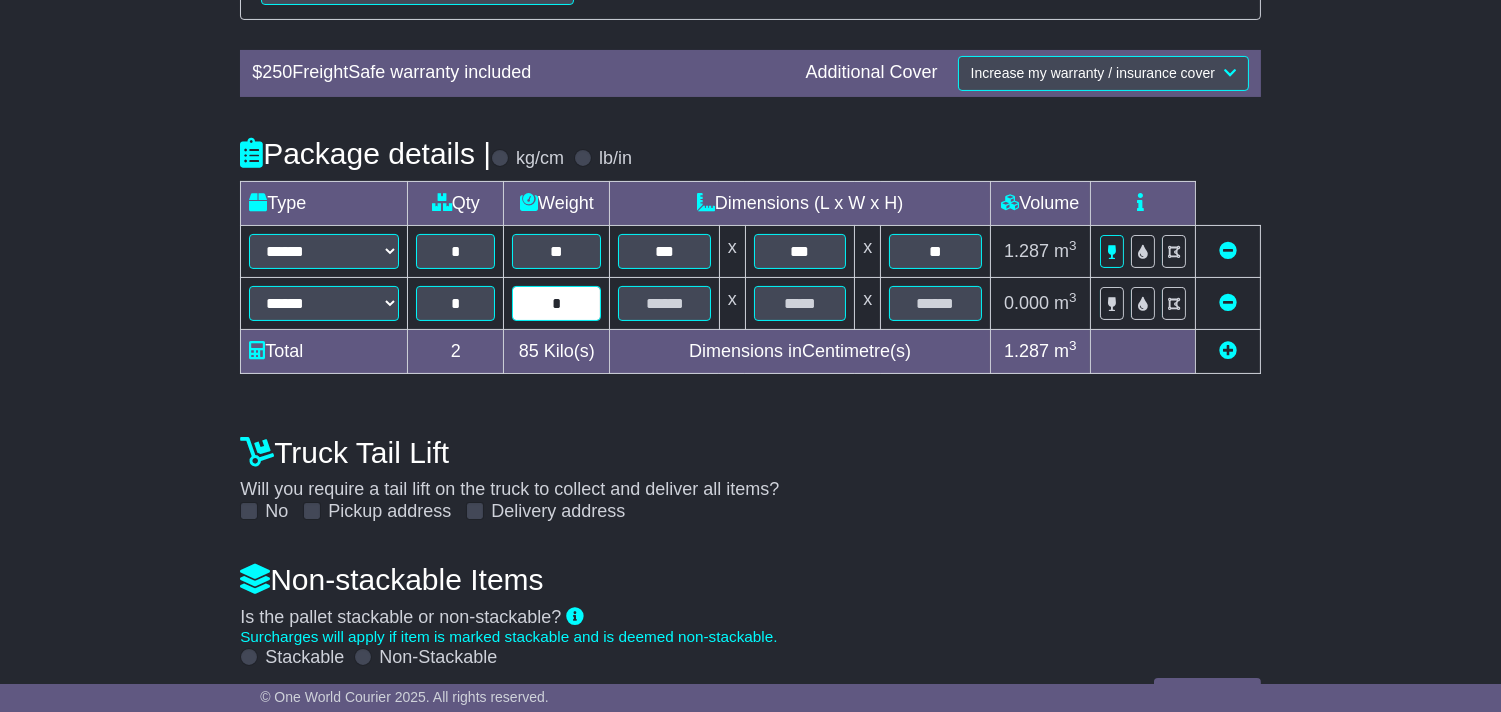 type on "*" 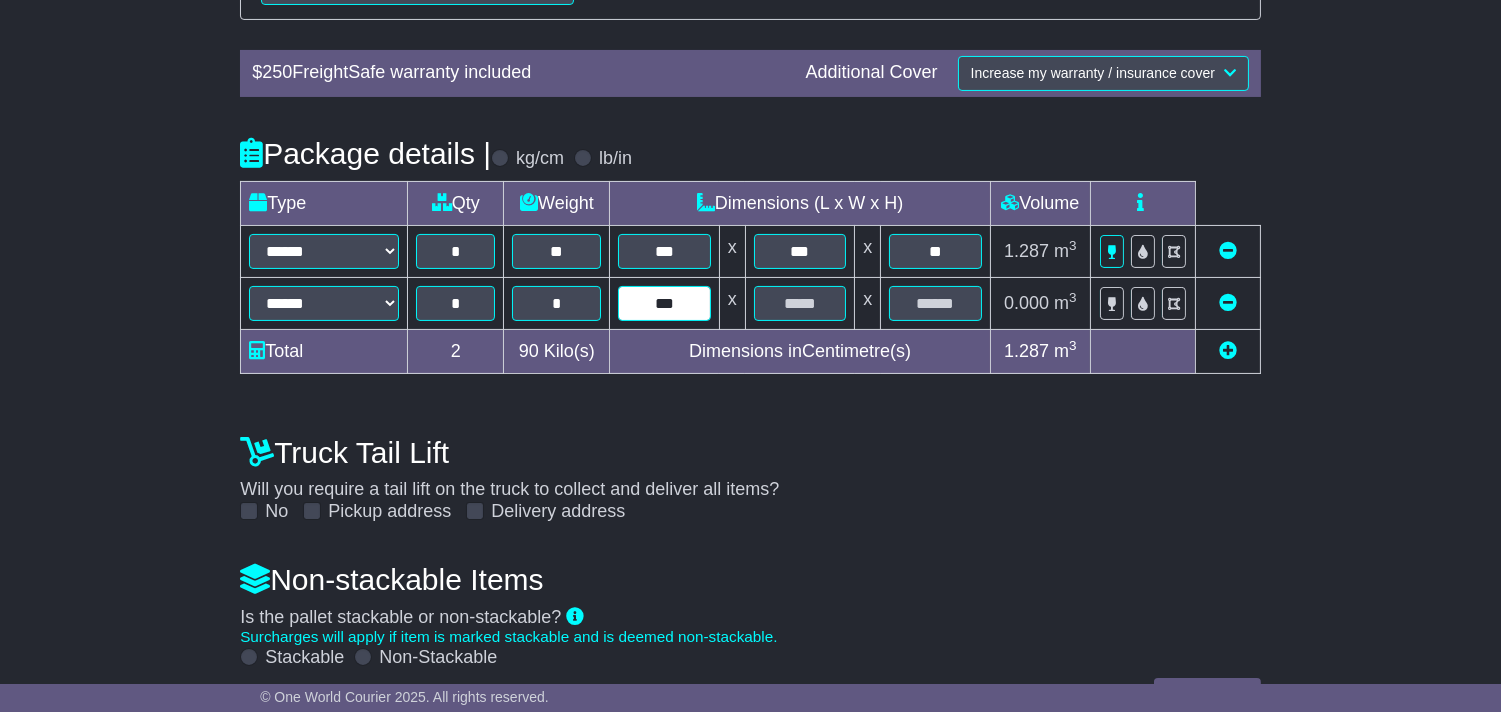 type on "***" 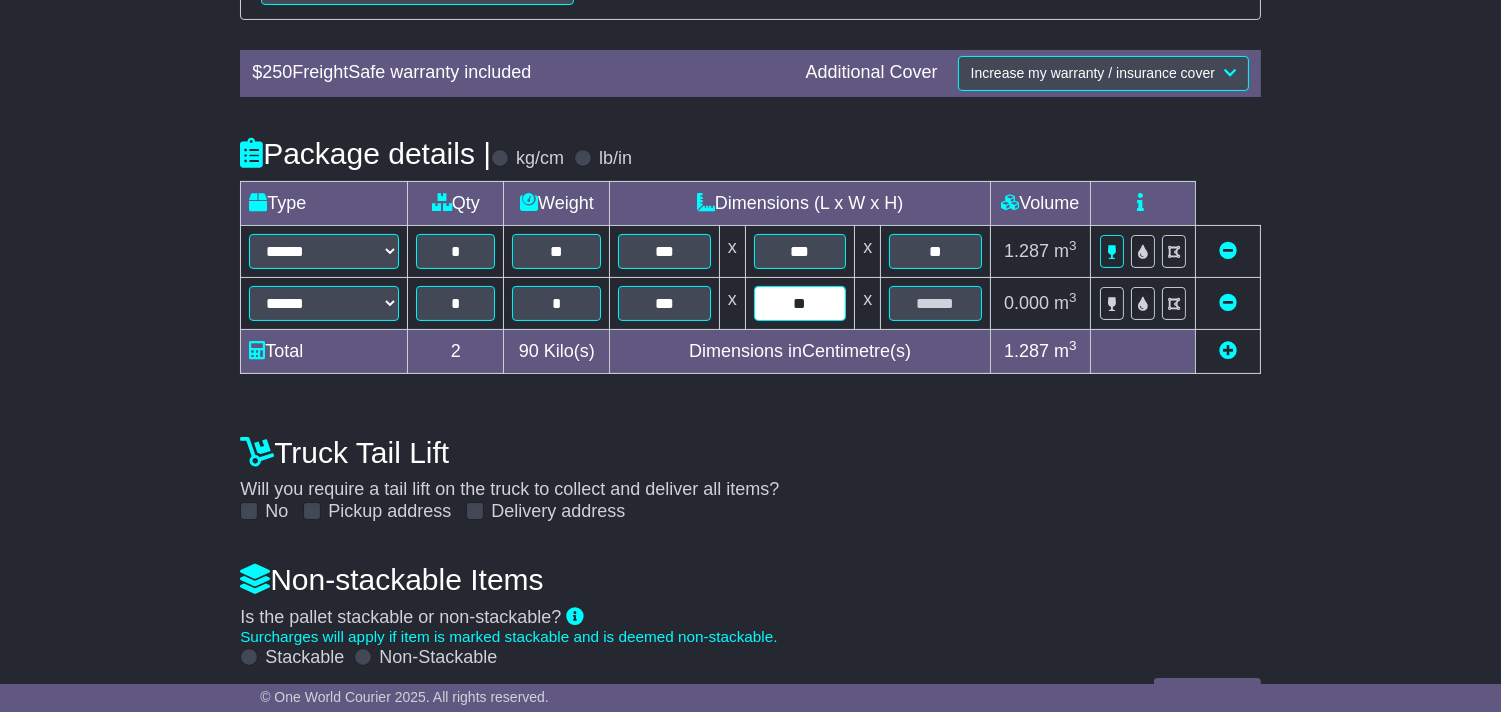 type on "**" 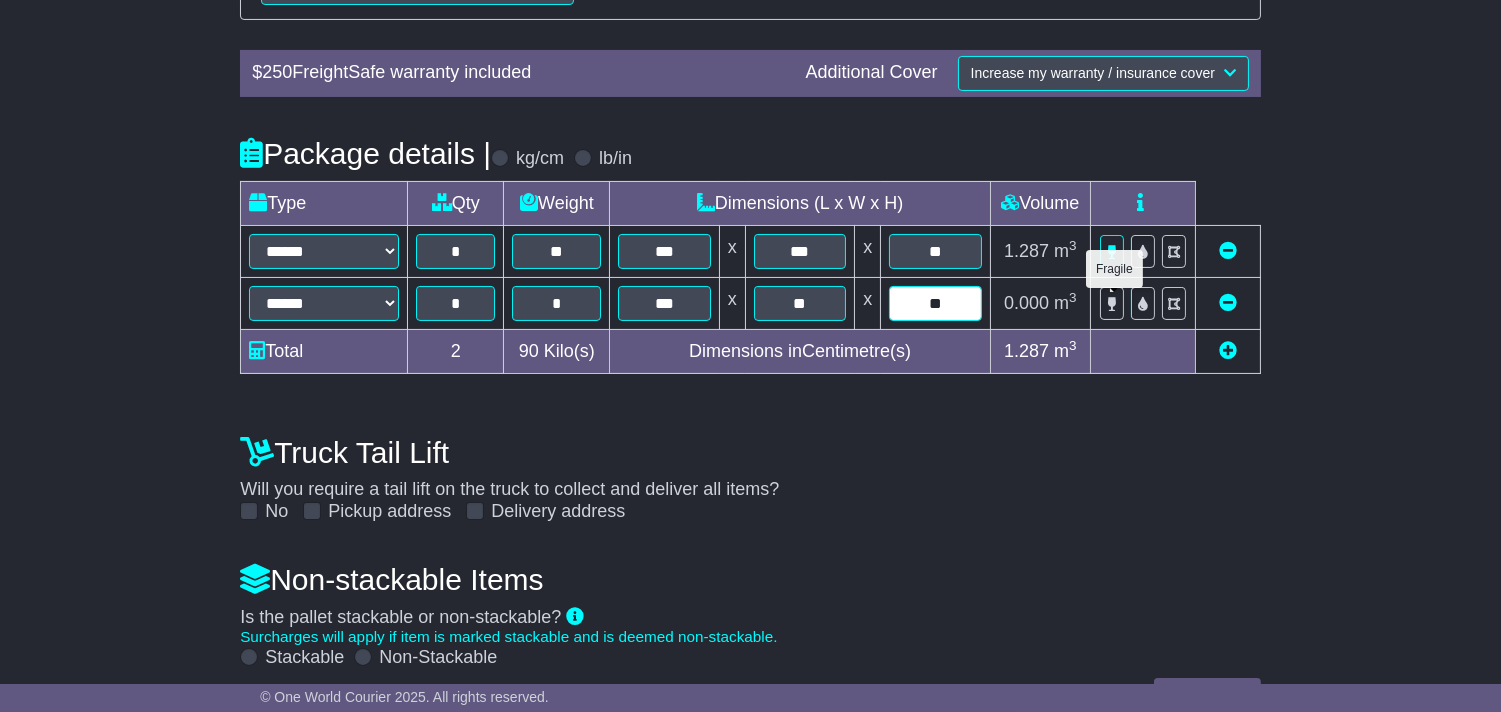 type on "**" 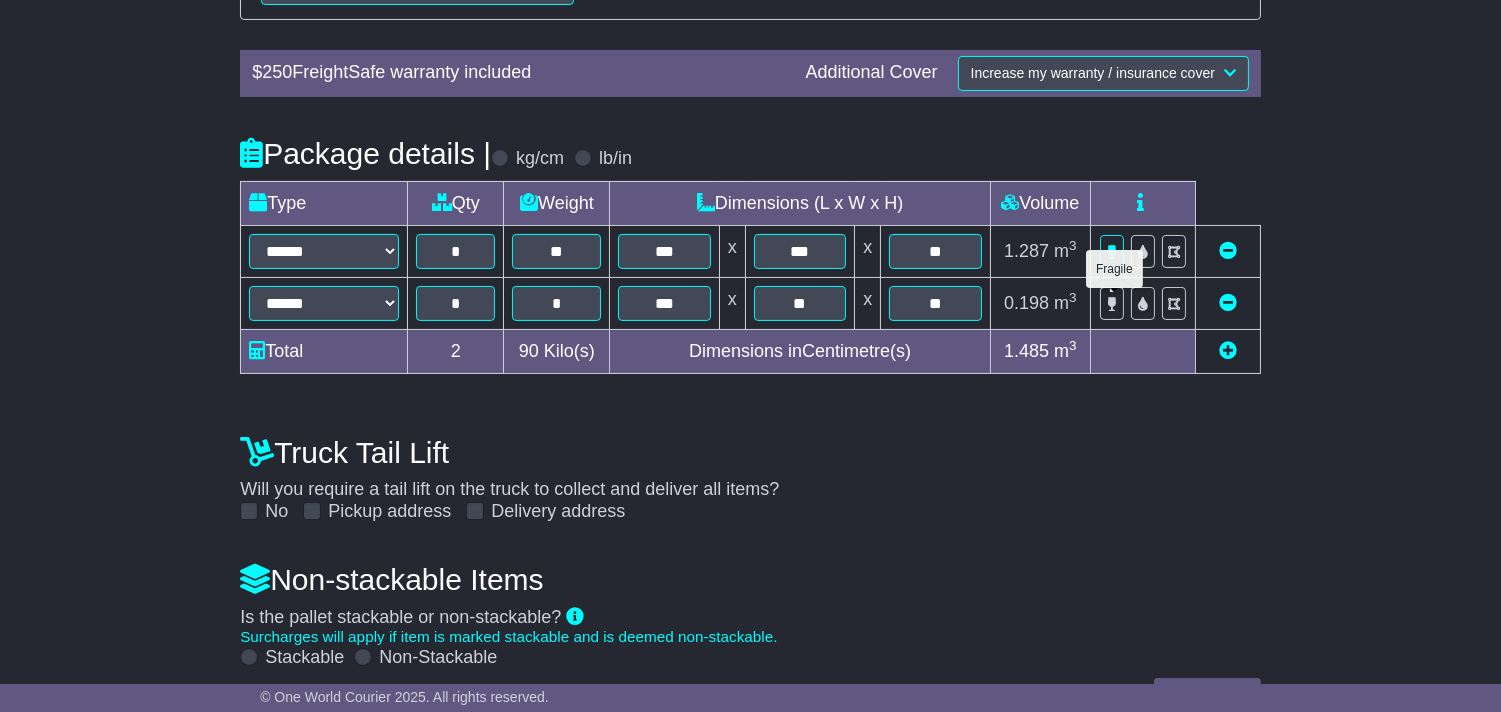 click at bounding box center (1112, 303) 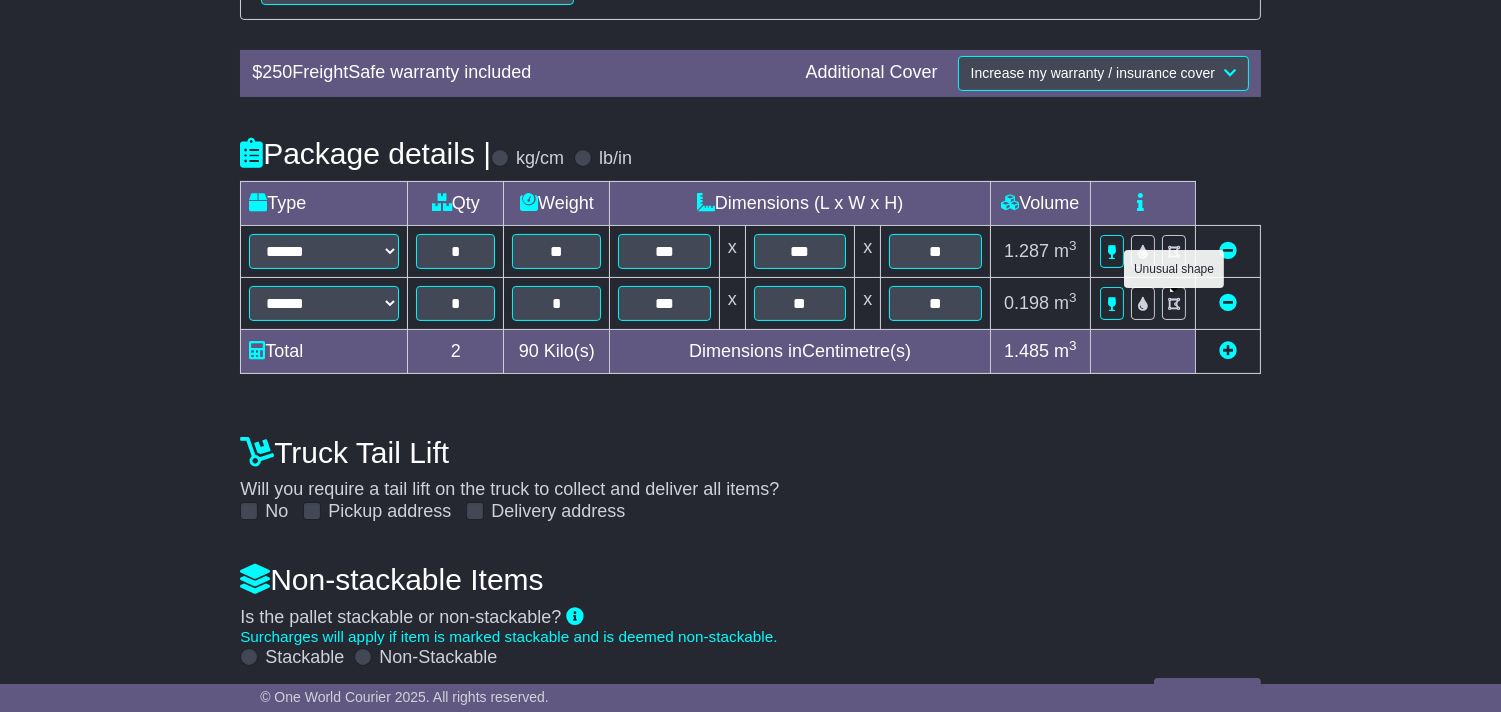 click at bounding box center (1174, 303) 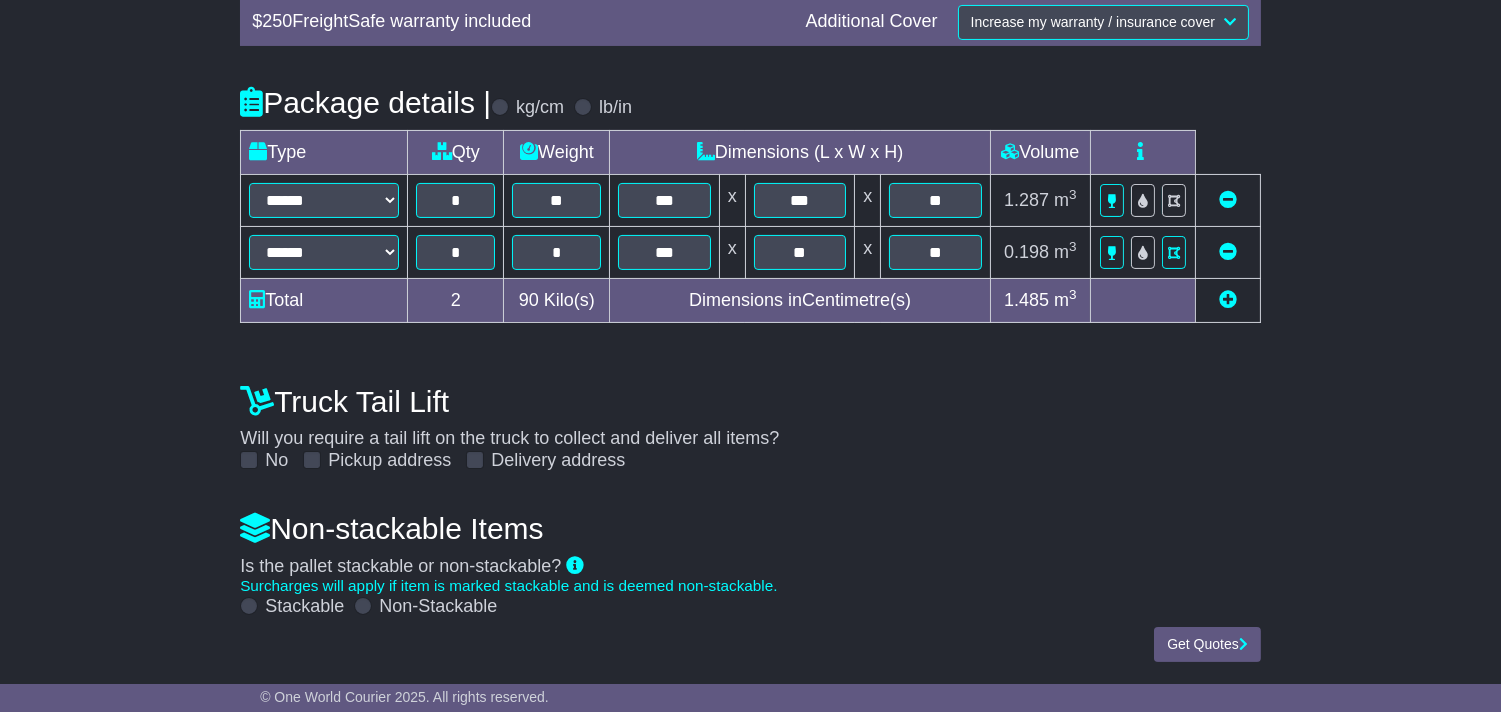 click on "Non-Stackable" at bounding box center [438, 607] 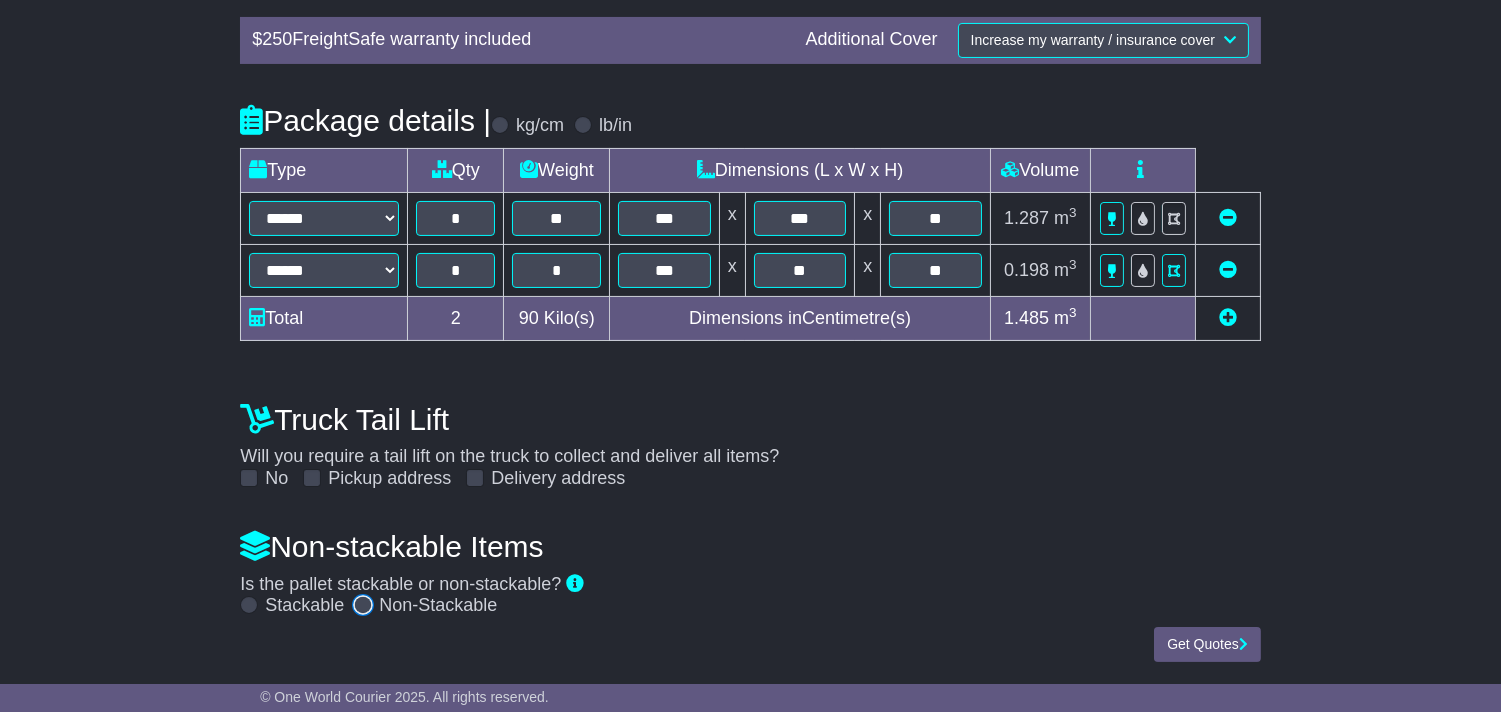 scroll, scrollTop: 654, scrollLeft: 0, axis: vertical 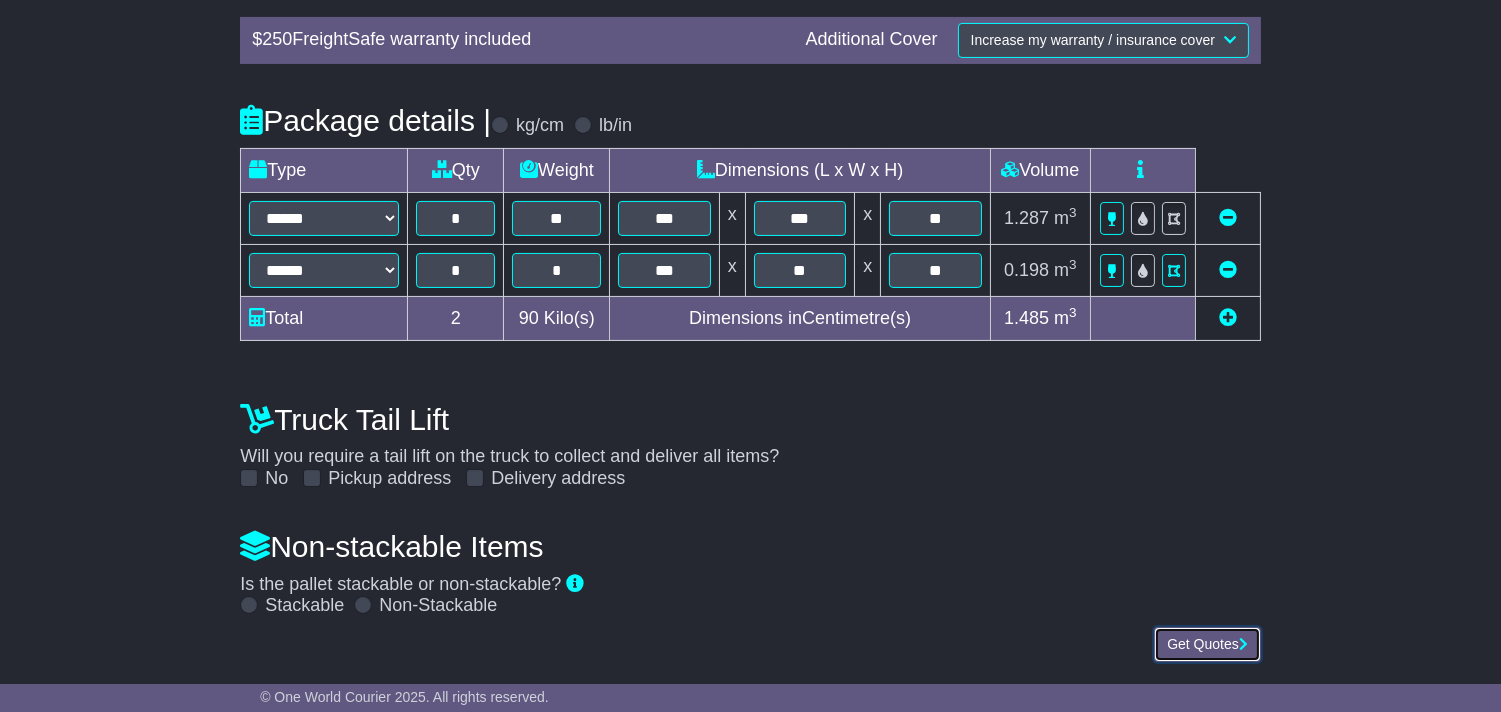 click on "Get Quotes" at bounding box center (1207, 644) 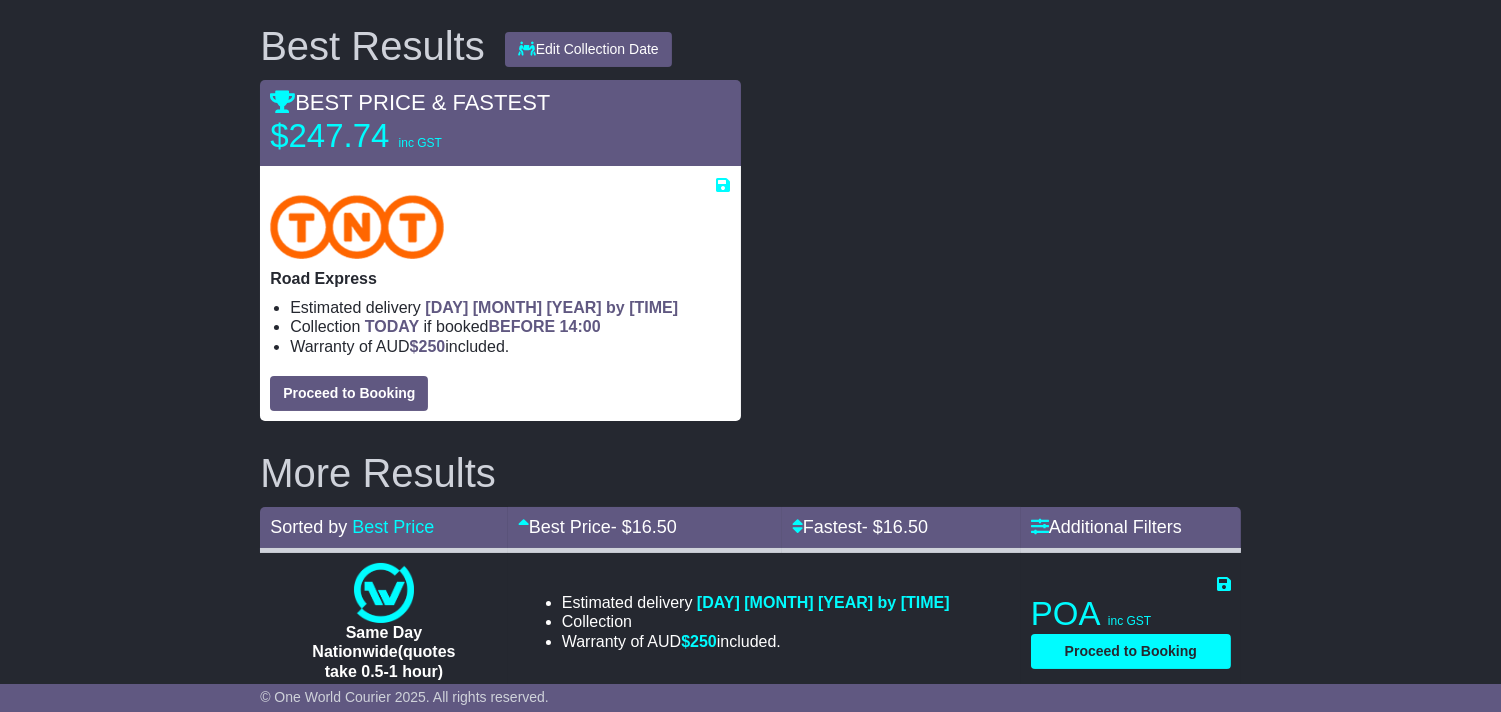 scroll, scrollTop: 273, scrollLeft: 0, axis: vertical 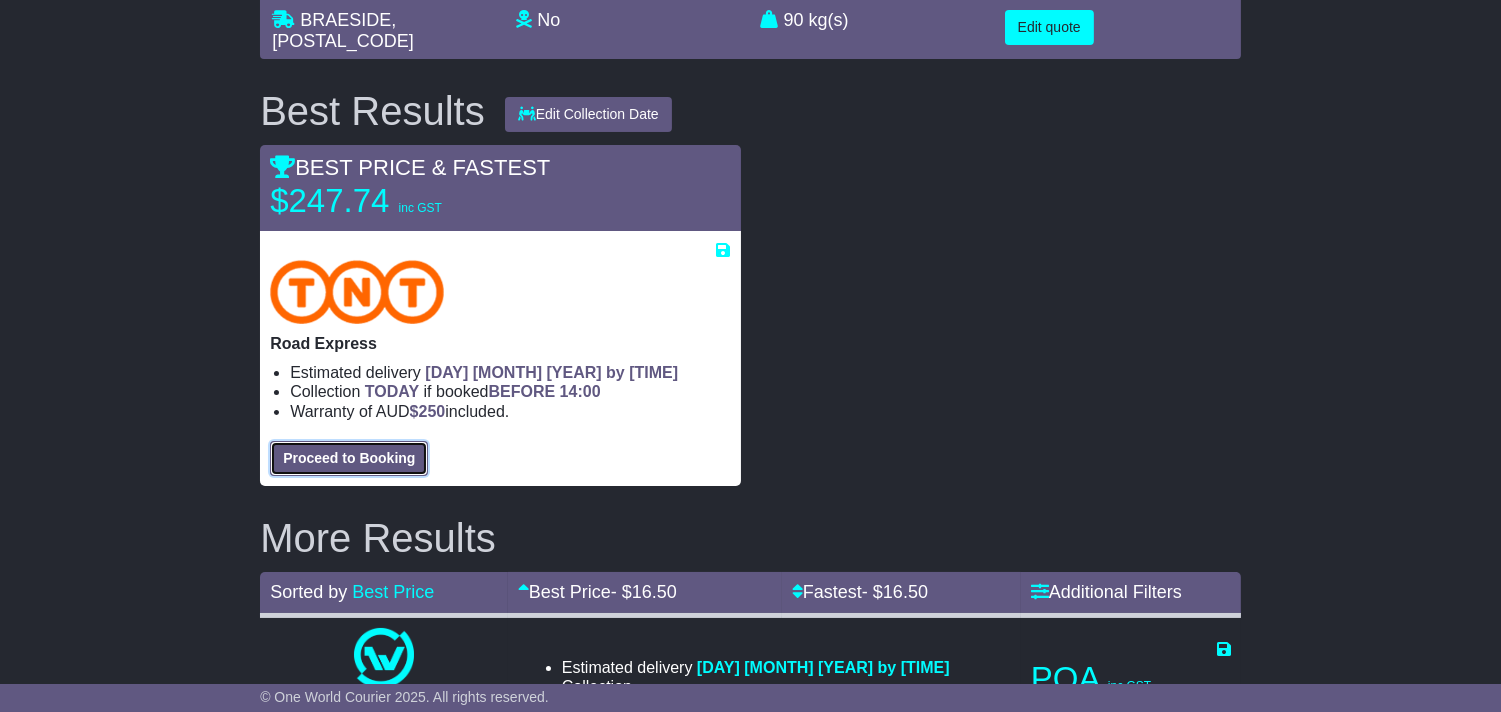 click on "Proceed to Booking" at bounding box center [349, 458] 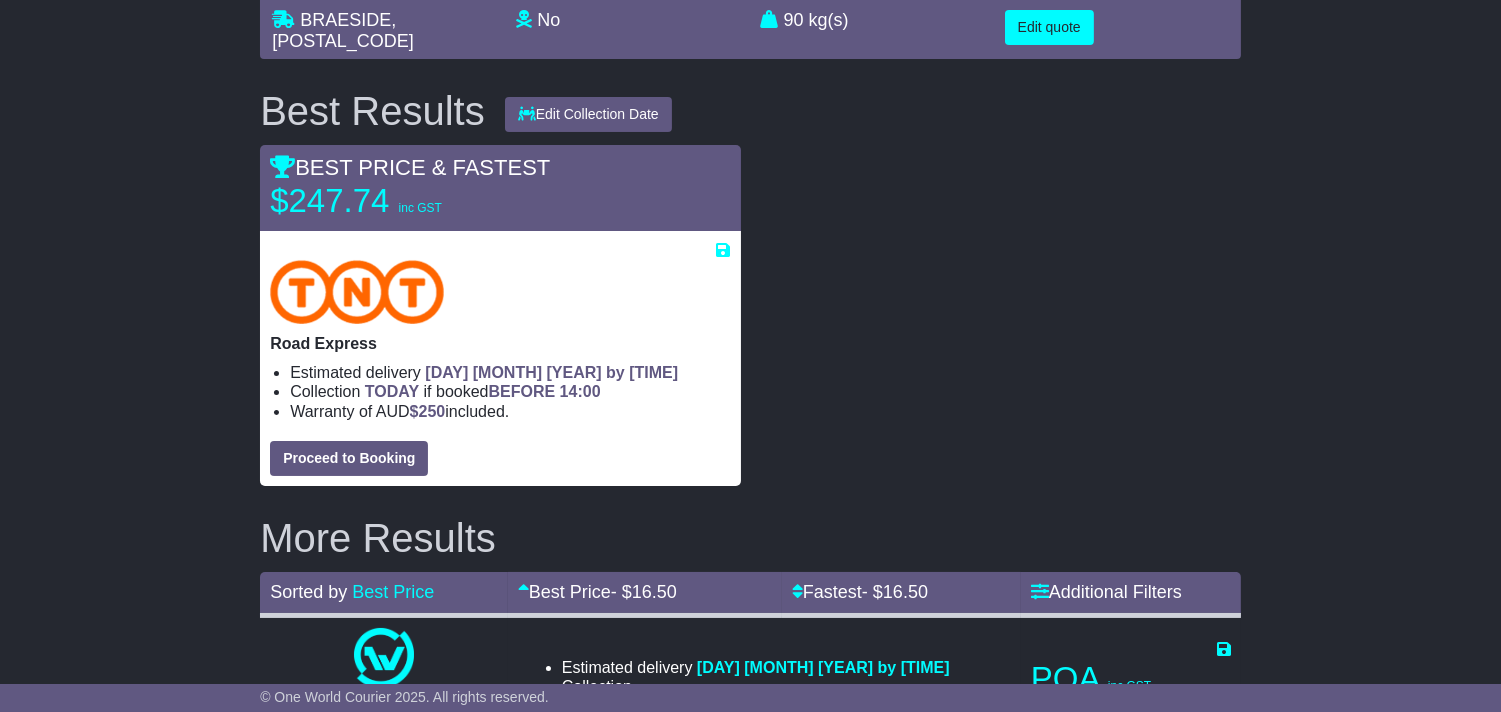 select on "****" 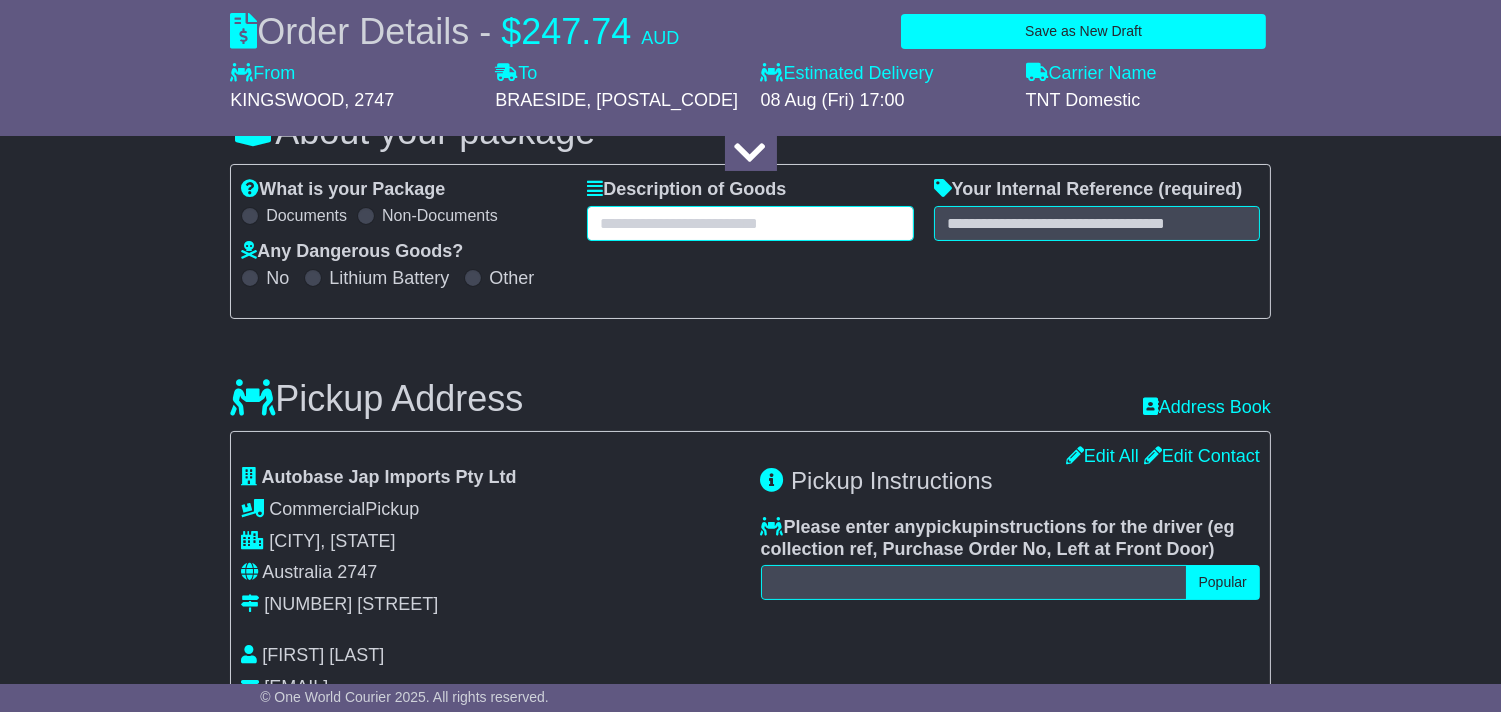 click at bounding box center [750, 223] 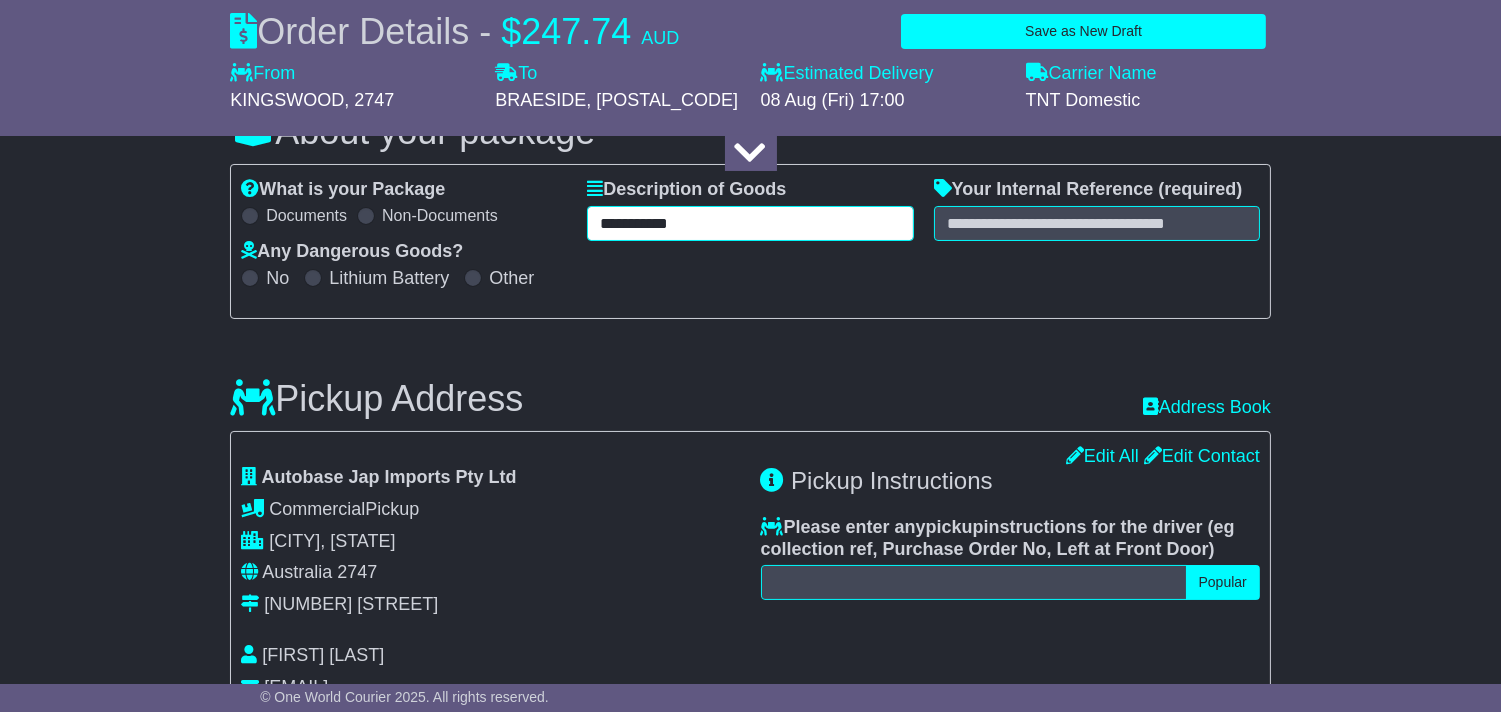 type on "**********" 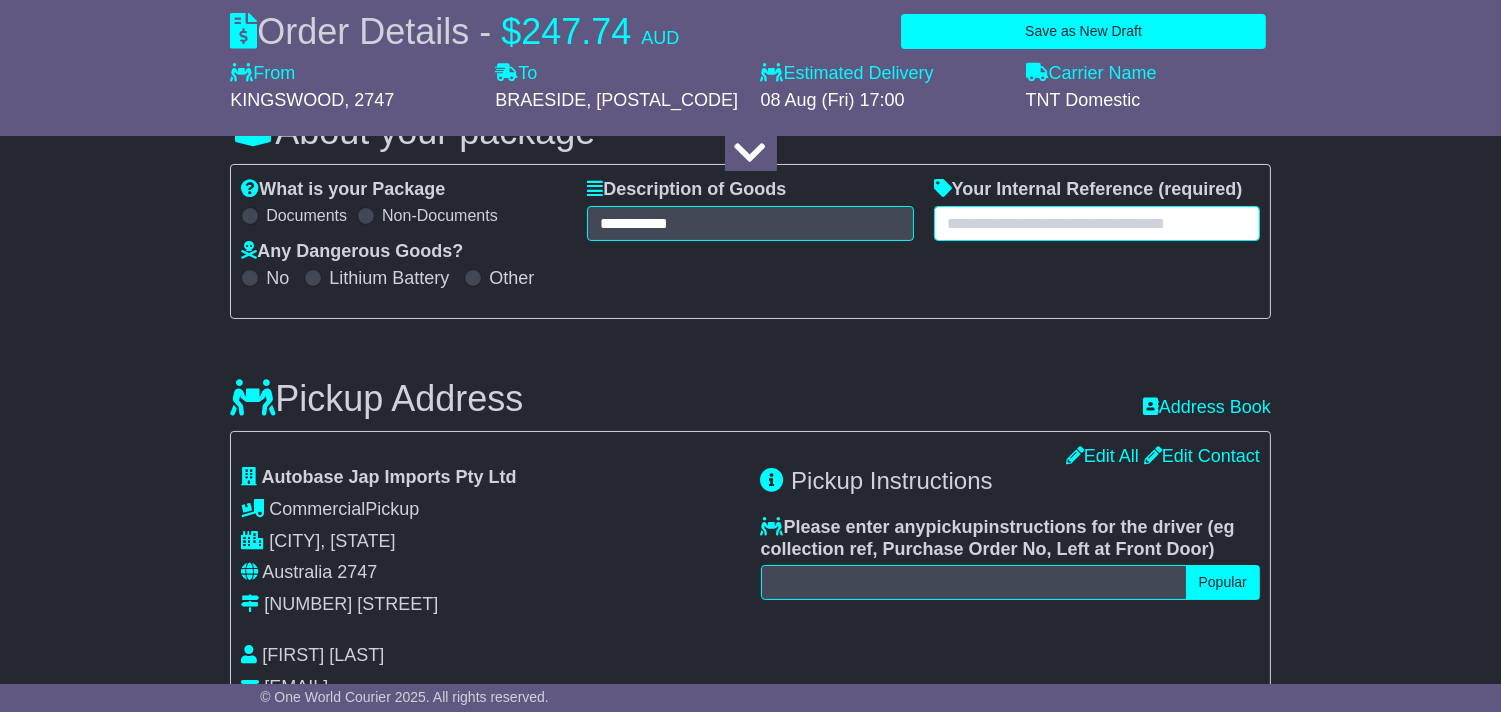 paste on "**********" 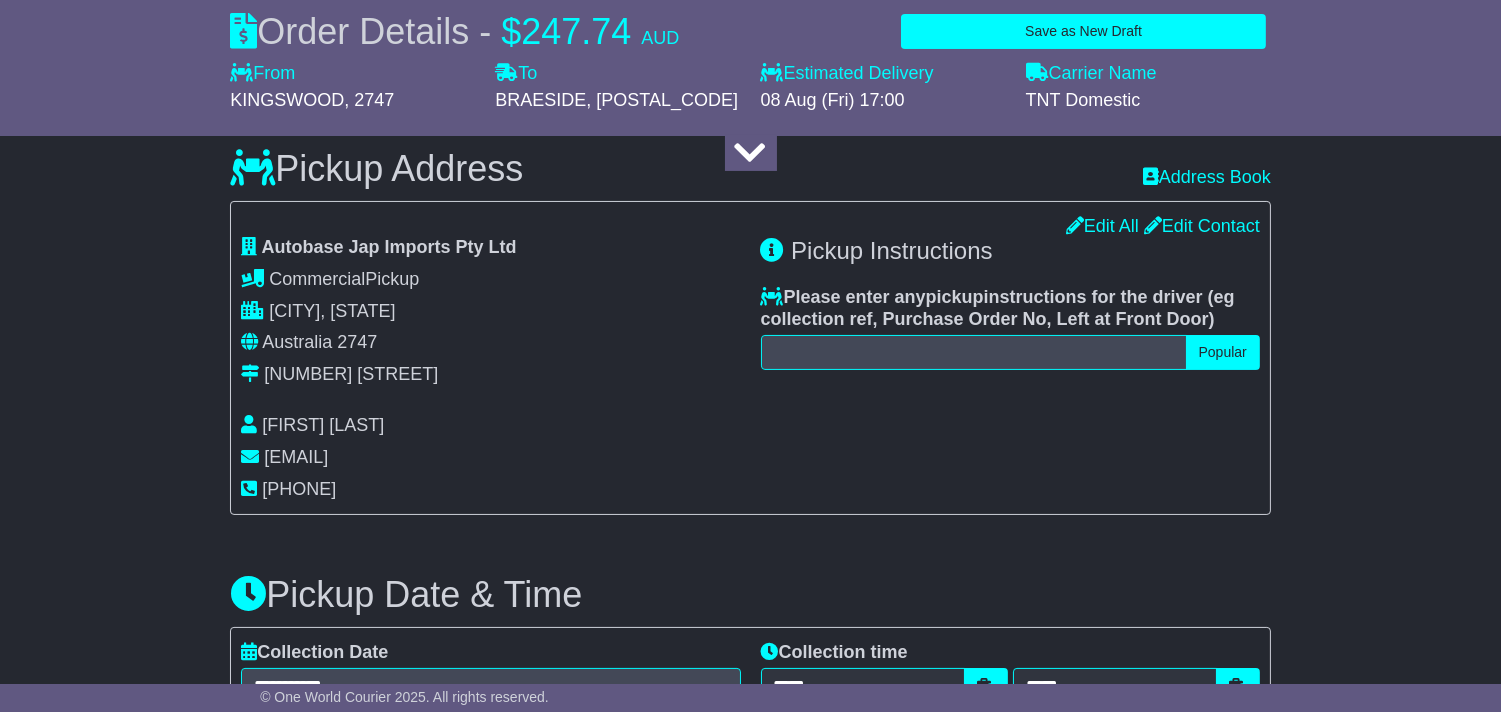 scroll, scrollTop: 495, scrollLeft: 0, axis: vertical 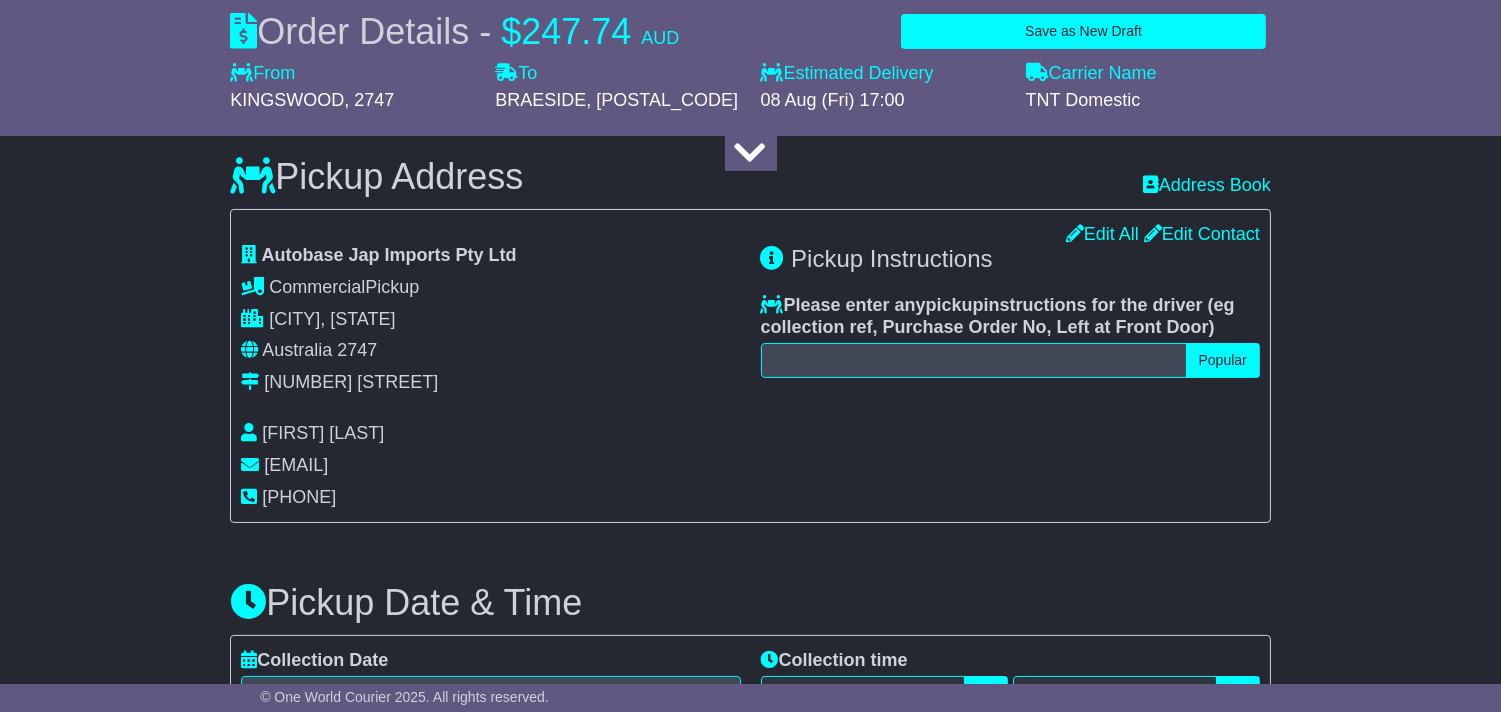 type on "**********" 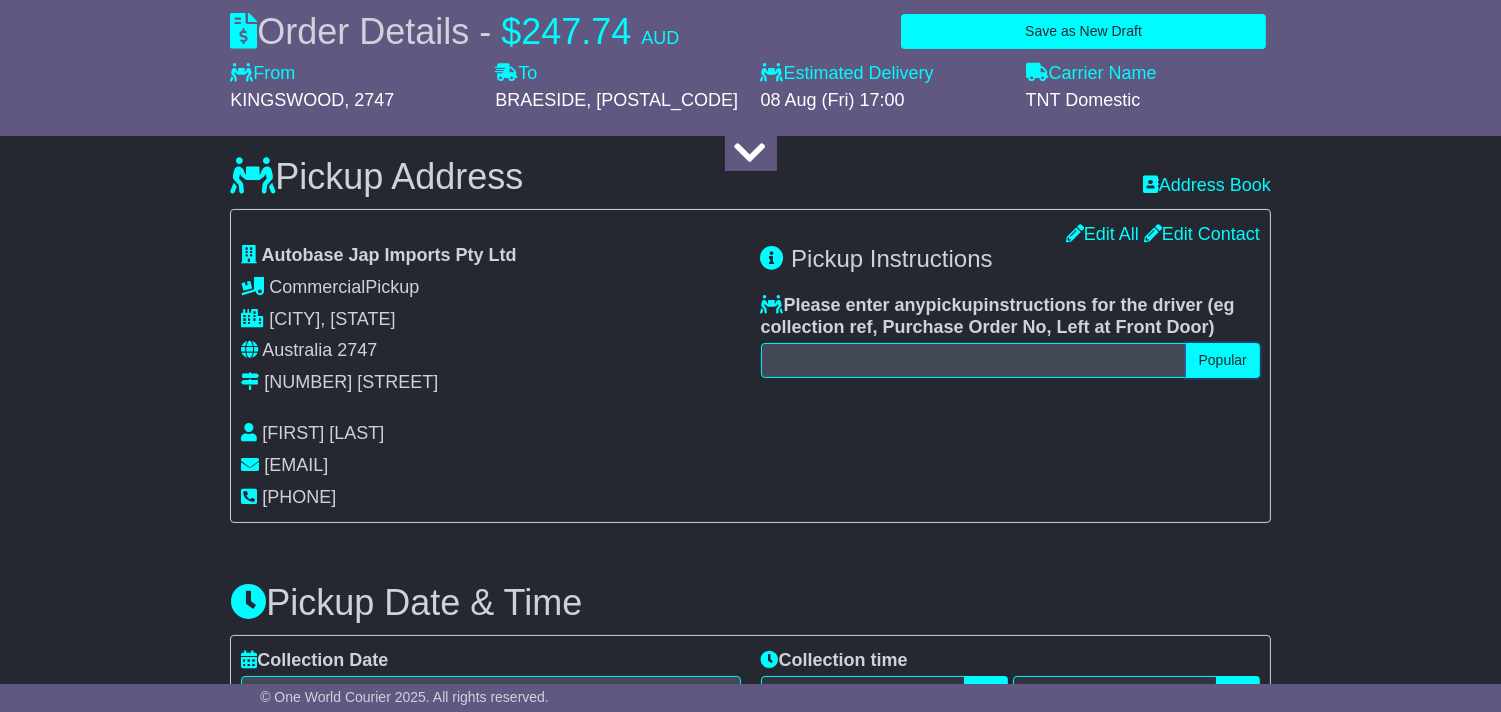 click on "Popular" at bounding box center [1223, 360] 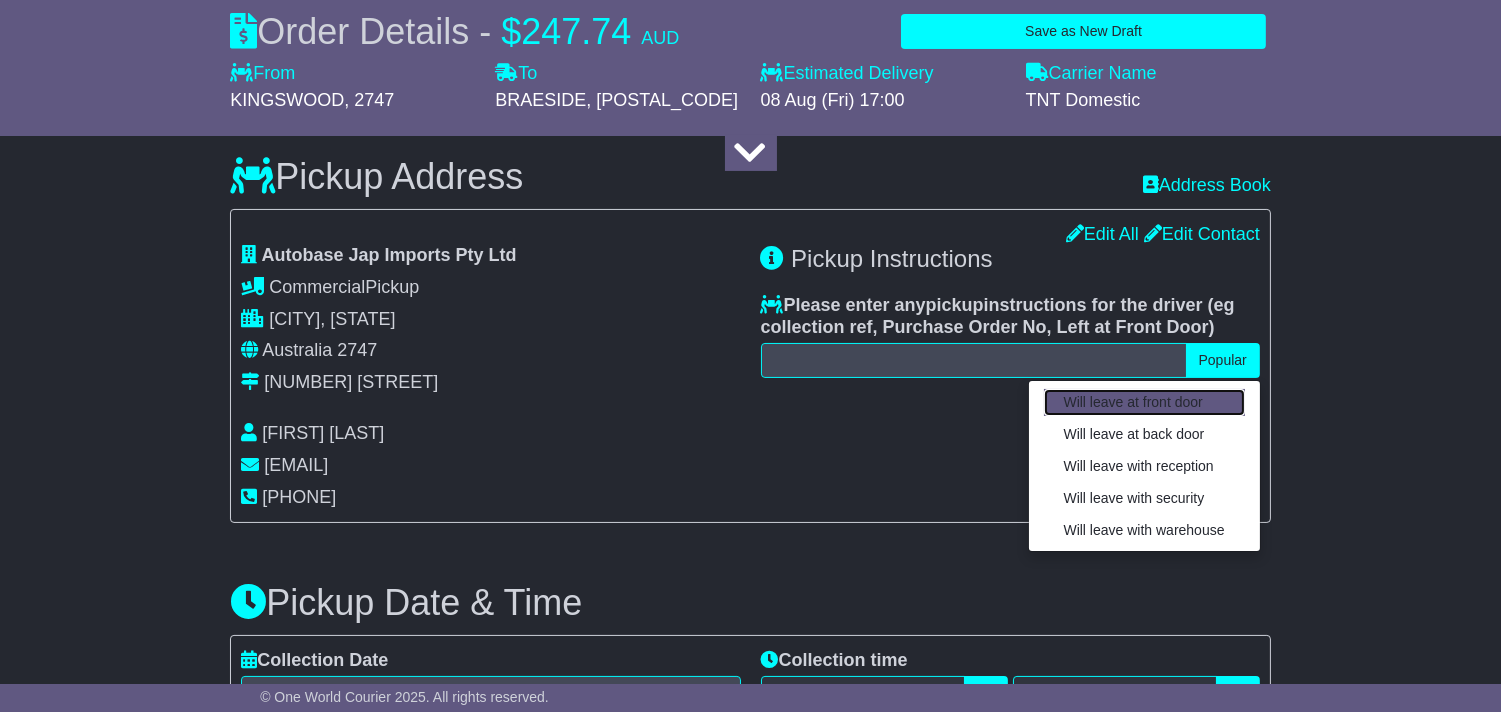 drag, startPoint x: 1217, startPoint y: 400, endPoint x: 818, endPoint y: 450, distance: 402.12064 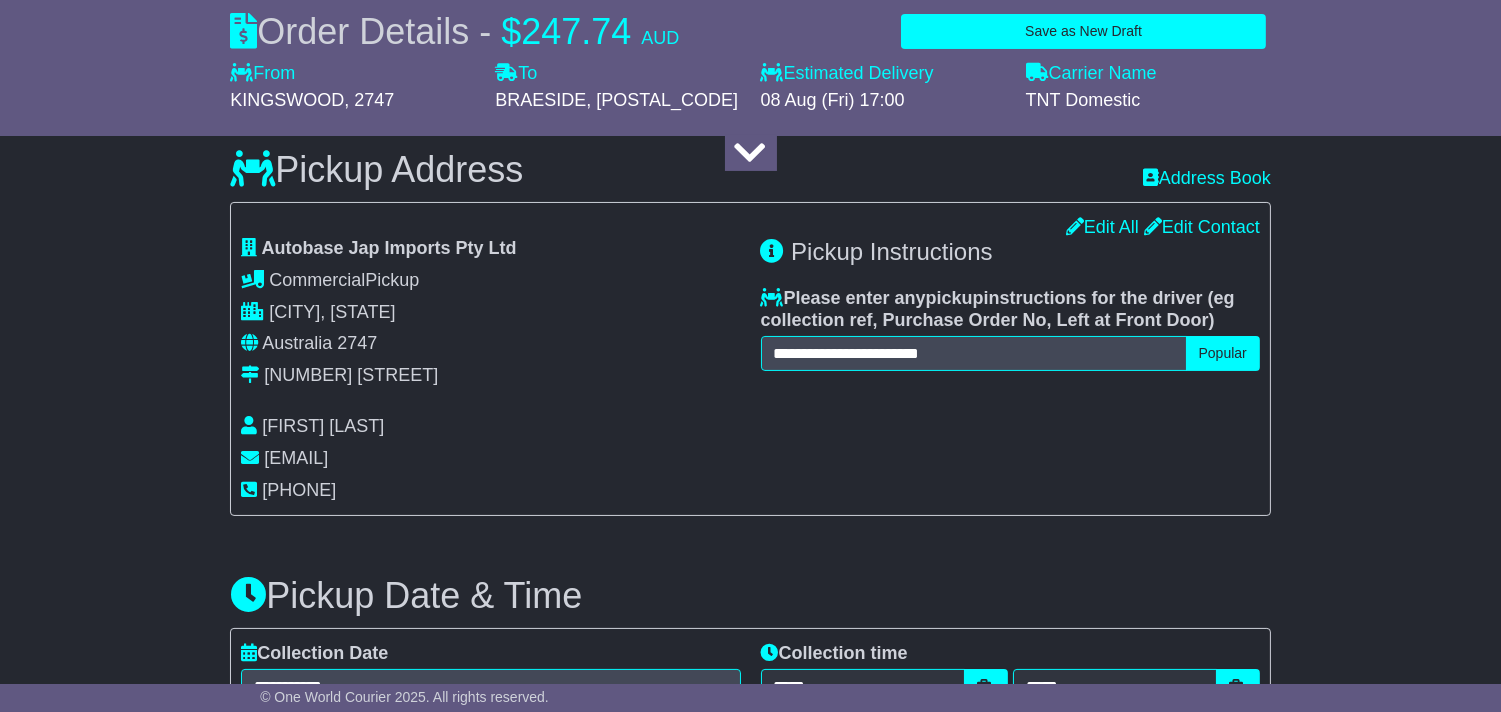 scroll, scrollTop: 1051, scrollLeft: 0, axis: vertical 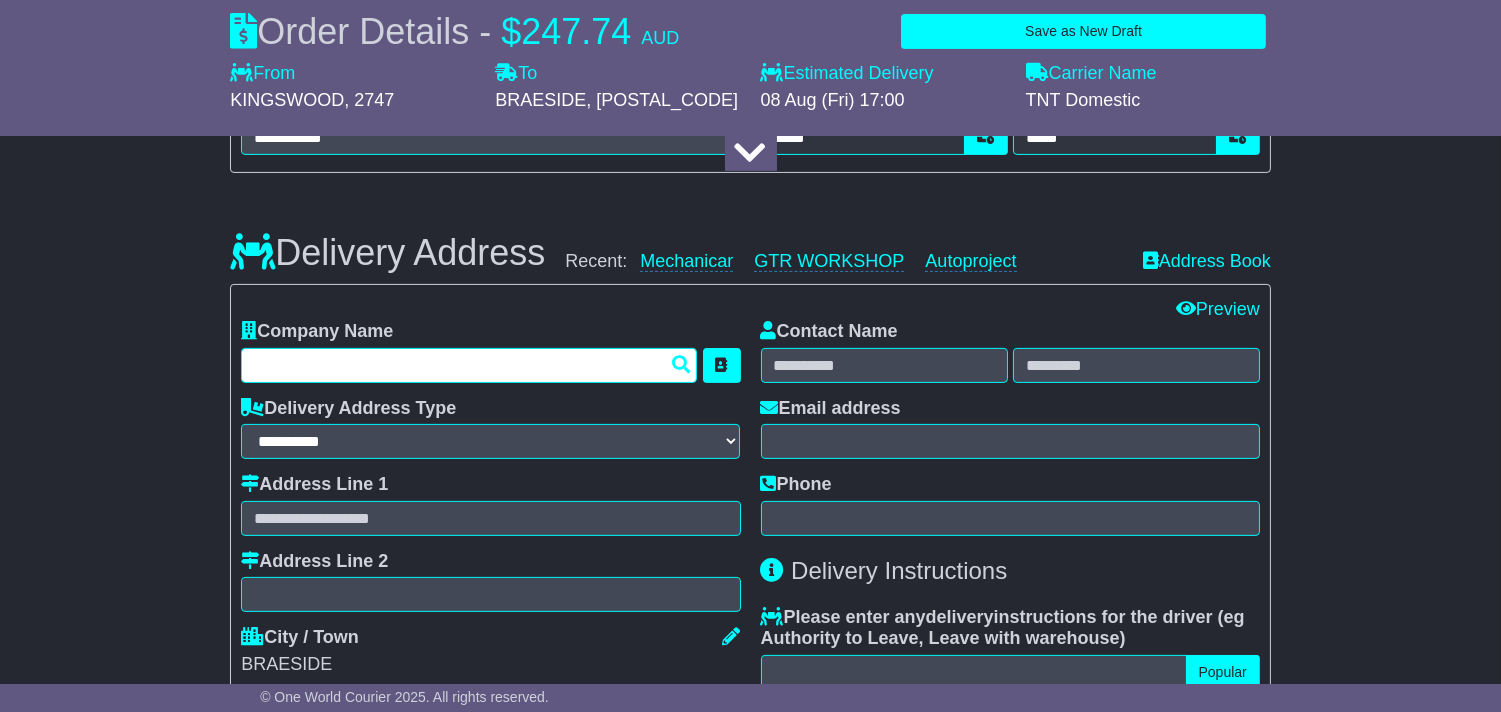 click at bounding box center [469, 365] 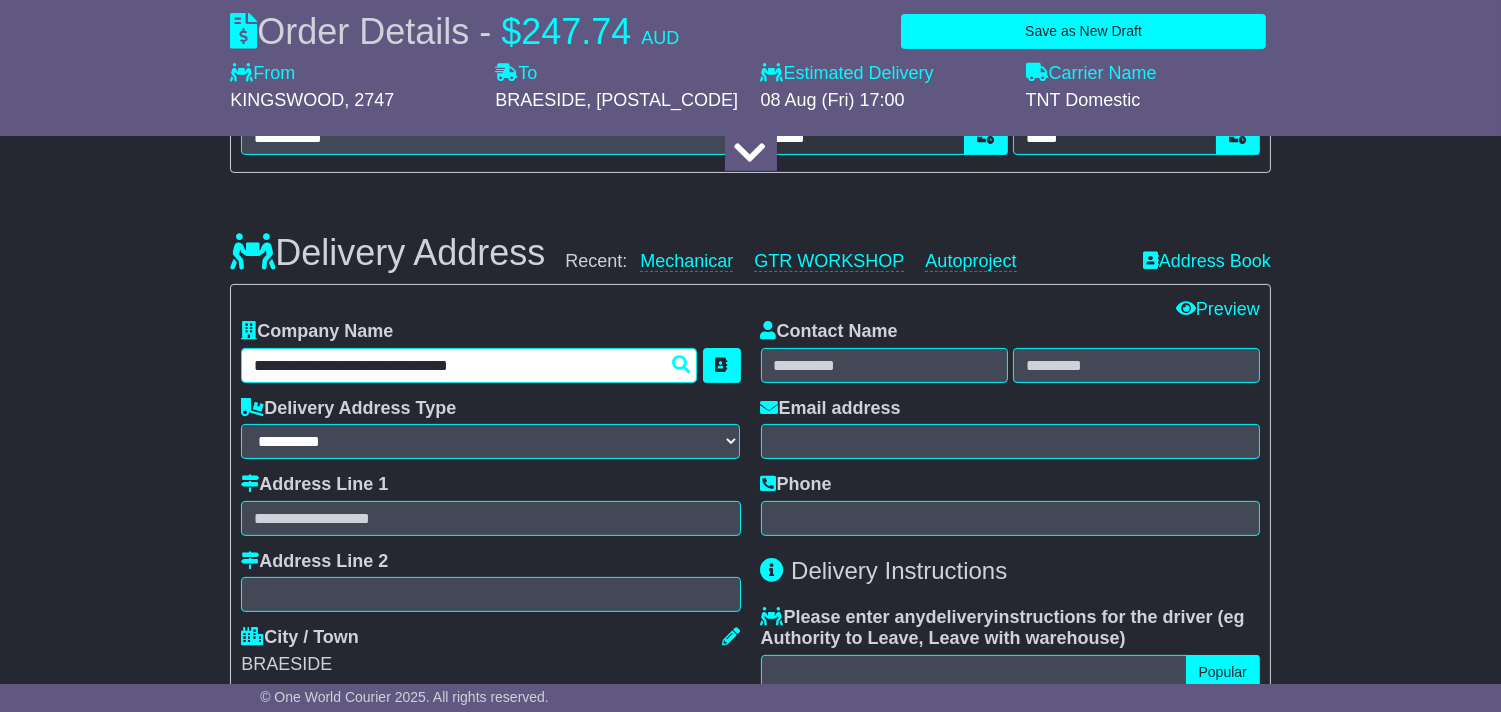 type on "**********" 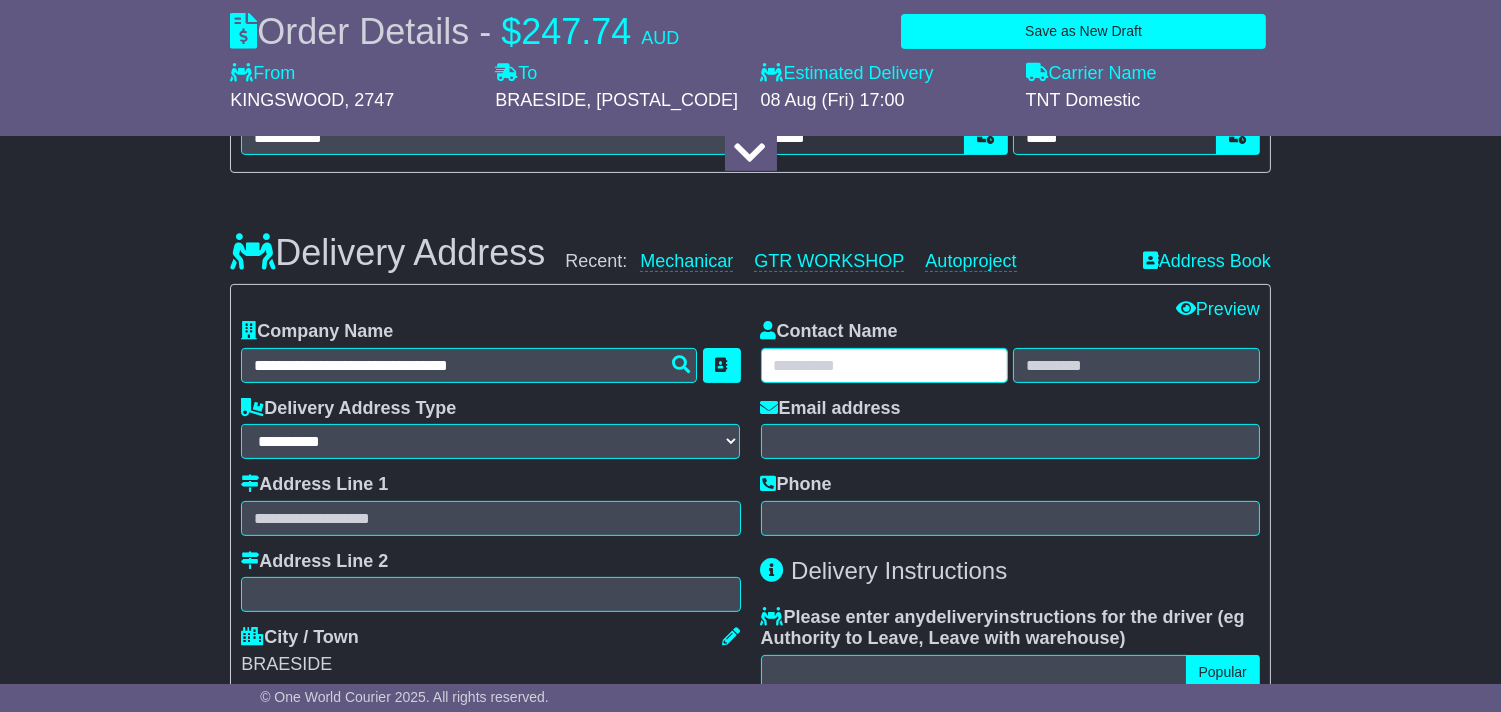 click at bounding box center (884, 365) 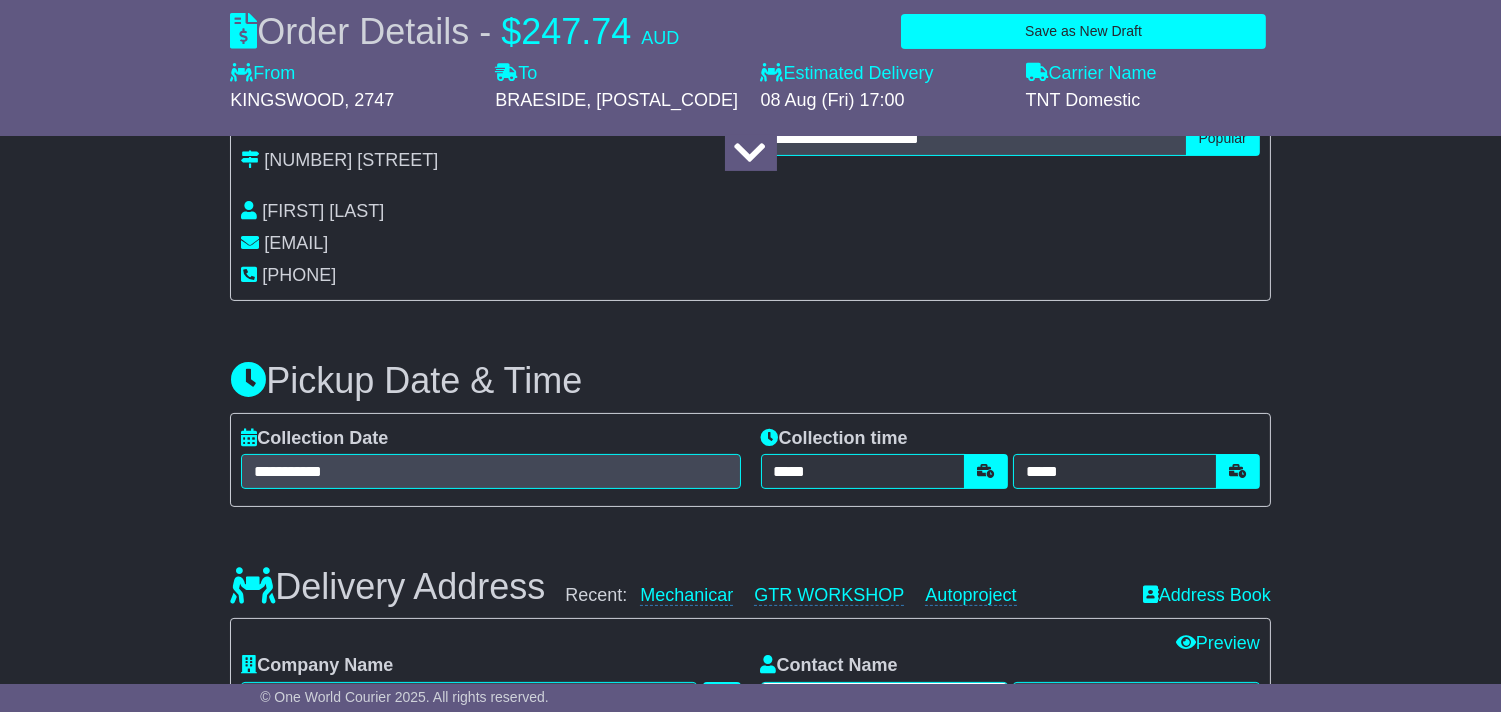 scroll, scrollTop: 606, scrollLeft: 0, axis: vertical 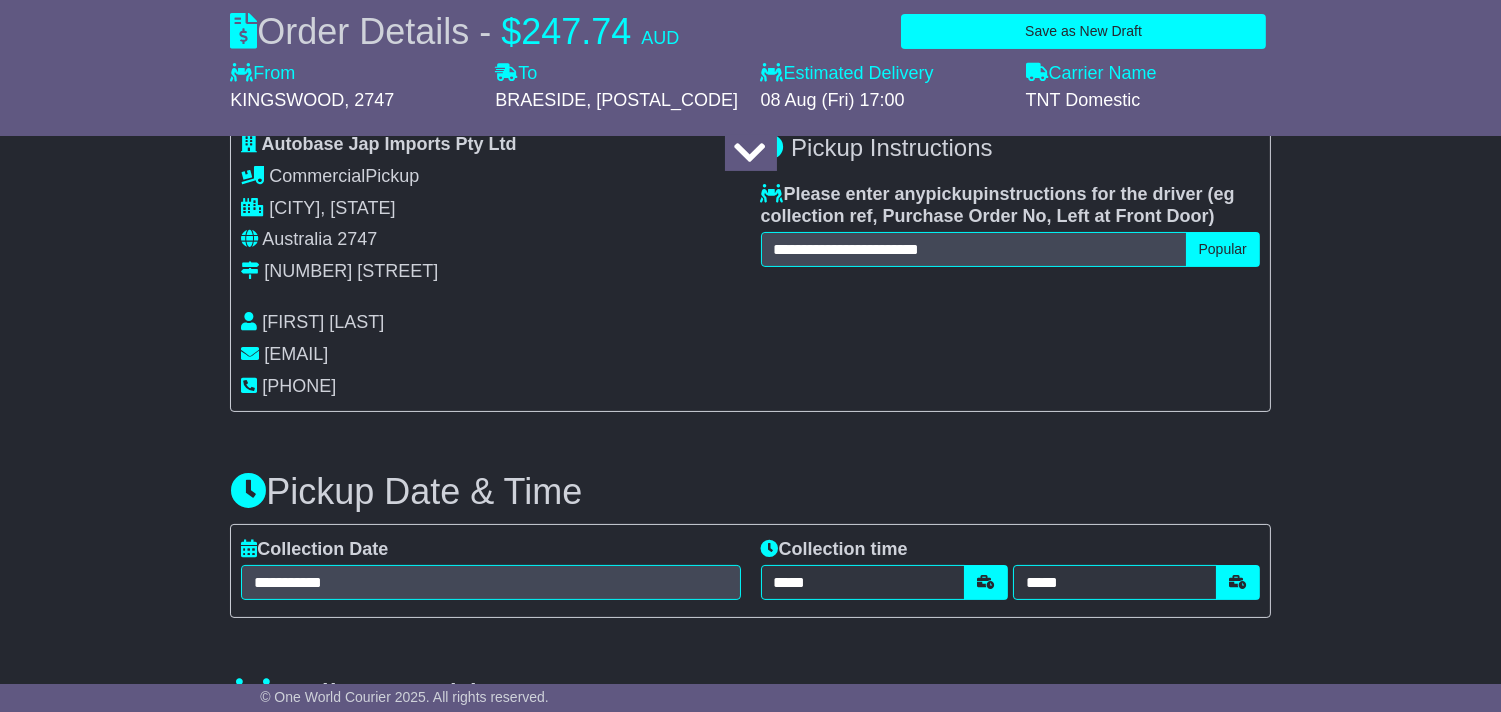 type on "****" 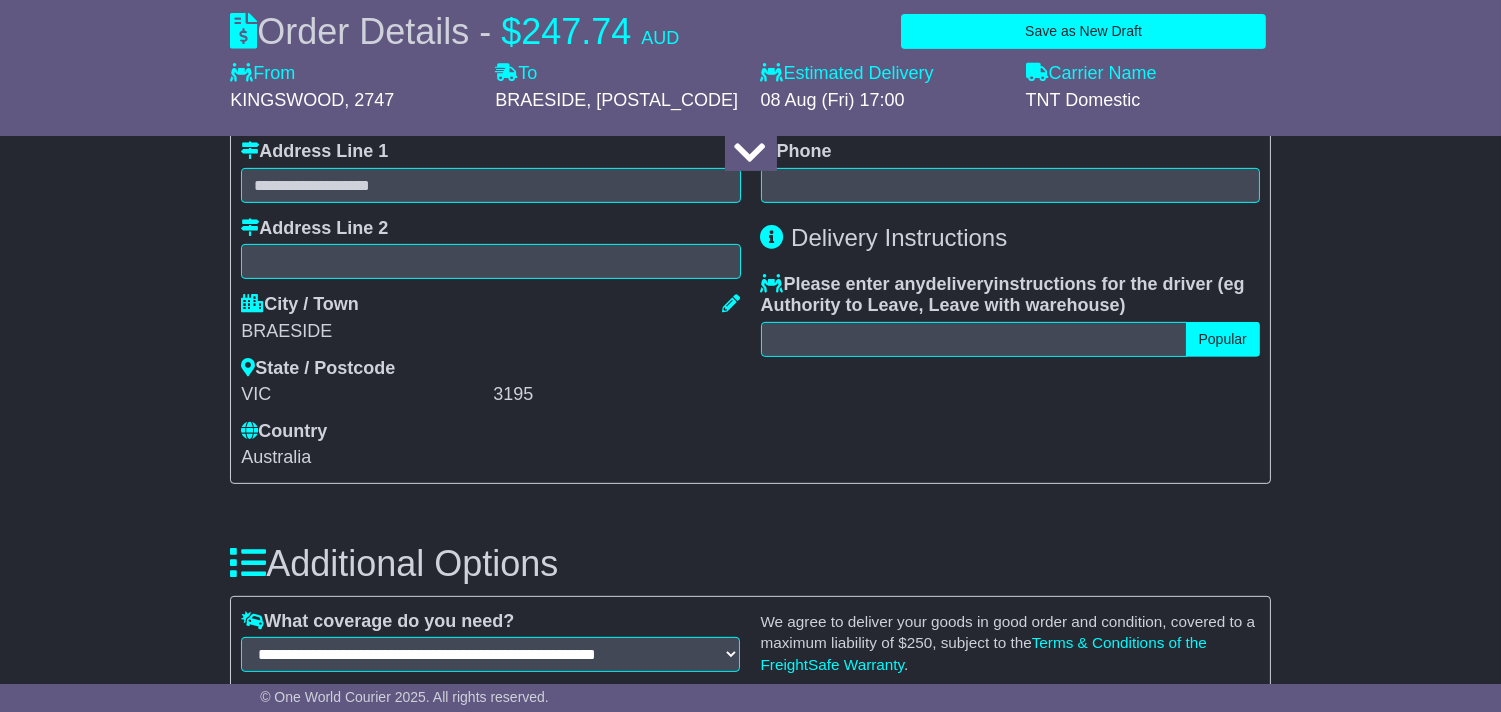 scroll, scrollTop: 1162, scrollLeft: 0, axis: vertical 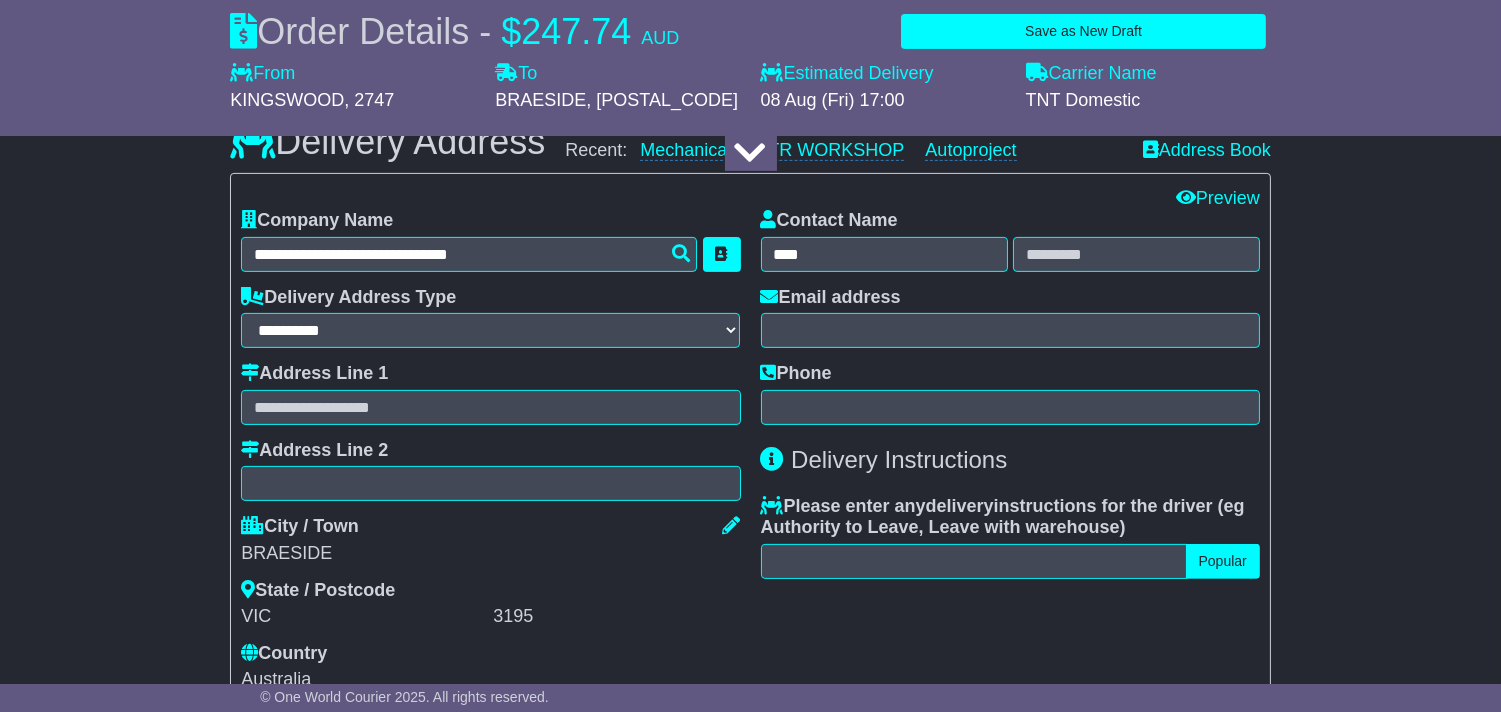 click on "Email address" at bounding box center [1010, 318] 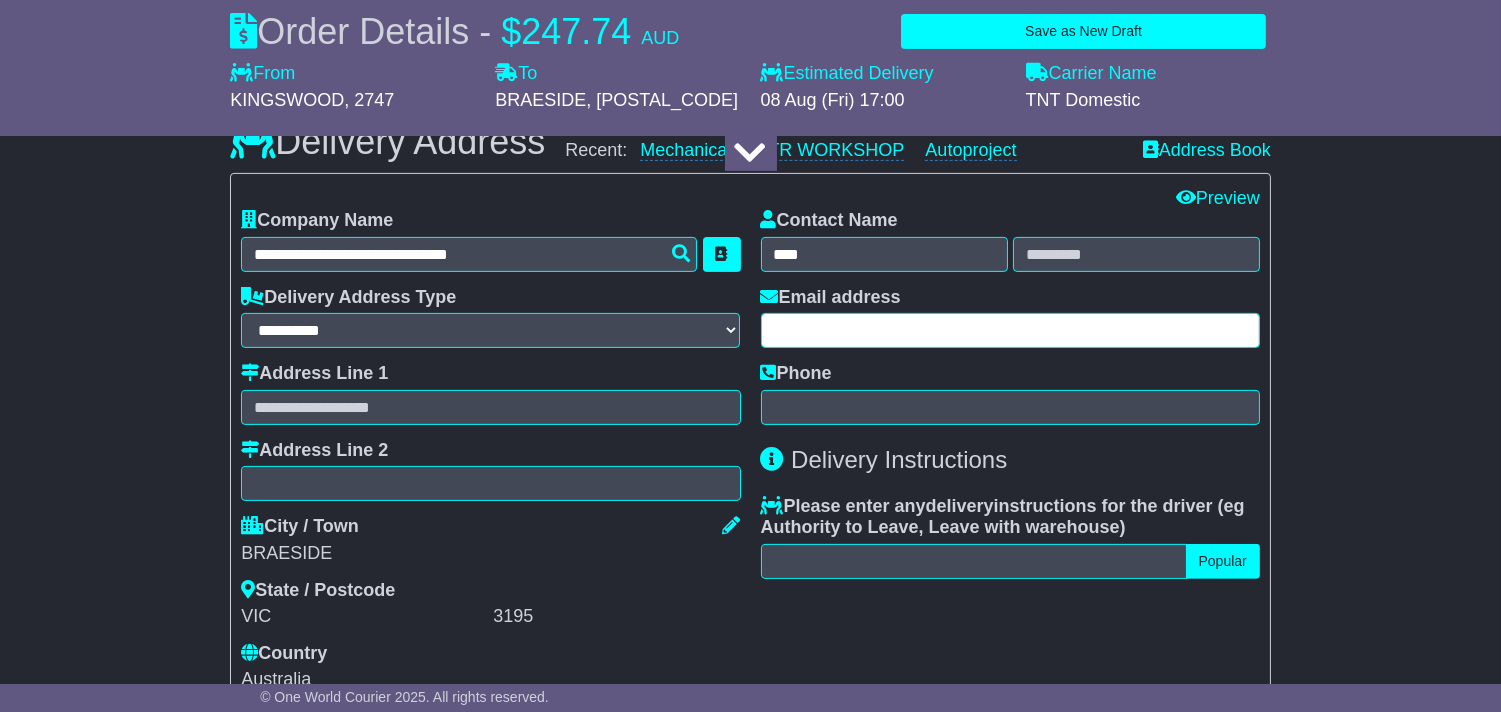 click at bounding box center [1010, 330] 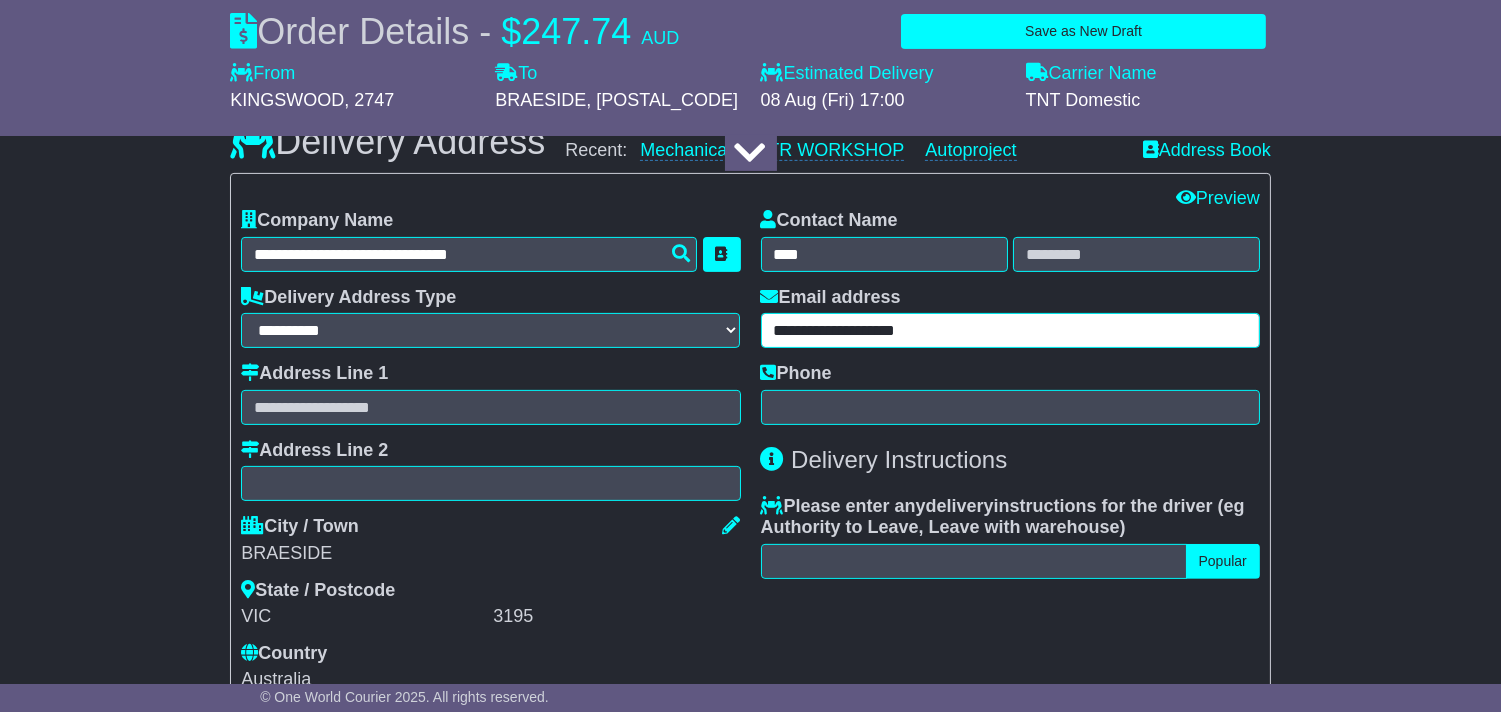 type on "**********" 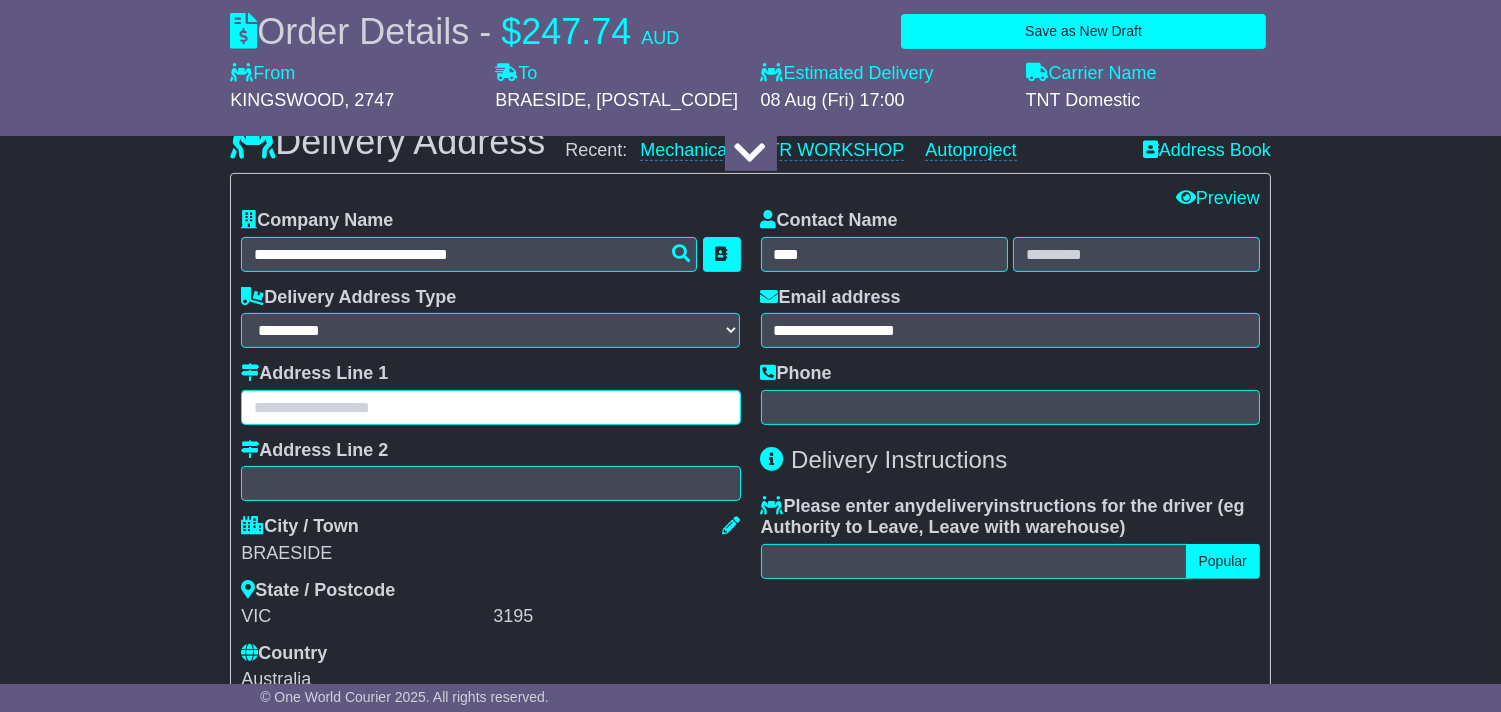 click at bounding box center (490, 407) 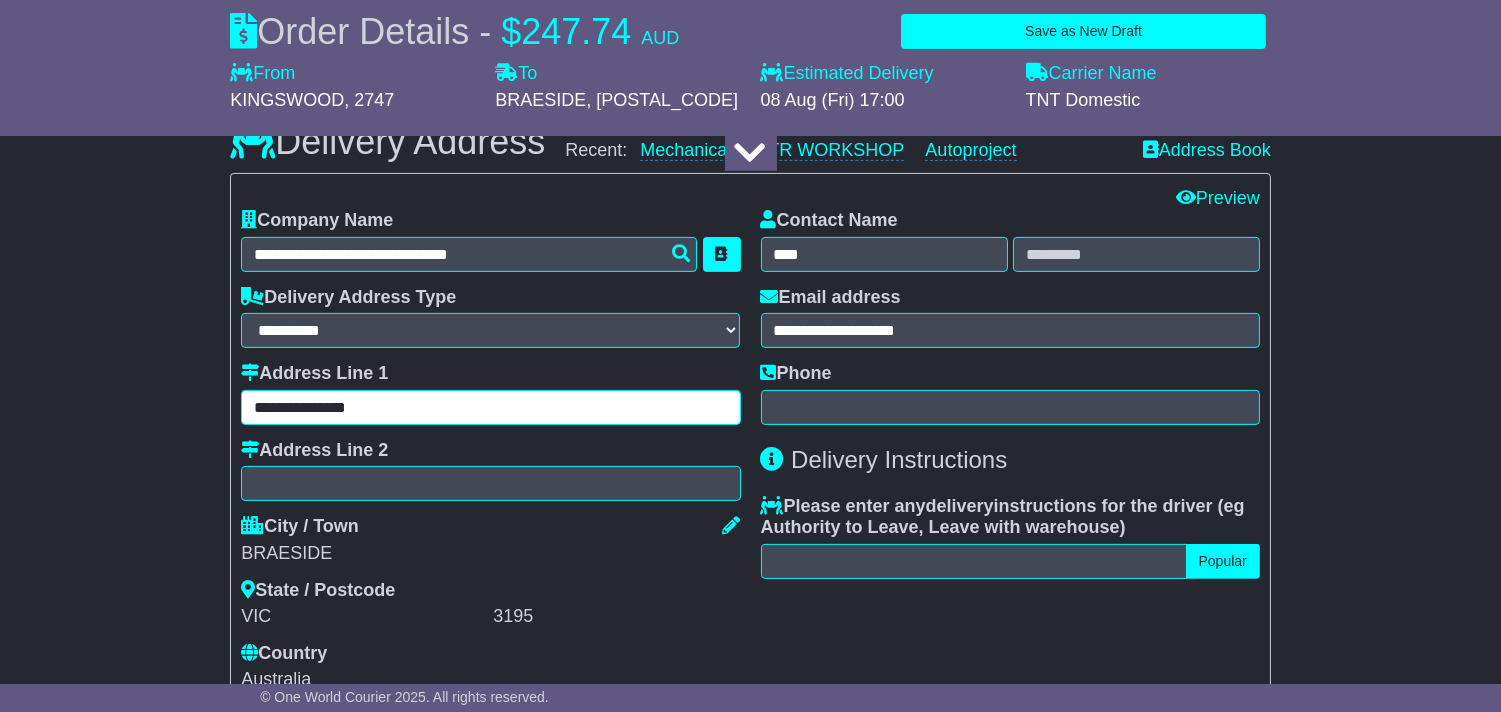 type on "**********" 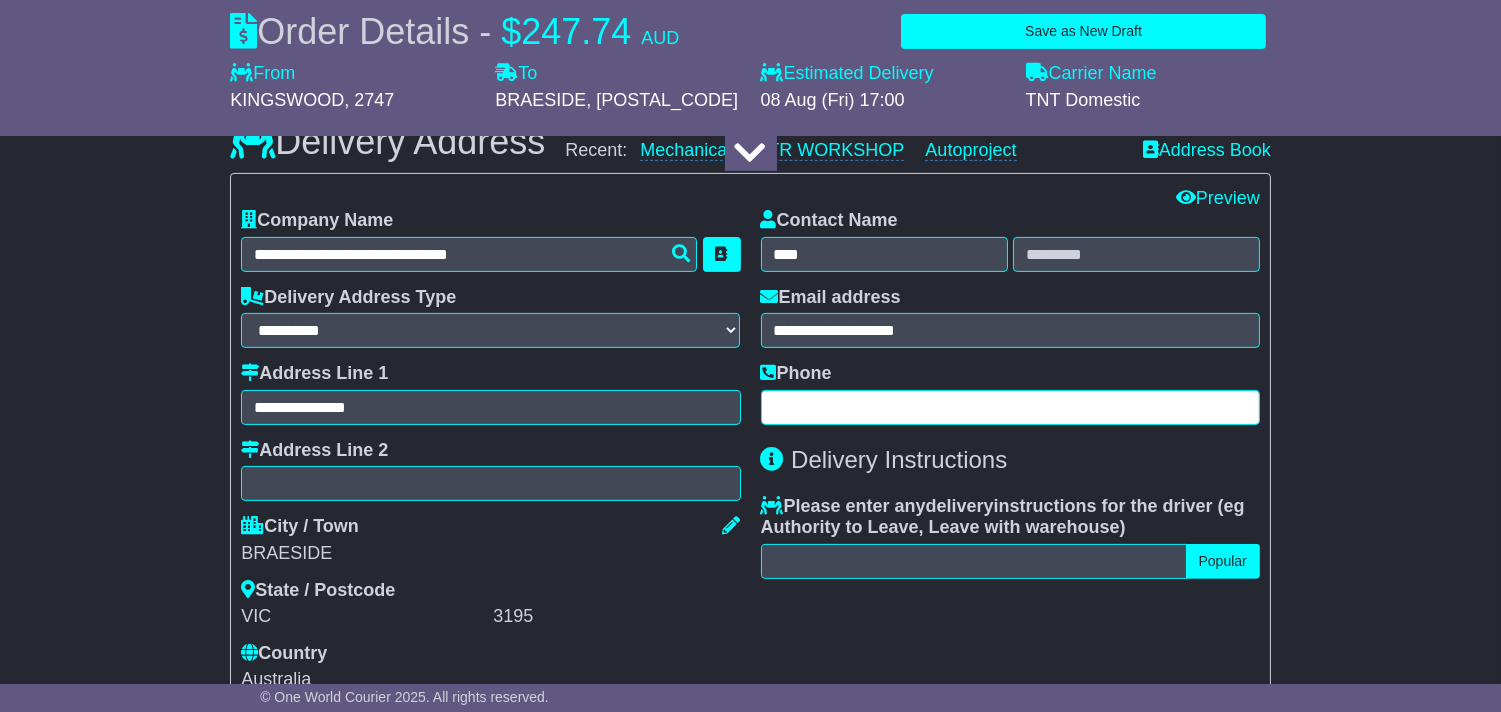 click at bounding box center (1010, 407) 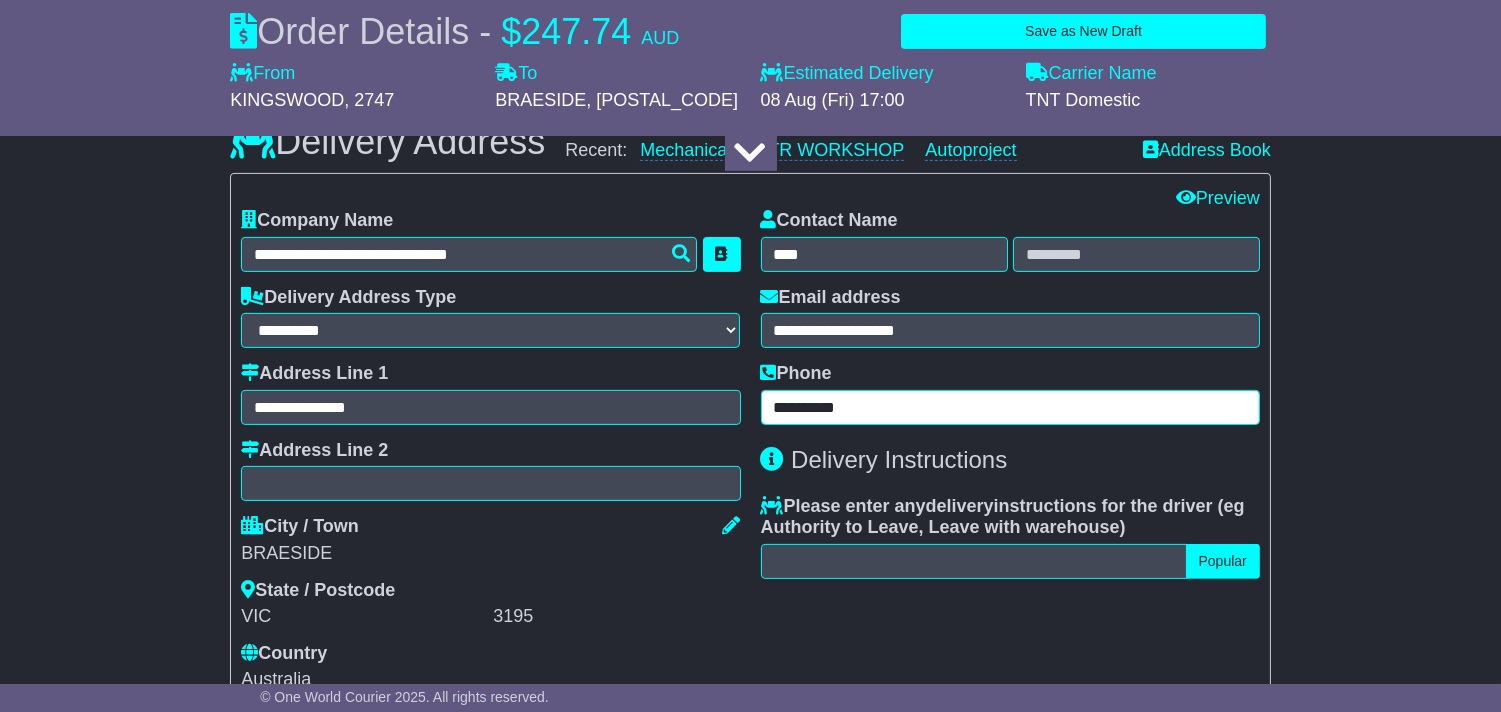 type on "**********" 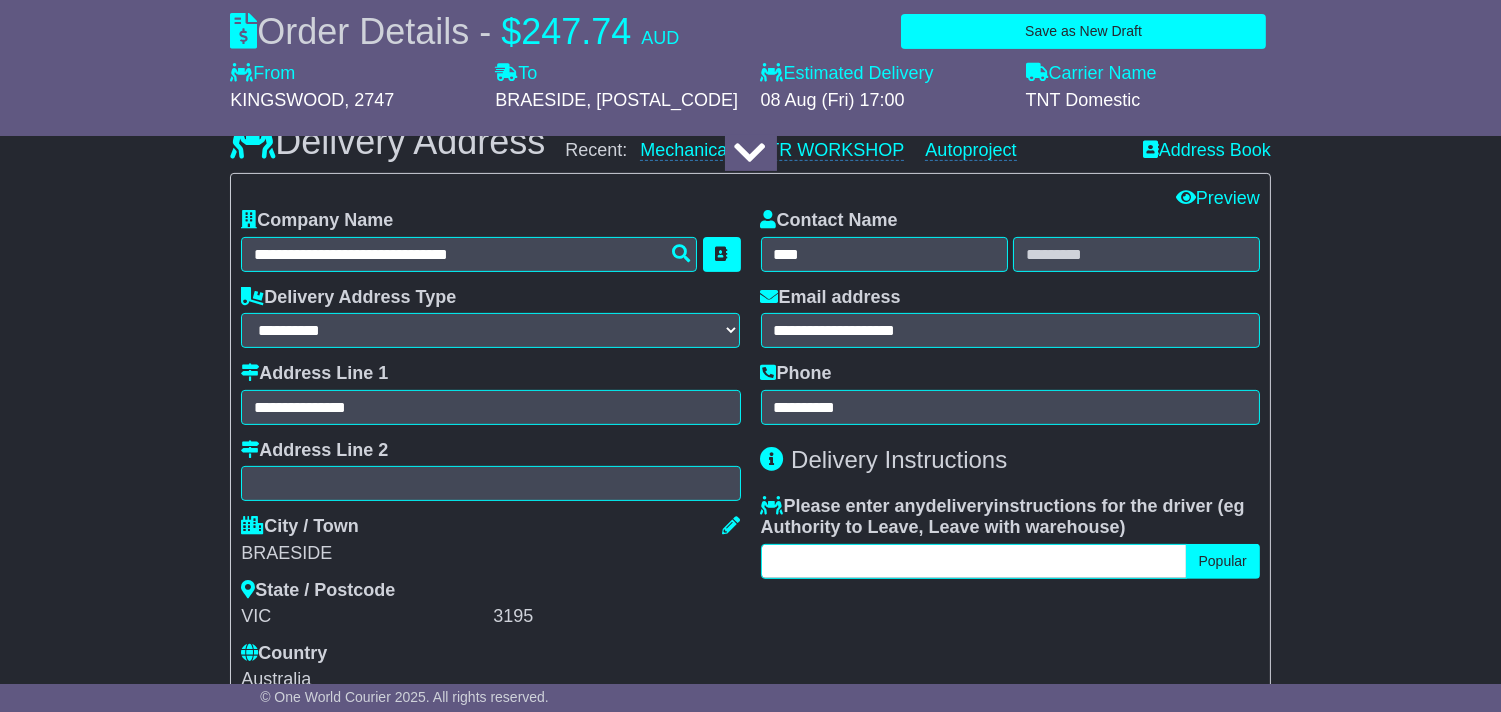 click at bounding box center [974, 561] 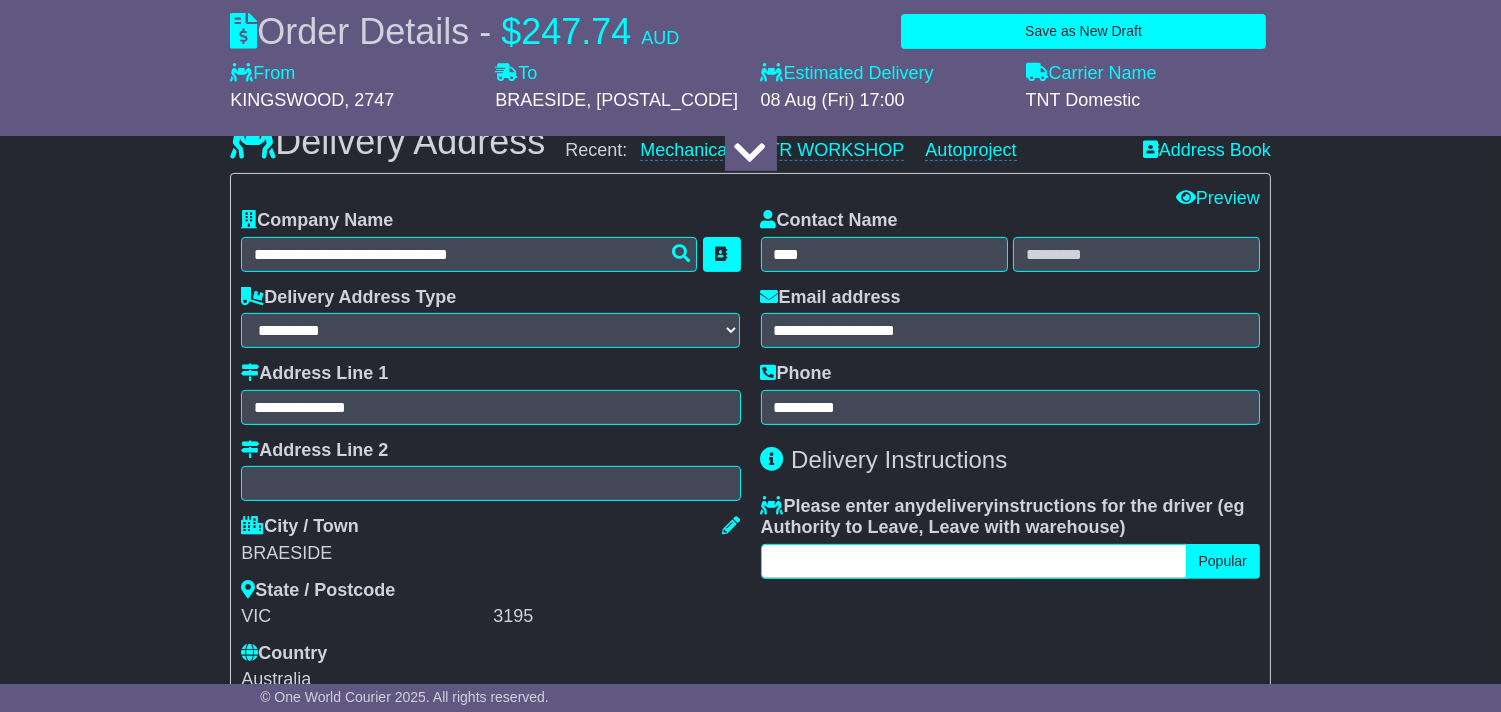 paste on "**********" 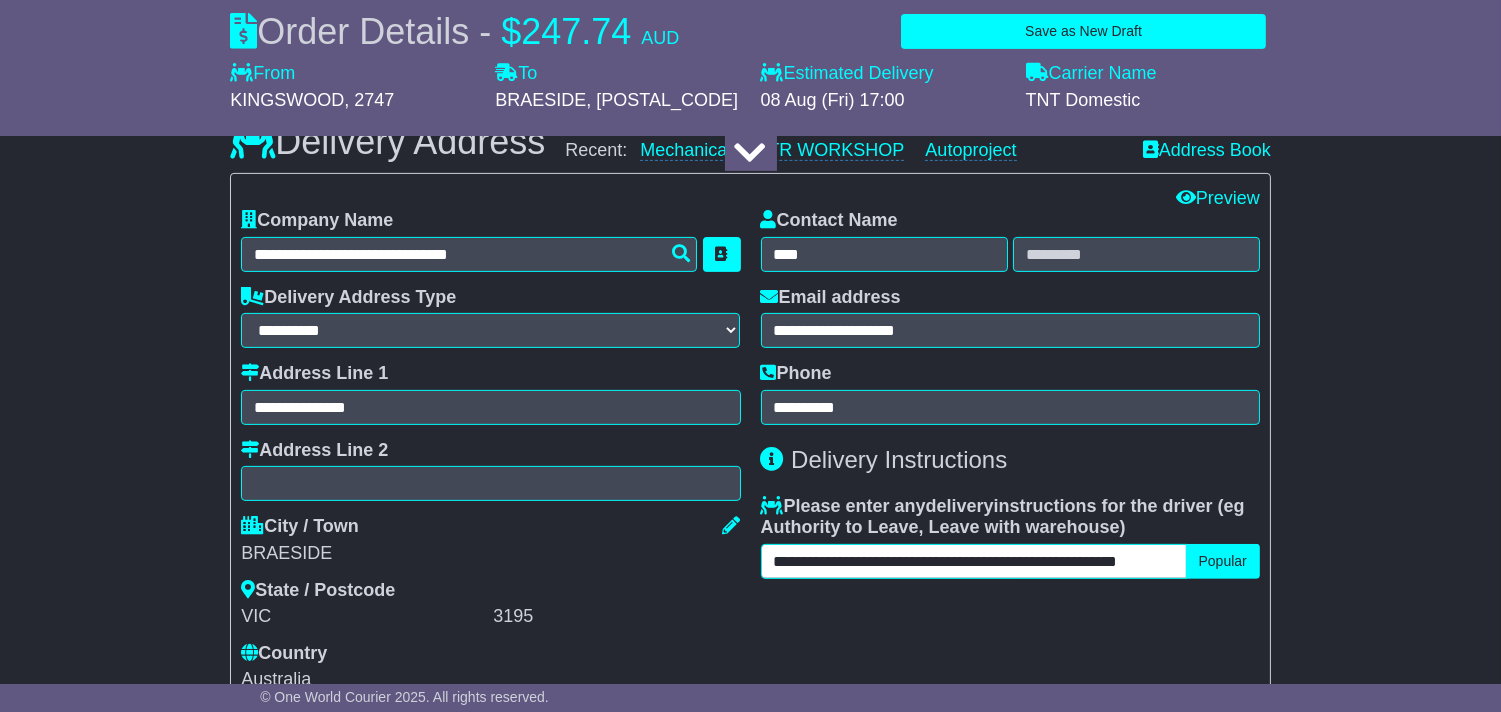 scroll, scrollTop: 0, scrollLeft: 38, axis: horizontal 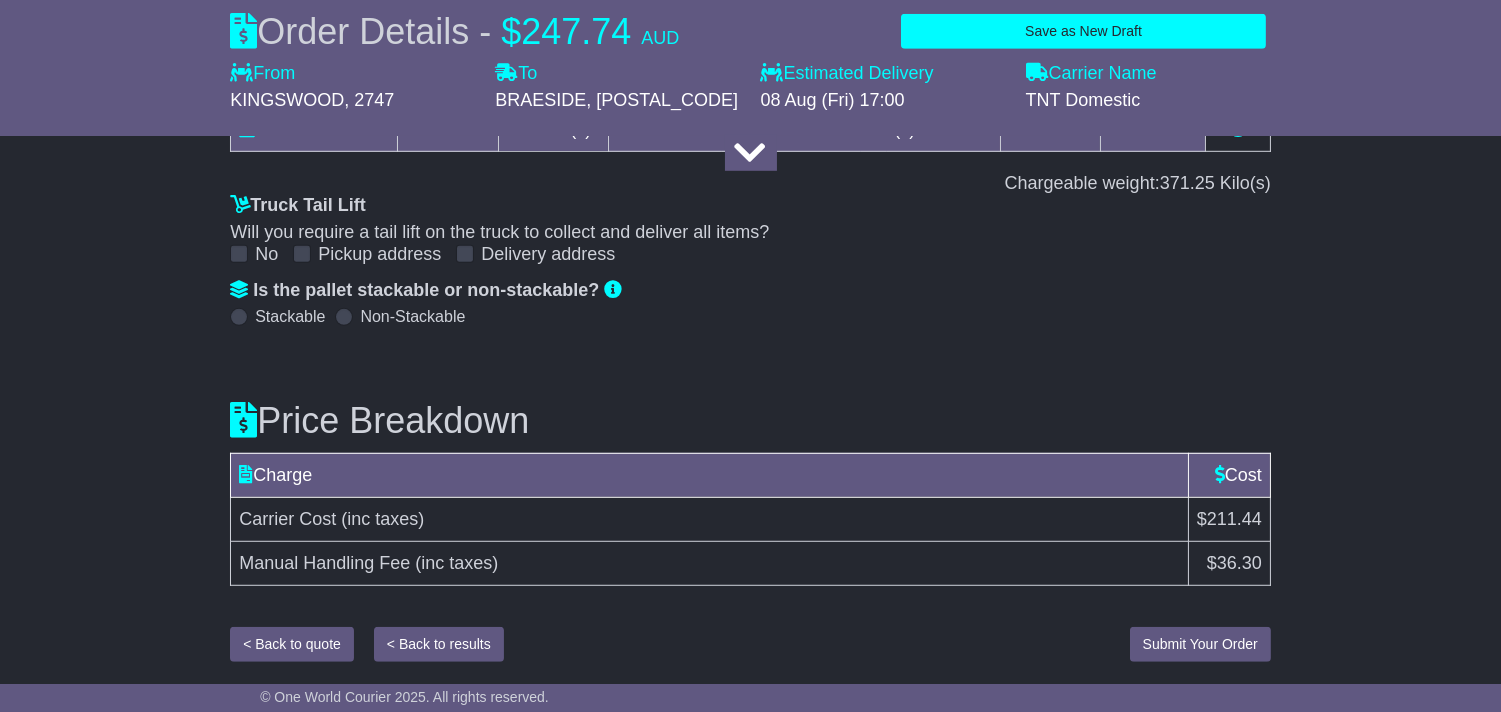 type on "**********" 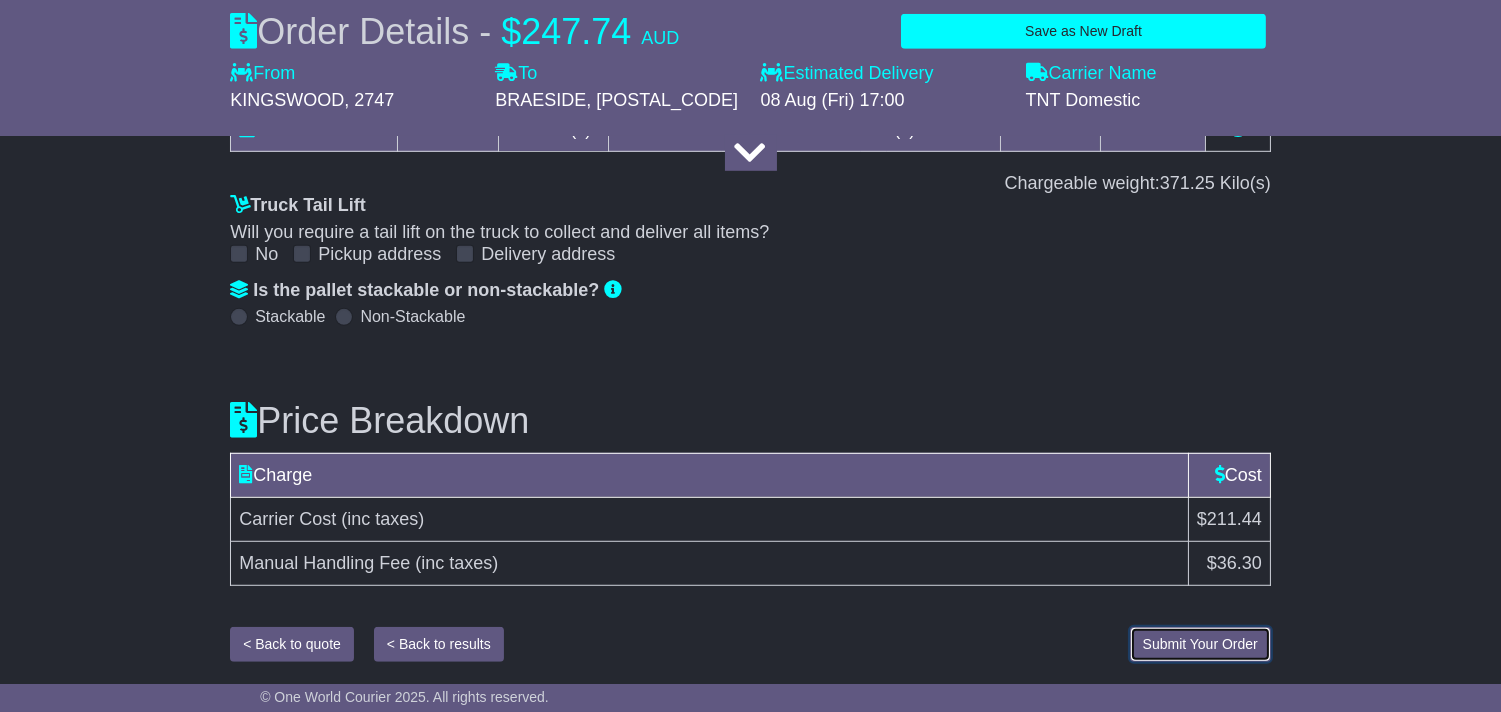 scroll, scrollTop: 0, scrollLeft: 0, axis: both 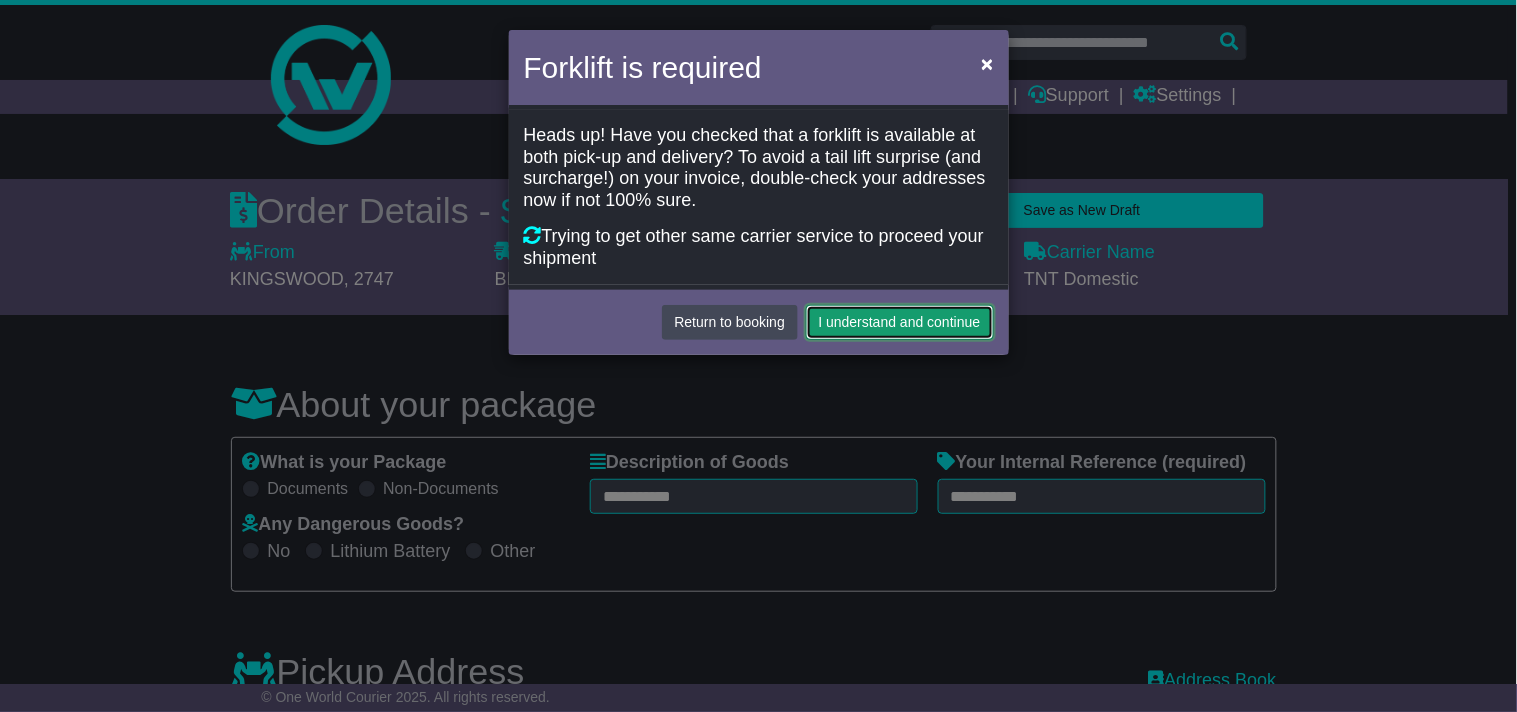 click on "I understand and continue" at bounding box center [900, 322] 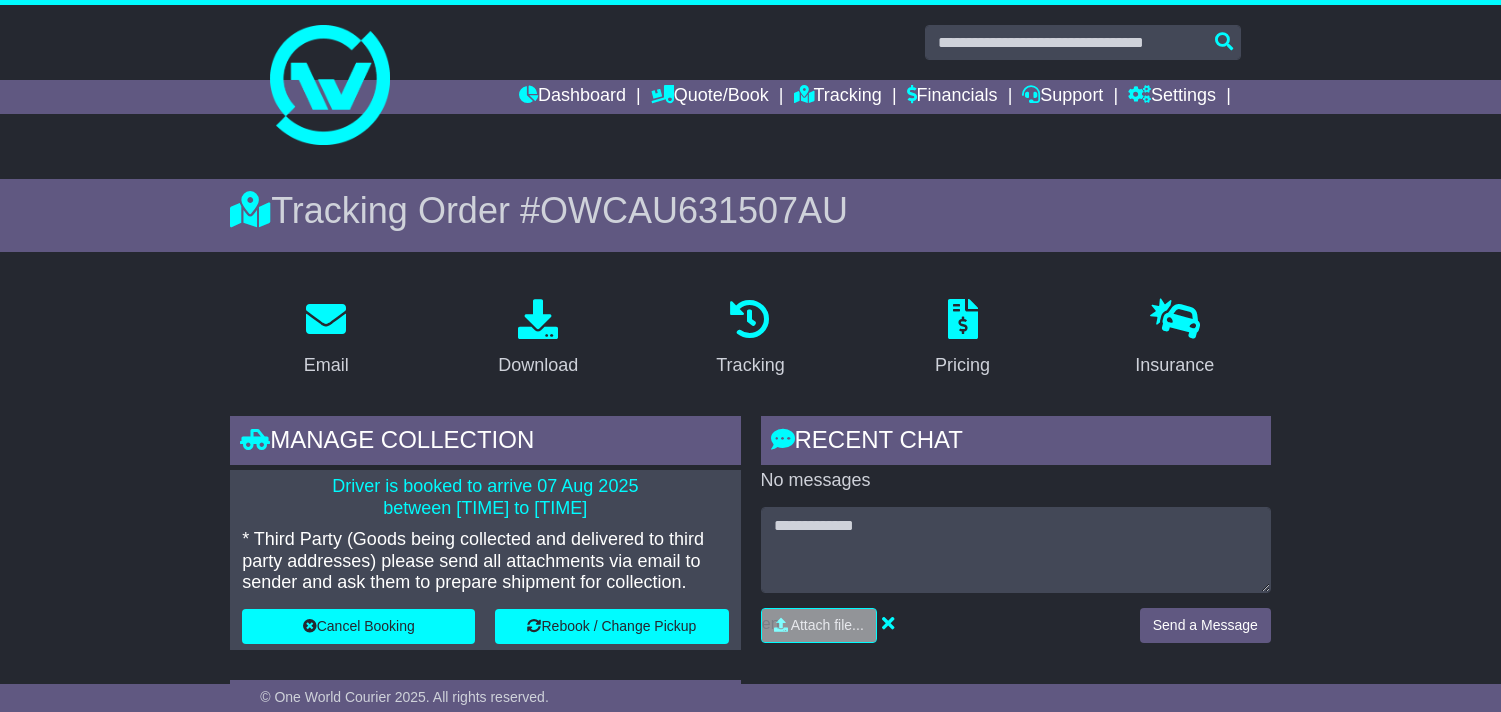 scroll, scrollTop: 0, scrollLeft: 0, axis: both 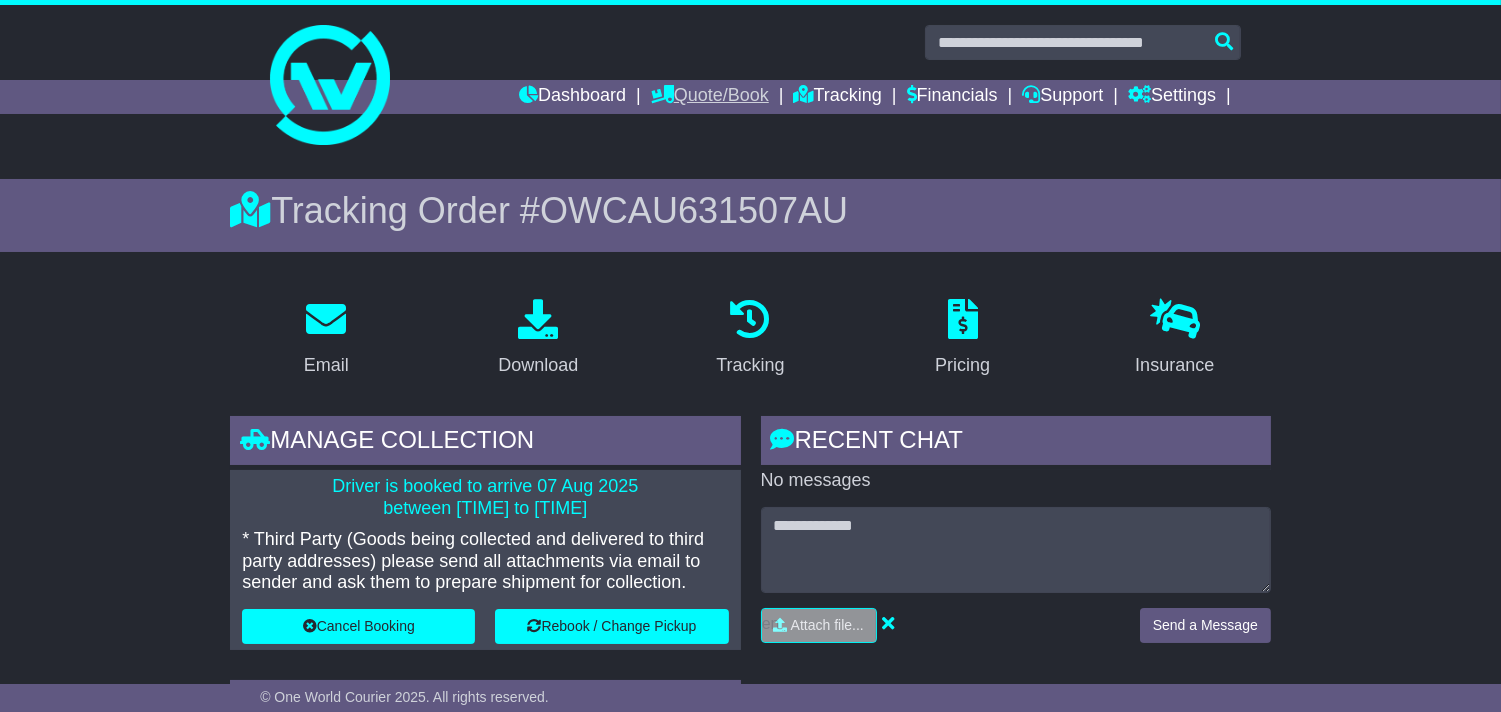 click on "Quote/Book" at bounding box center (710, 97) 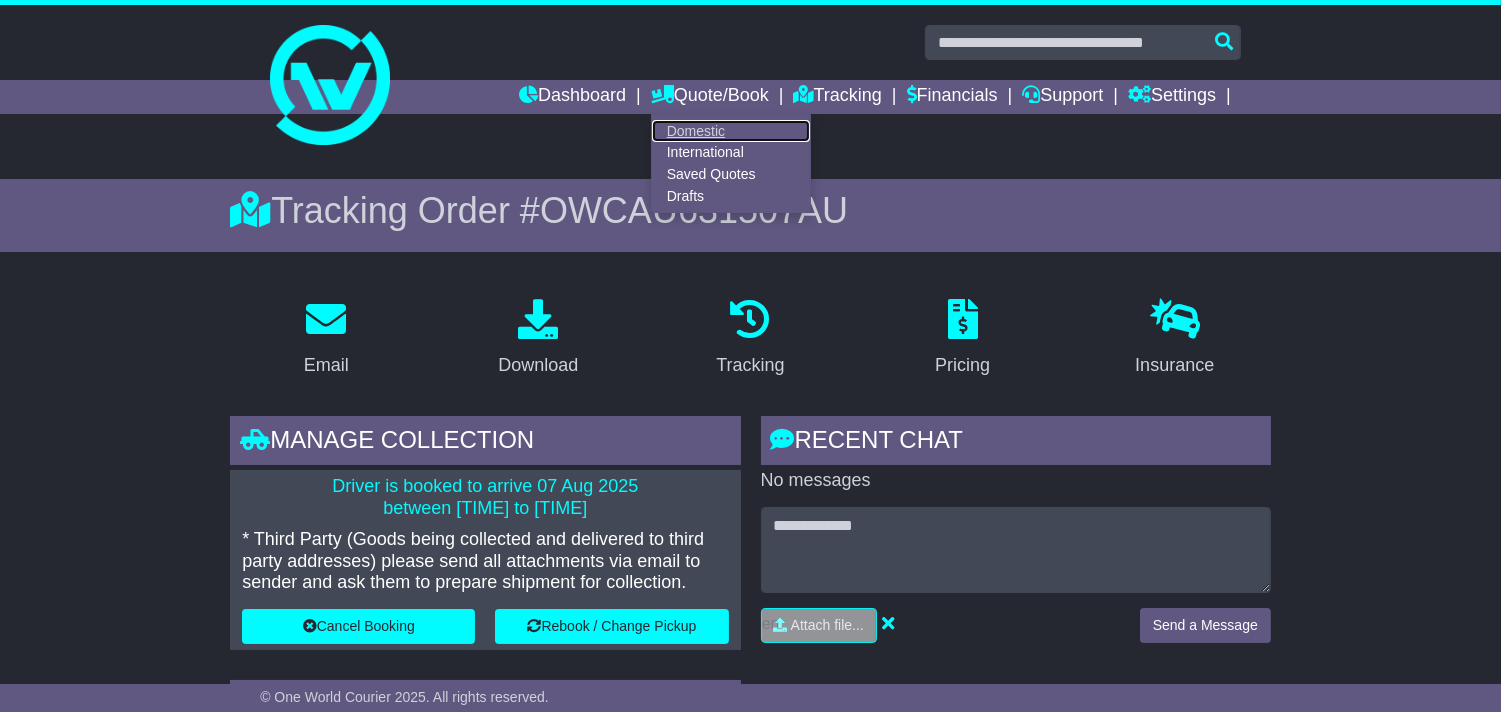 click on "Domestic" at bounding box center [731, 131] 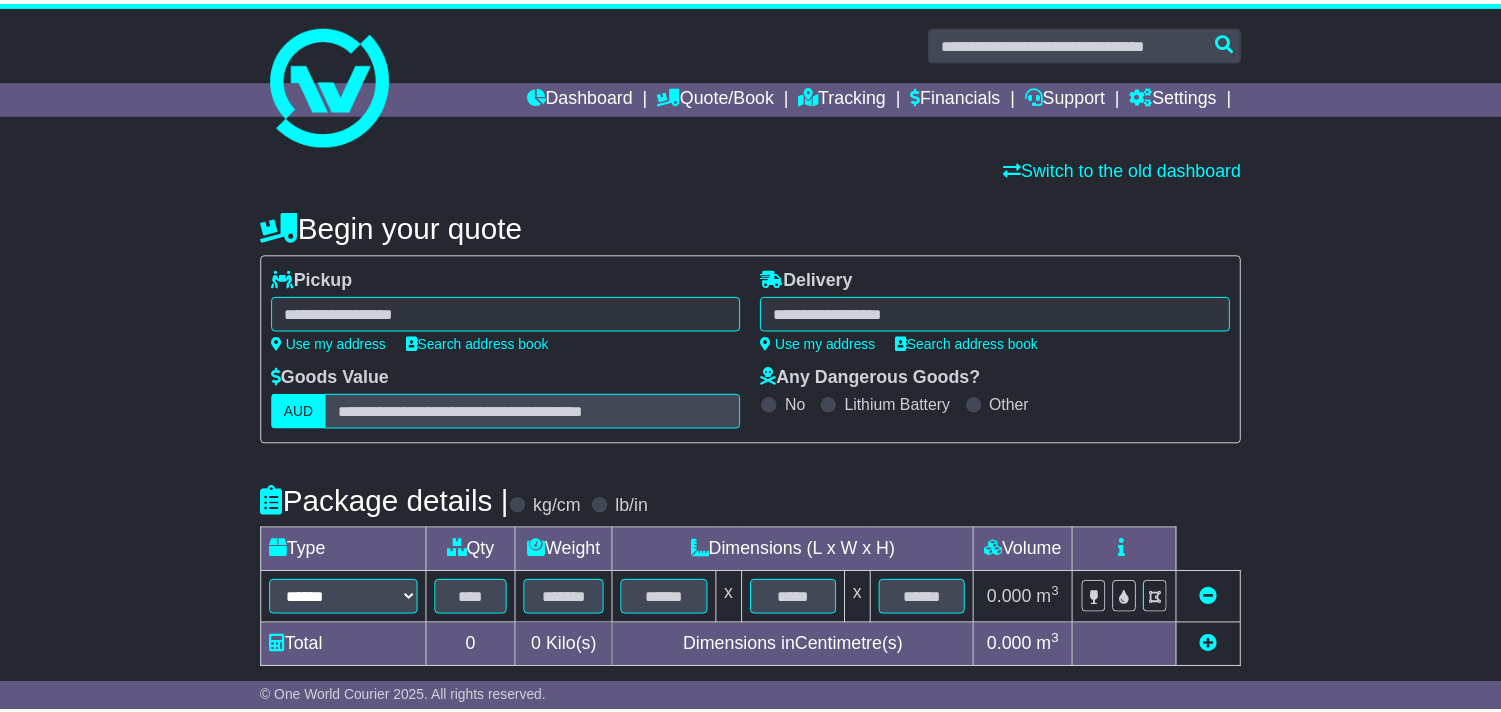 scroll, scrollTop: 0, scrollLeft: 0, axis: both 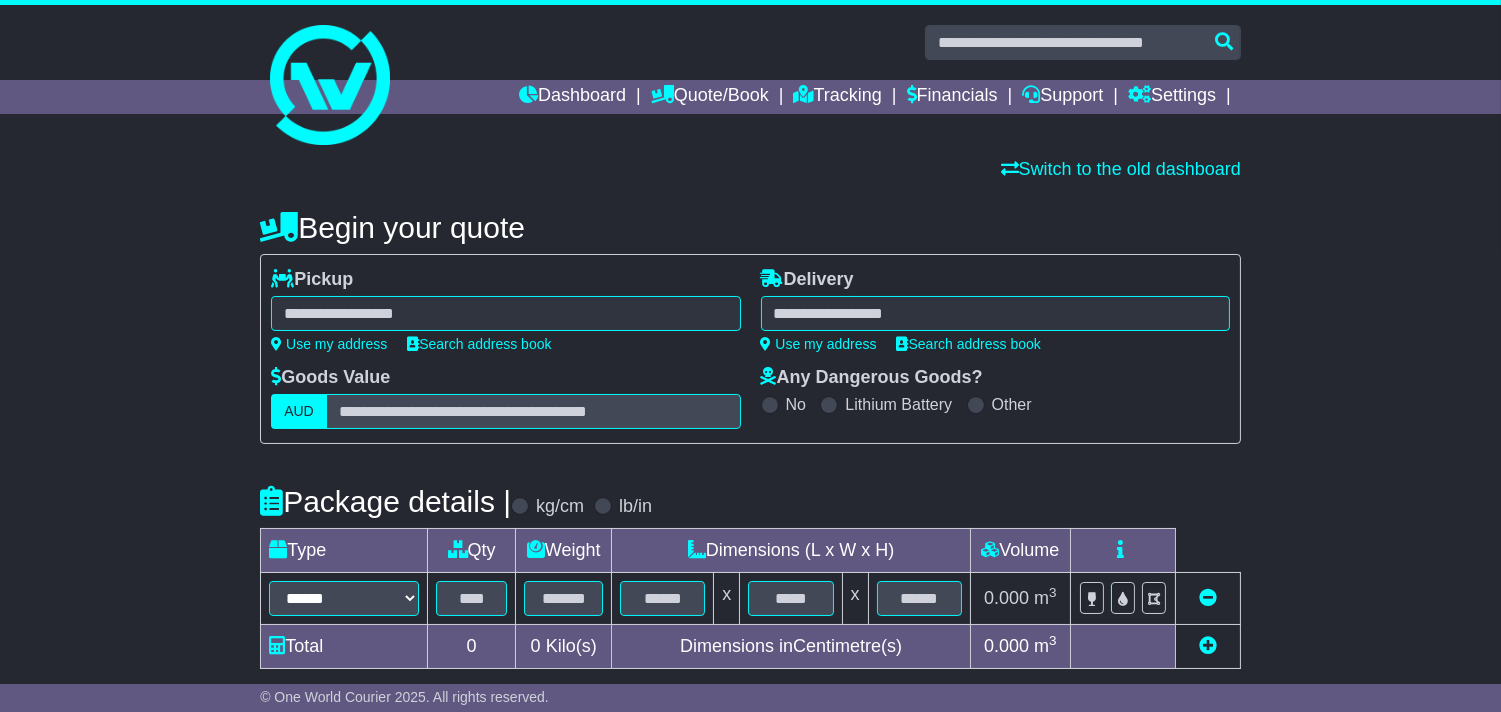 click on "Switch to the old dashboard" at bounding box center (750, 170) 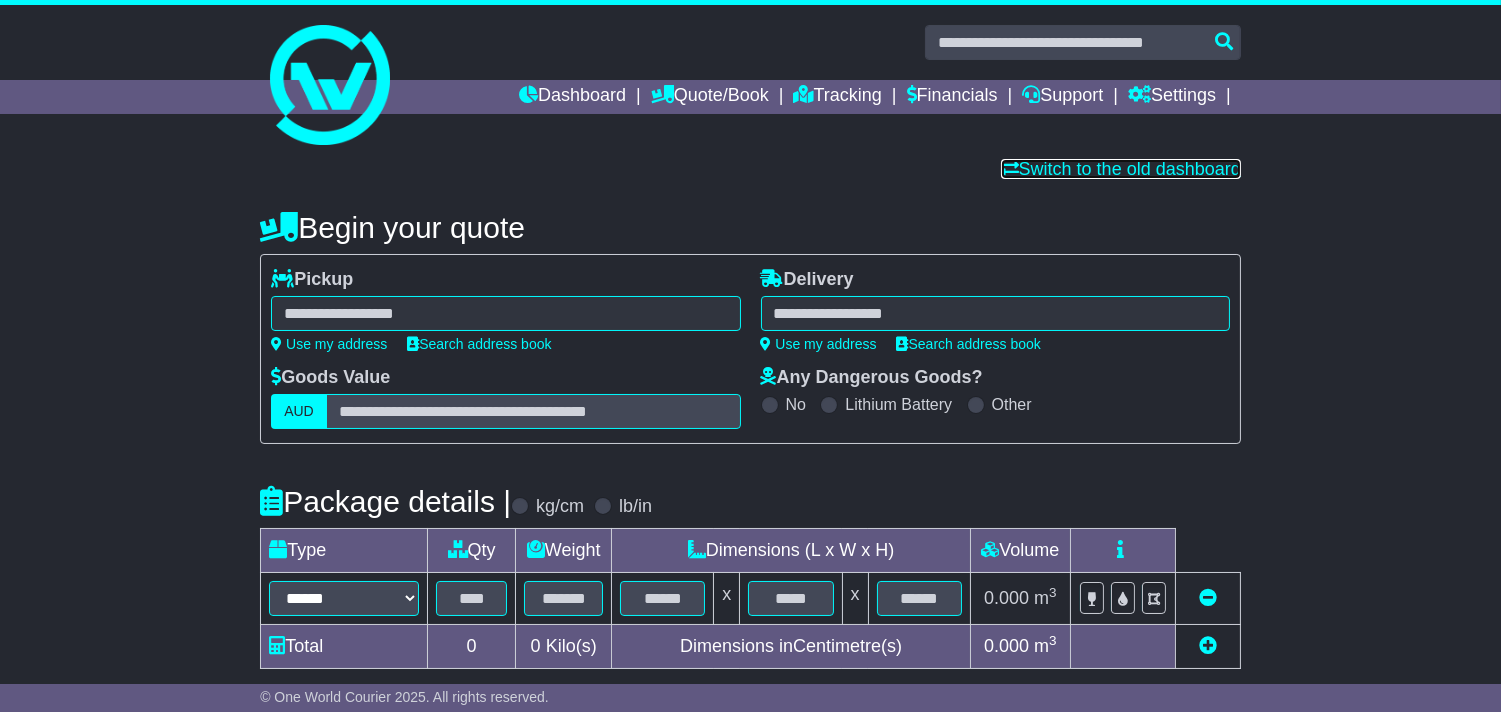 click on "Switch to the old dashboard" at bounding box center (1121, 169) 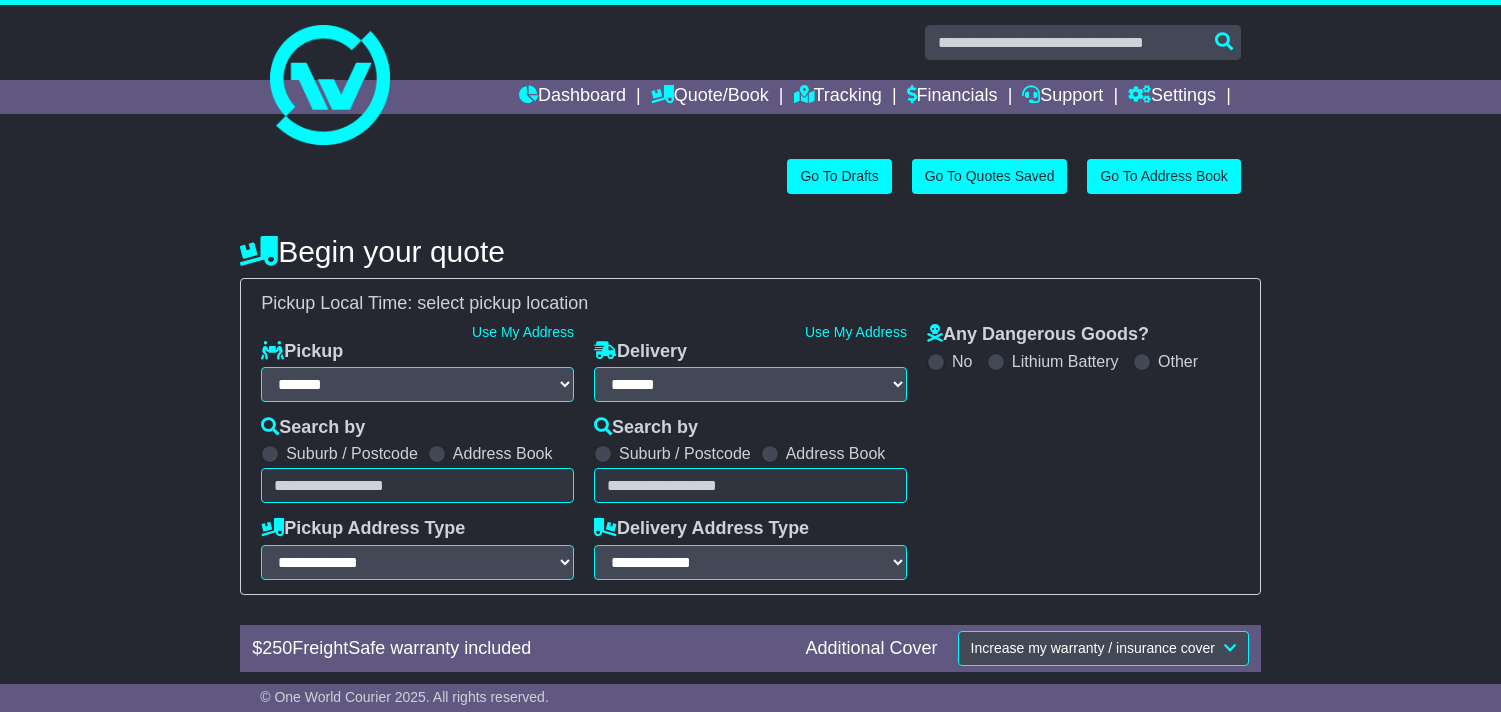select on "**" 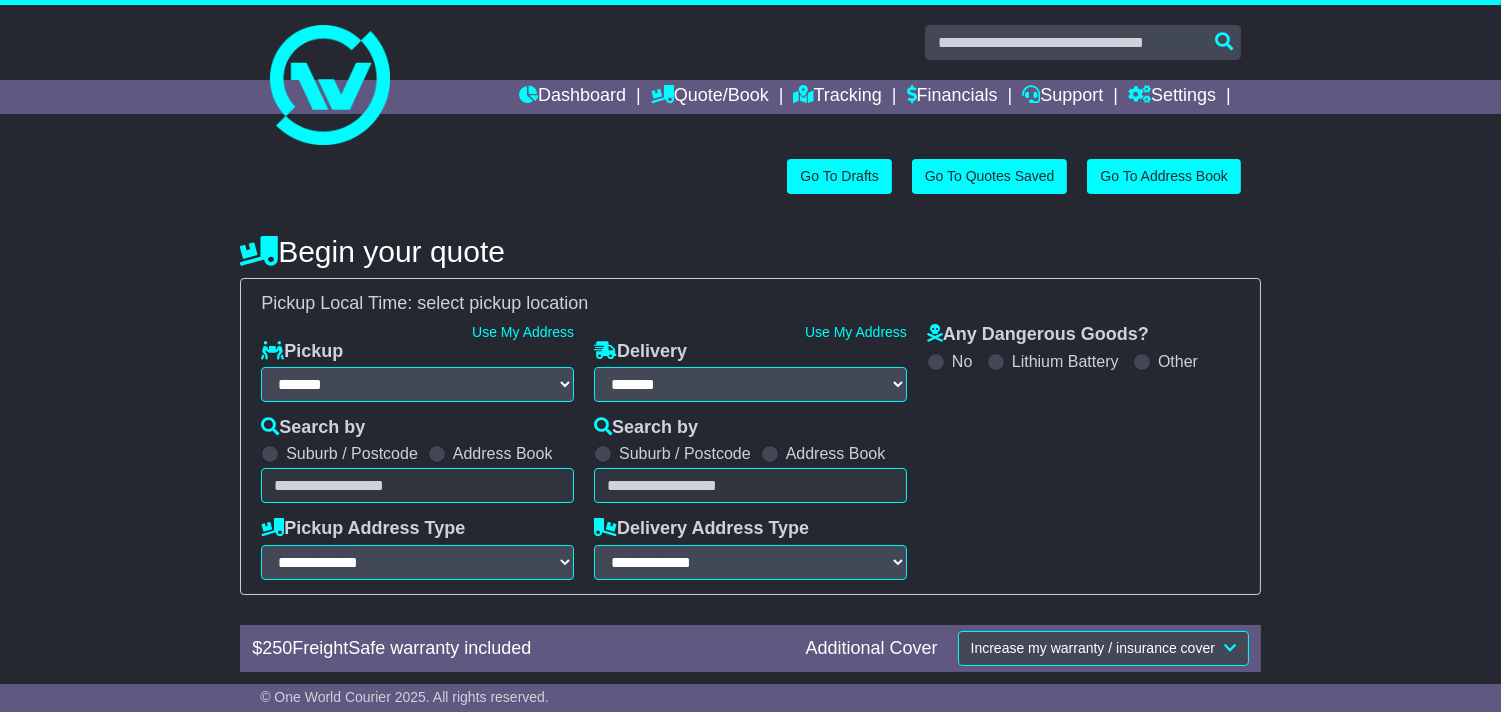 scroll, scrollTop: 0, scrollLeft: 0, axis: both 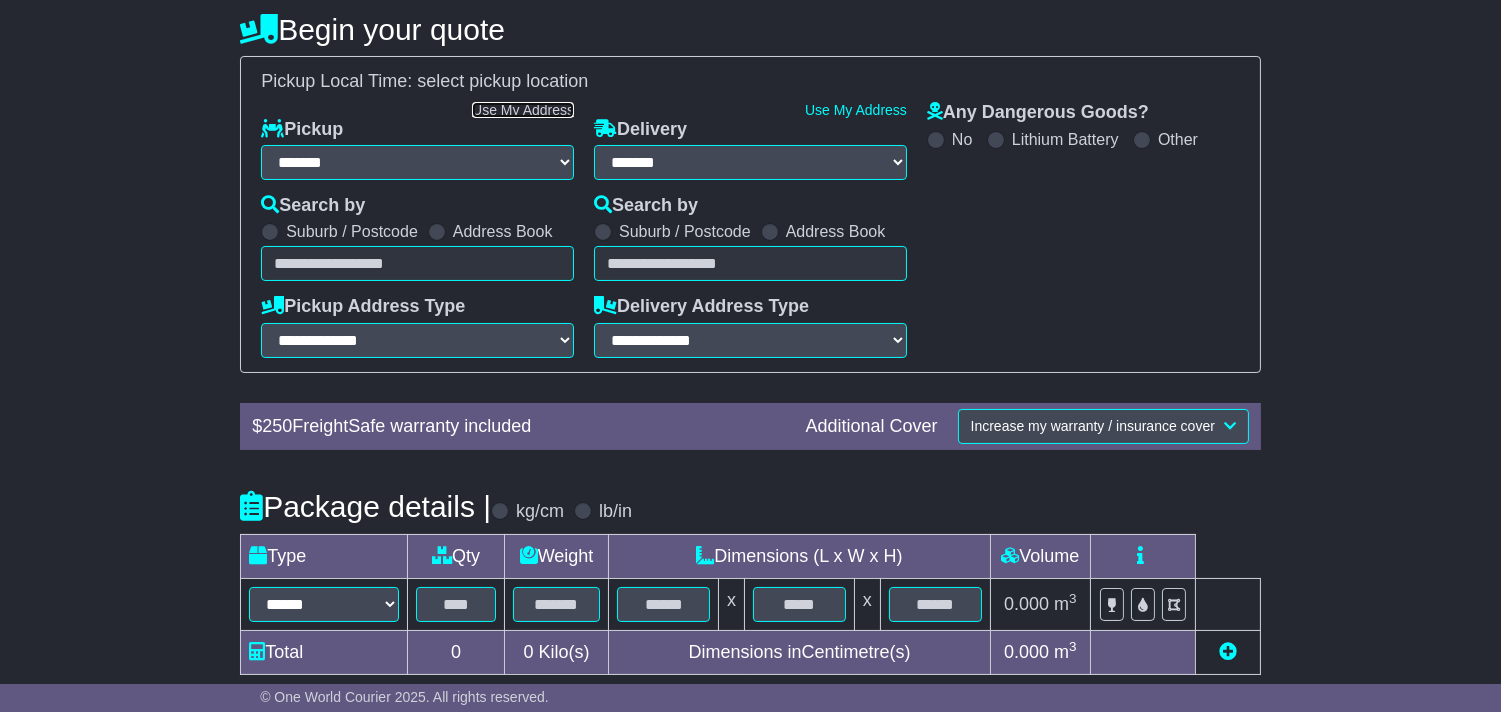 click on "Use My Address" at bounding box center [523, 110] 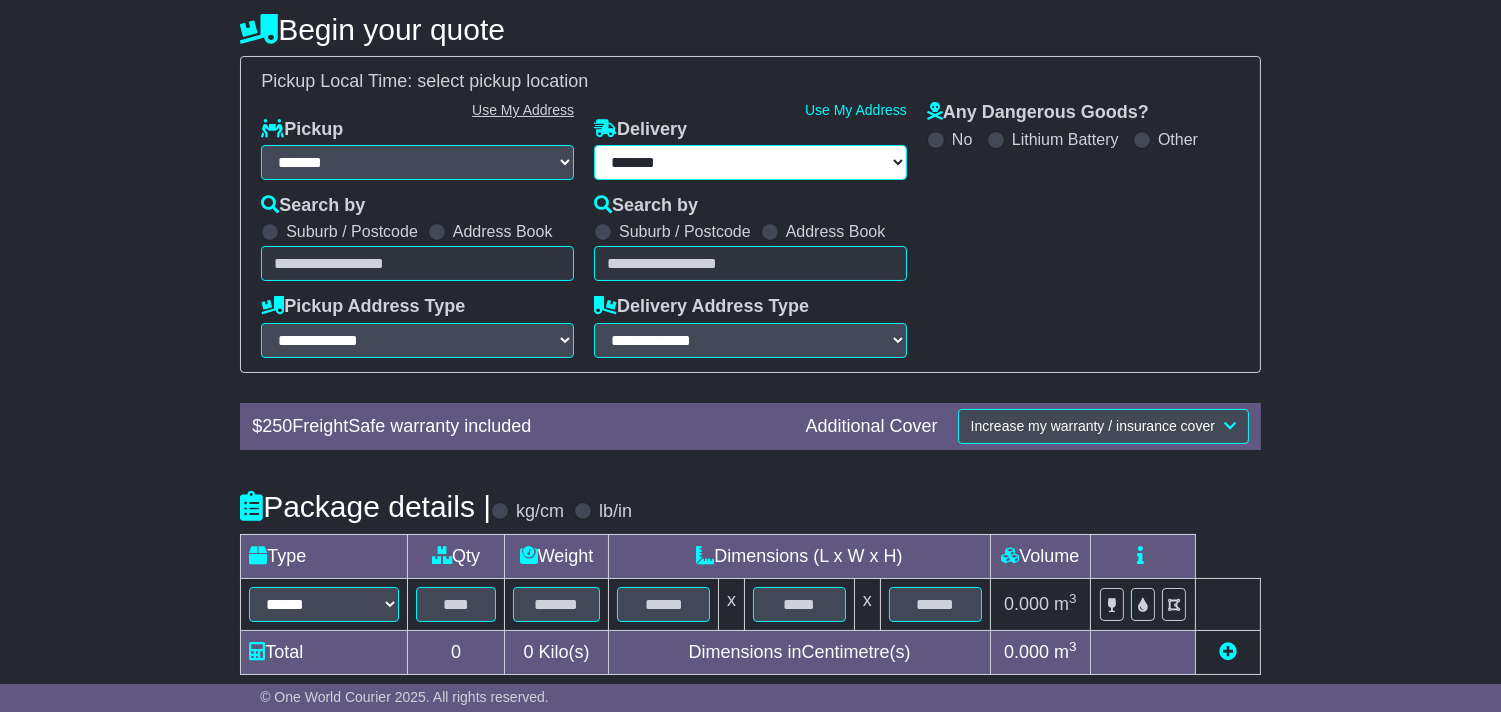 type on "**********" 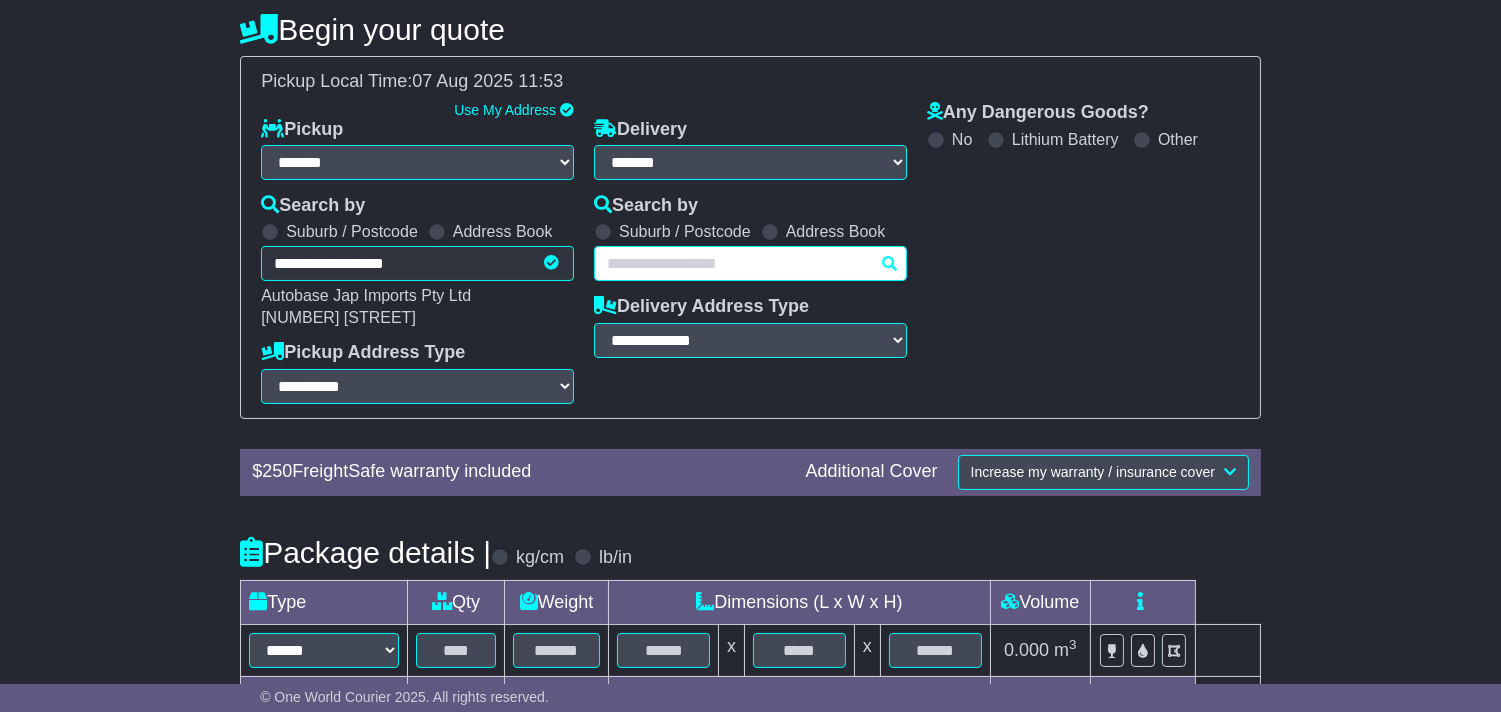 click at bounding box center [750, 263] 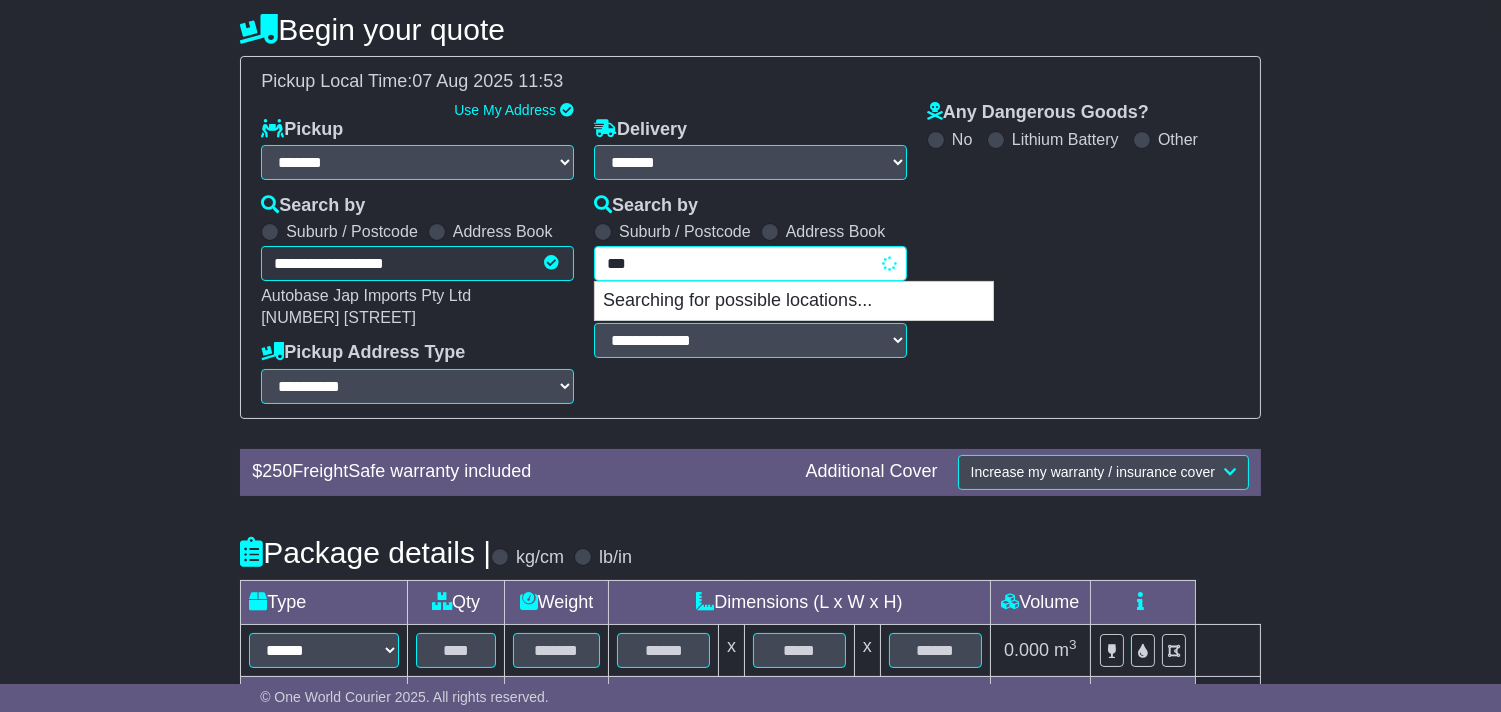 type on "****" 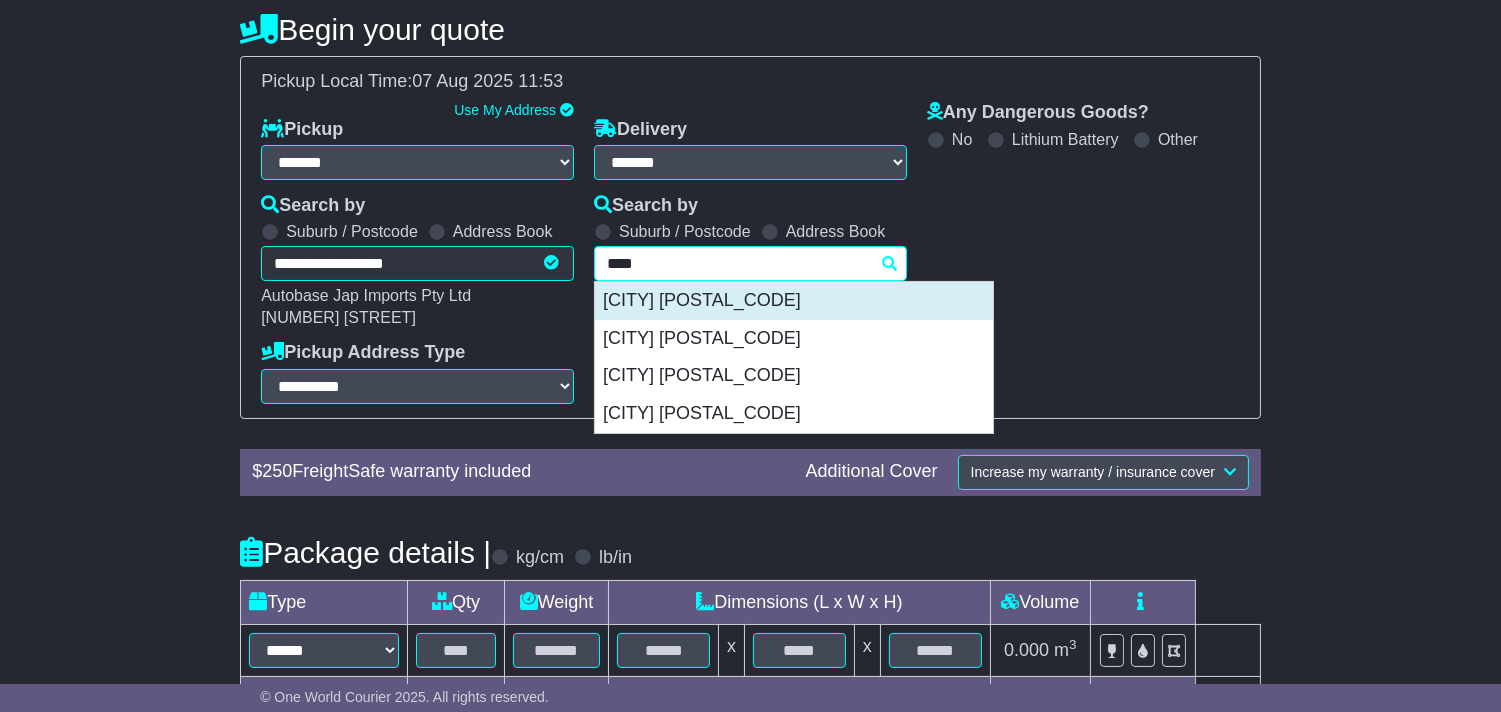 click on "CAPALABA 4157" at bounding box center [794, 301] 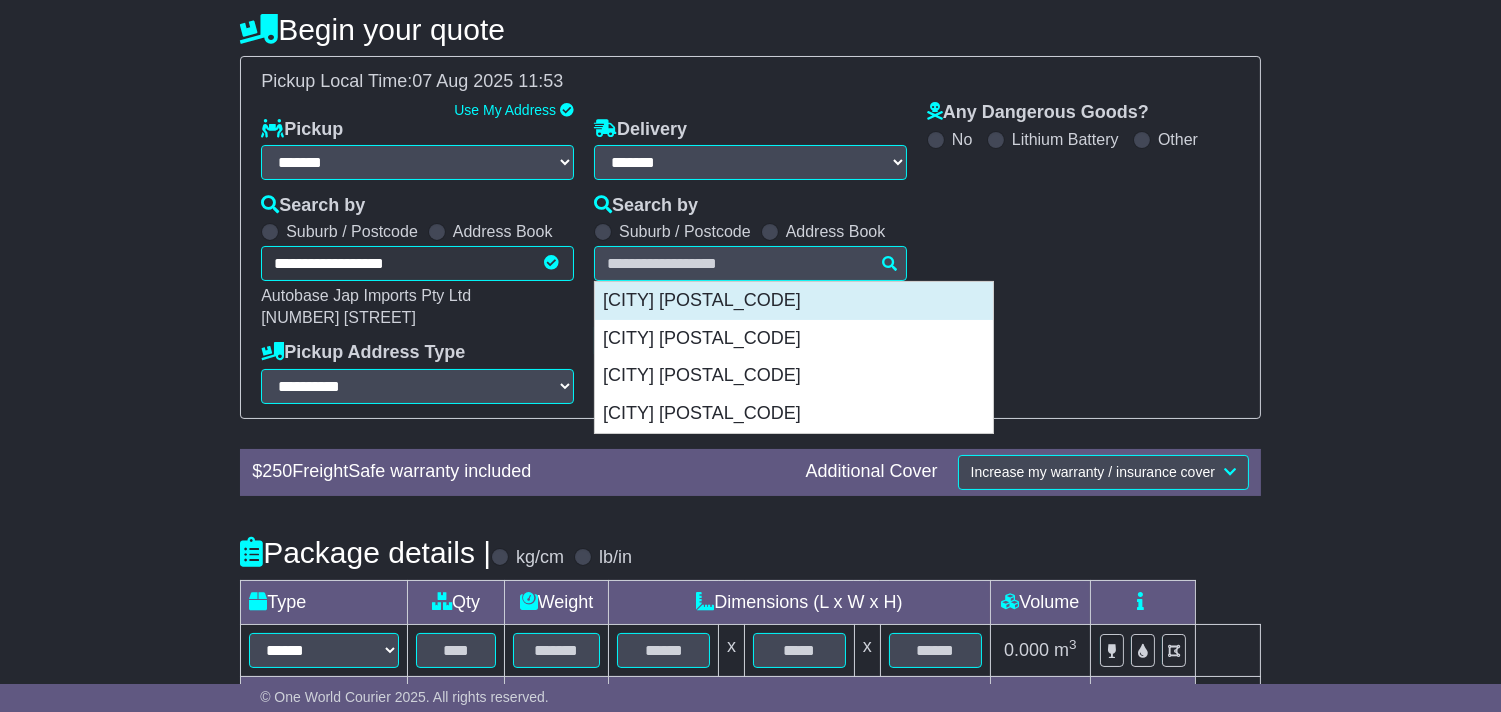 type on "**********" 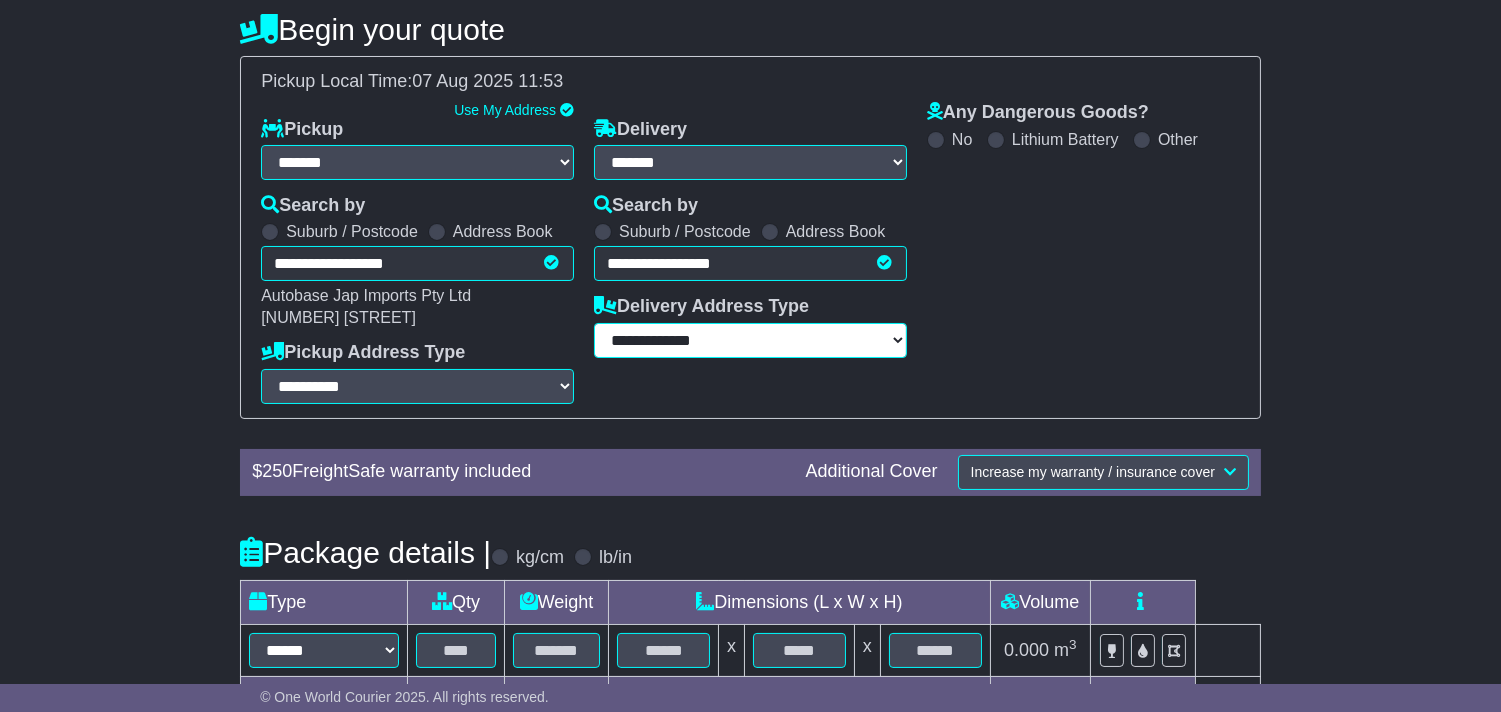 click on "**********" at bounding box center [750, 340] 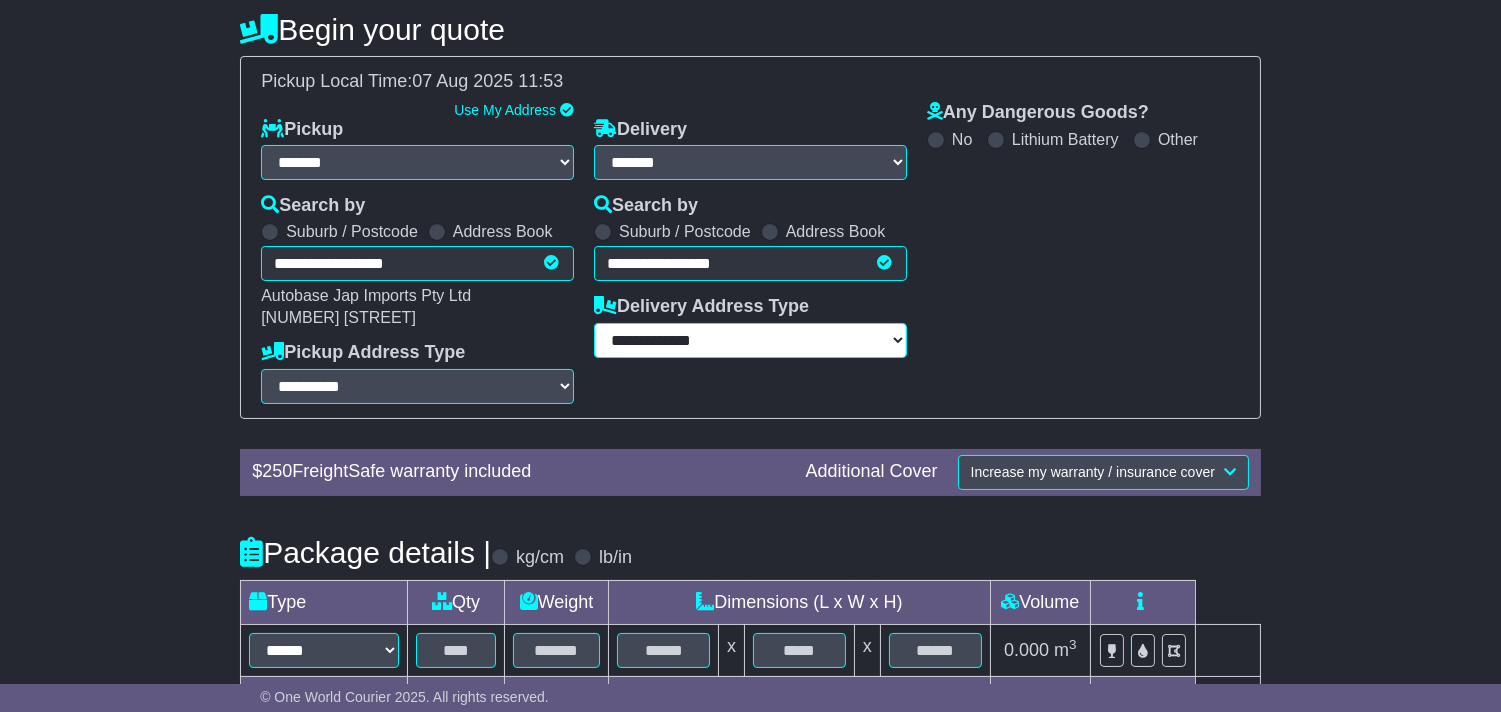 select on "**********" 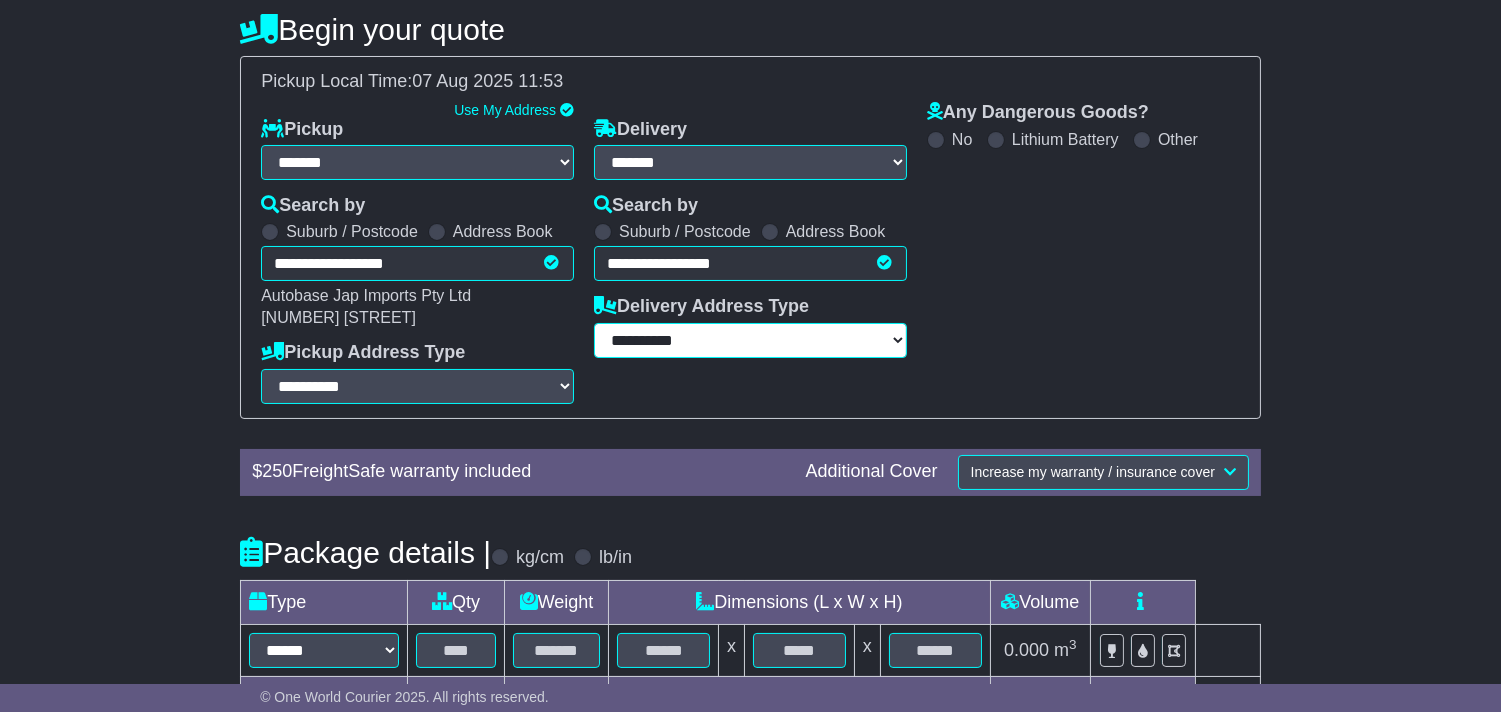 click on "**********" at bounding box center (750, 340) 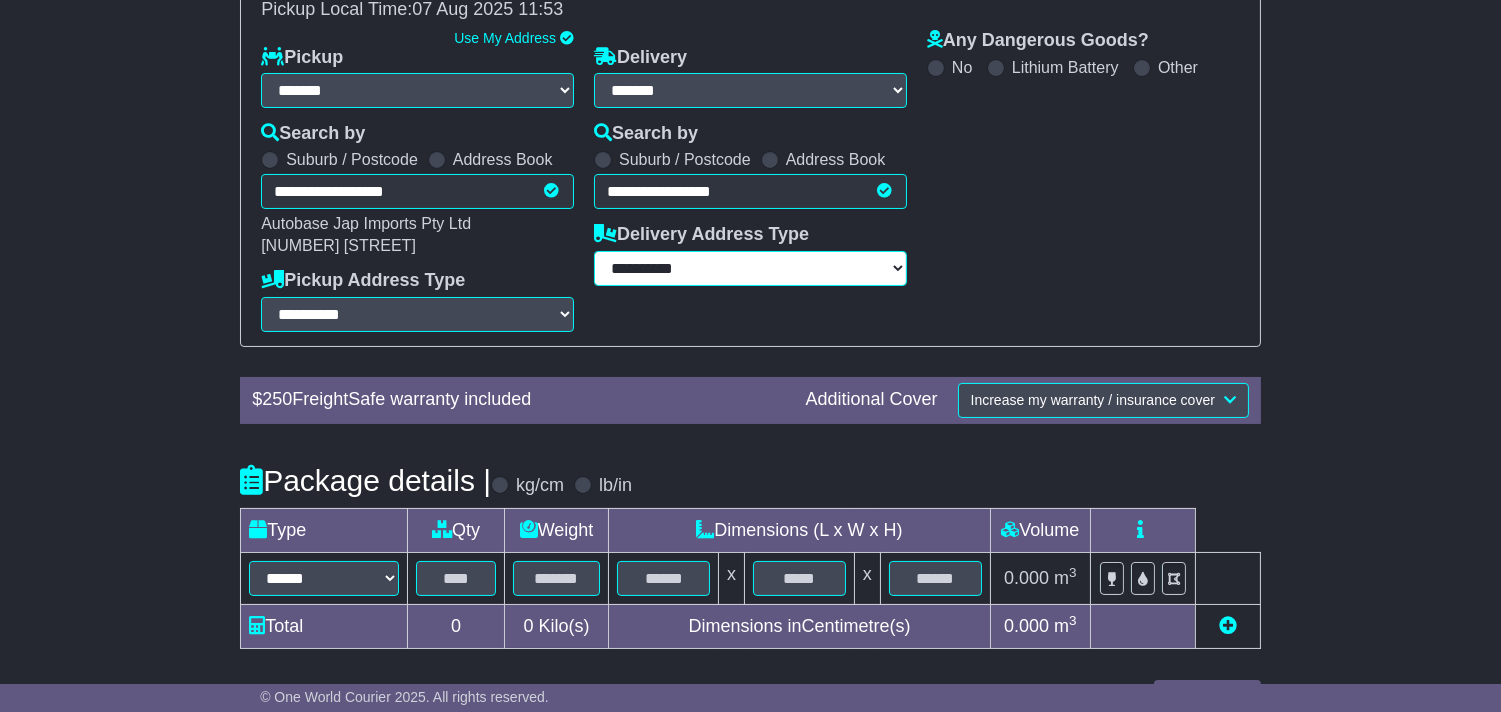 scroll, scrollTop: 333, scrollLeft: 0, axis: vertical 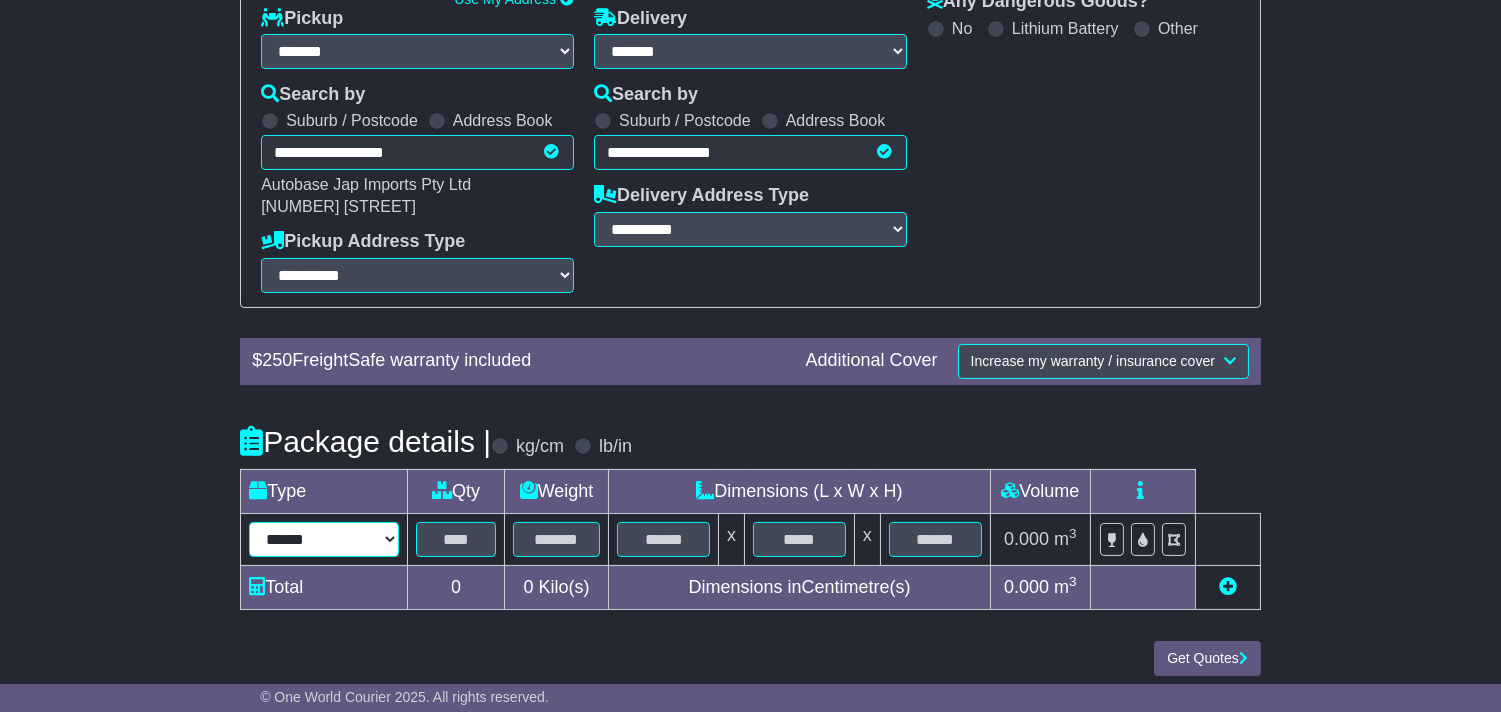 click on "****** ****** *** ******** ***** **** **** ****** *** *******" at bounding box center (324, 539) 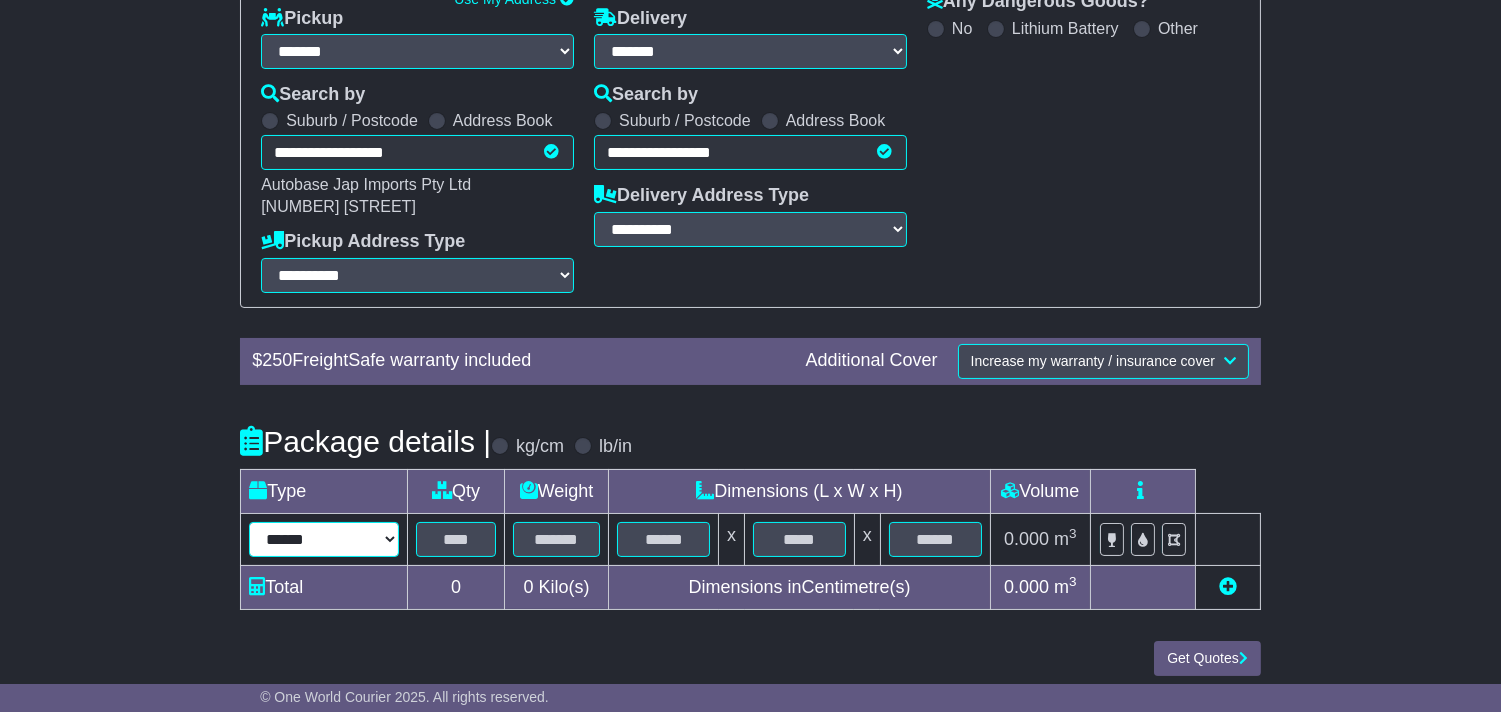 select on "****" 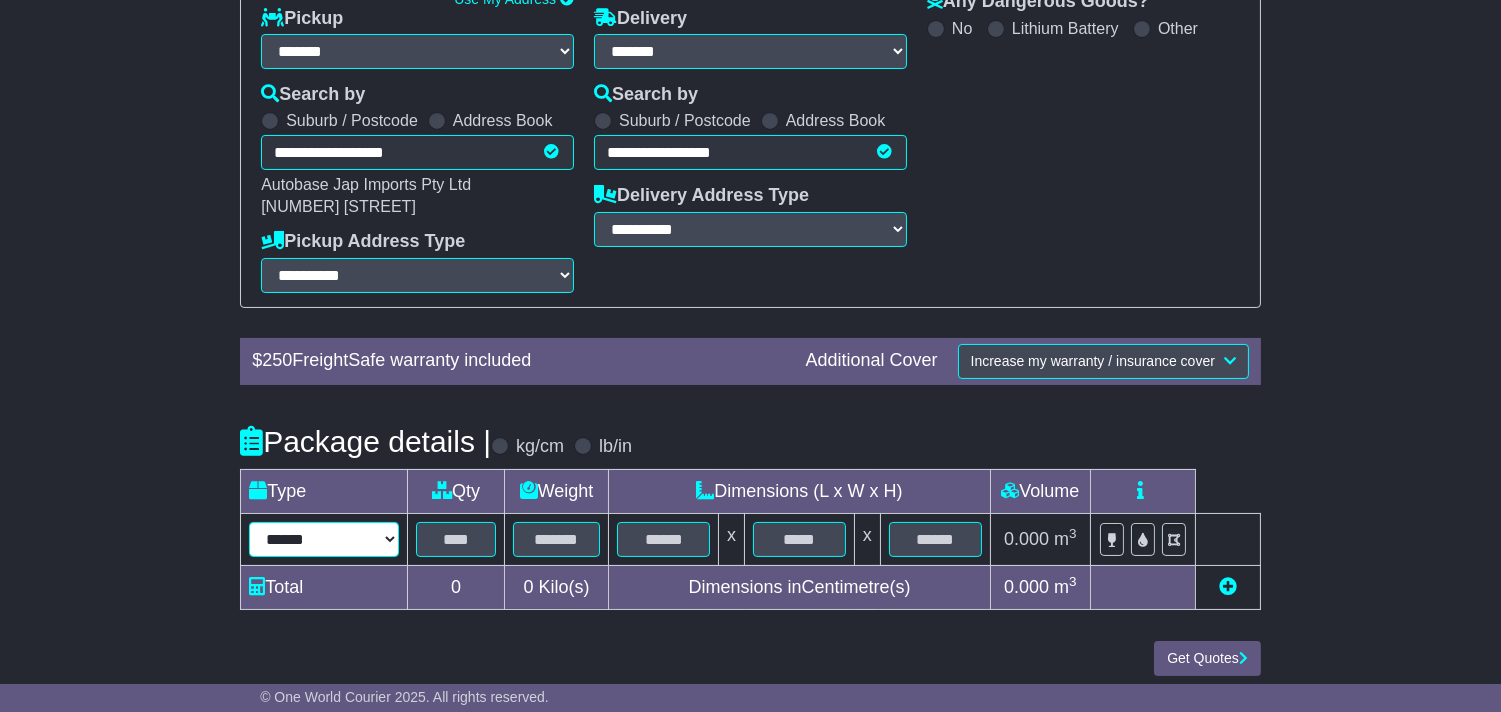 click on "****** ****** *** ******** ***** **** **** ****** *** *******" at bounding box center (324, 539) 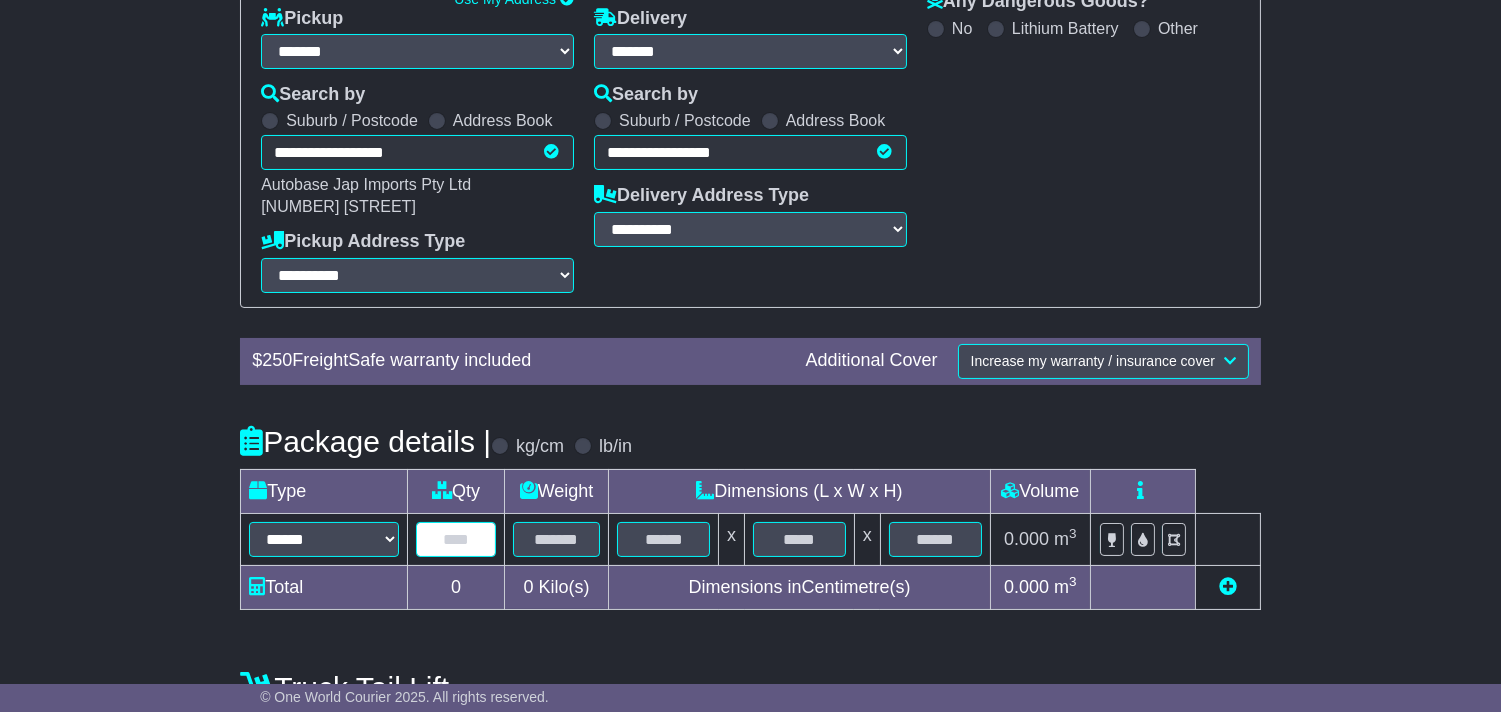 click at bounding box center [456, 539] 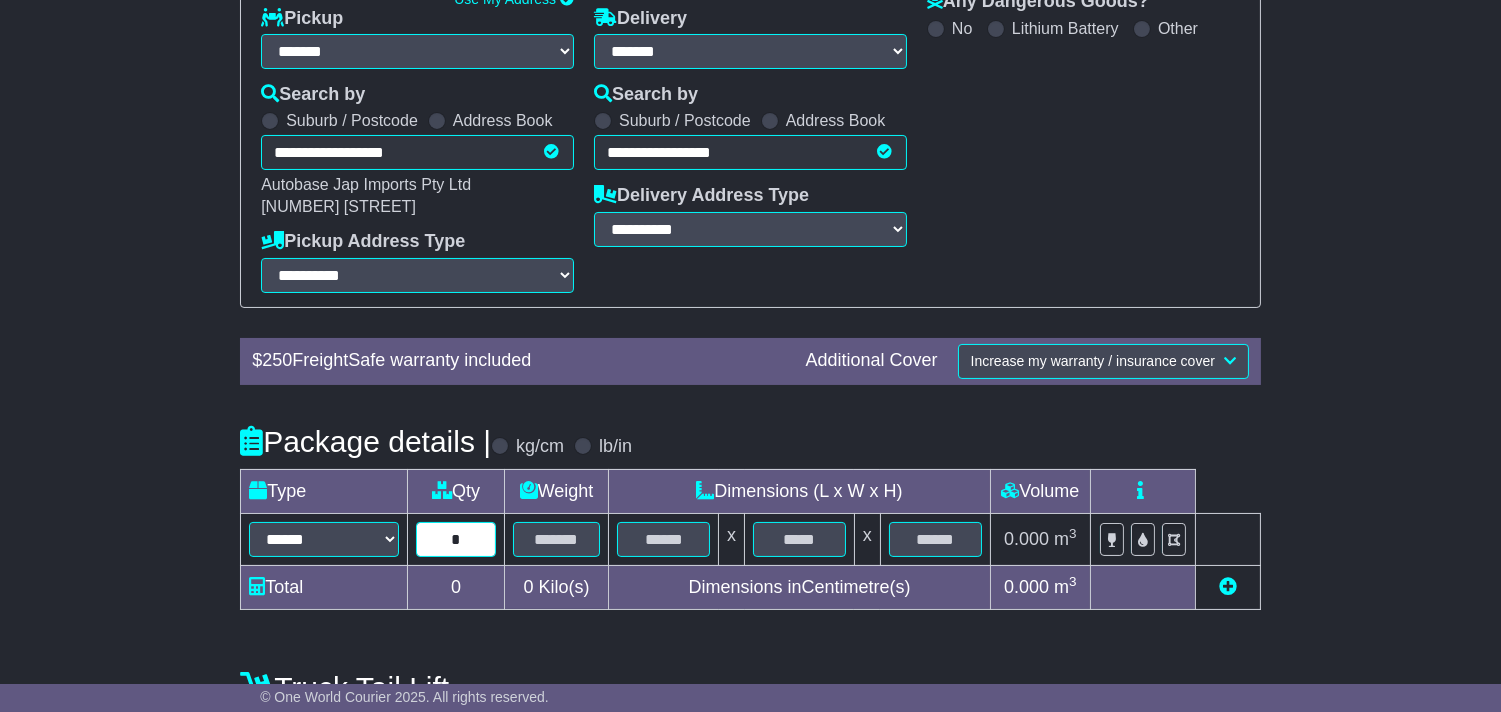 type on "*" 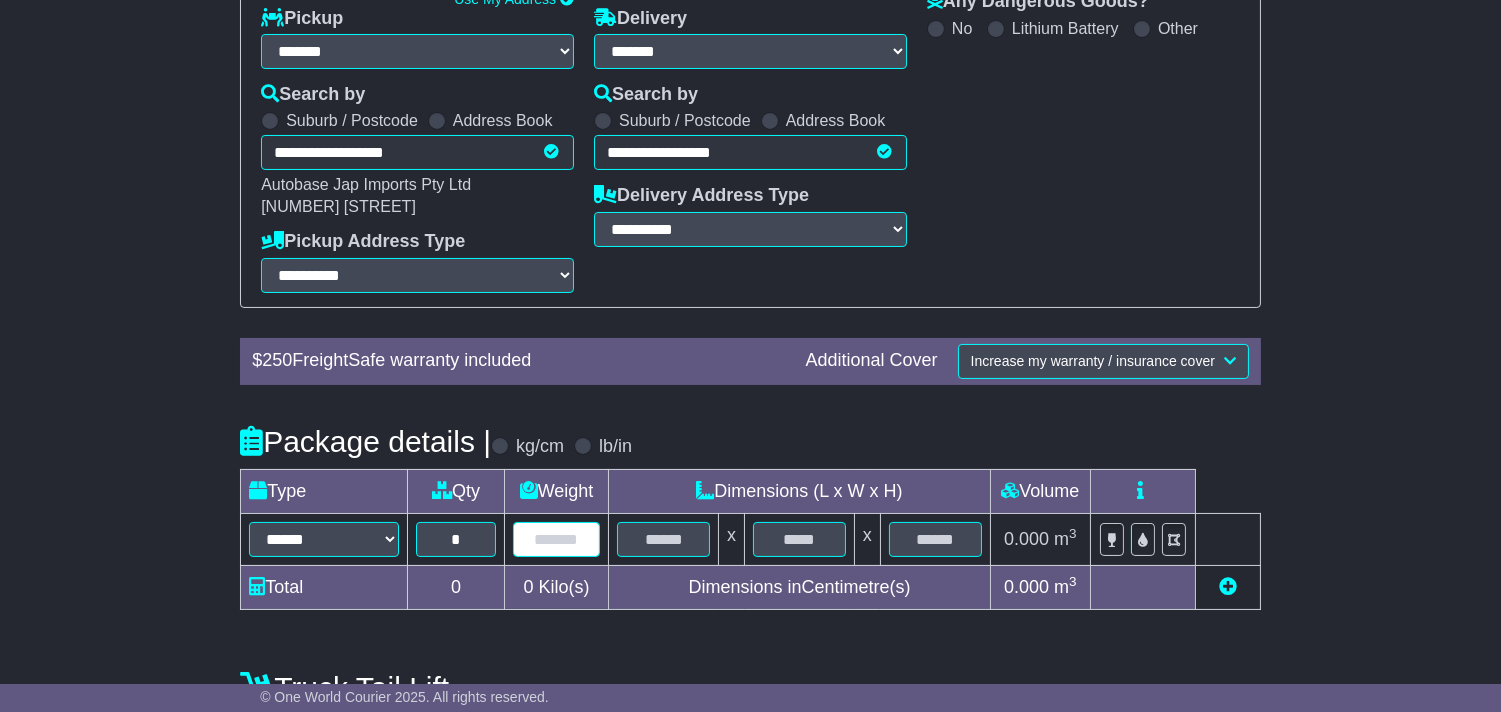 click at bounding box center (556, 539) 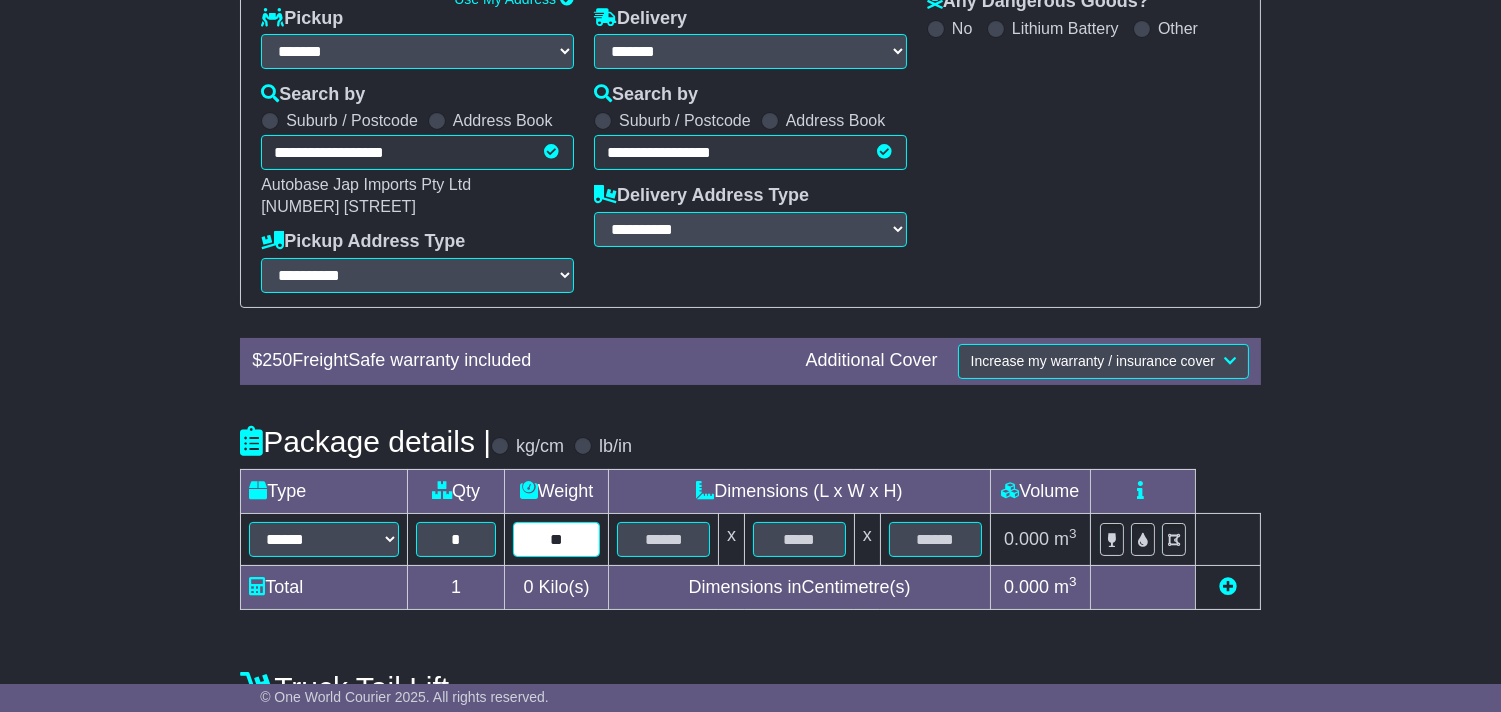 type on "**" 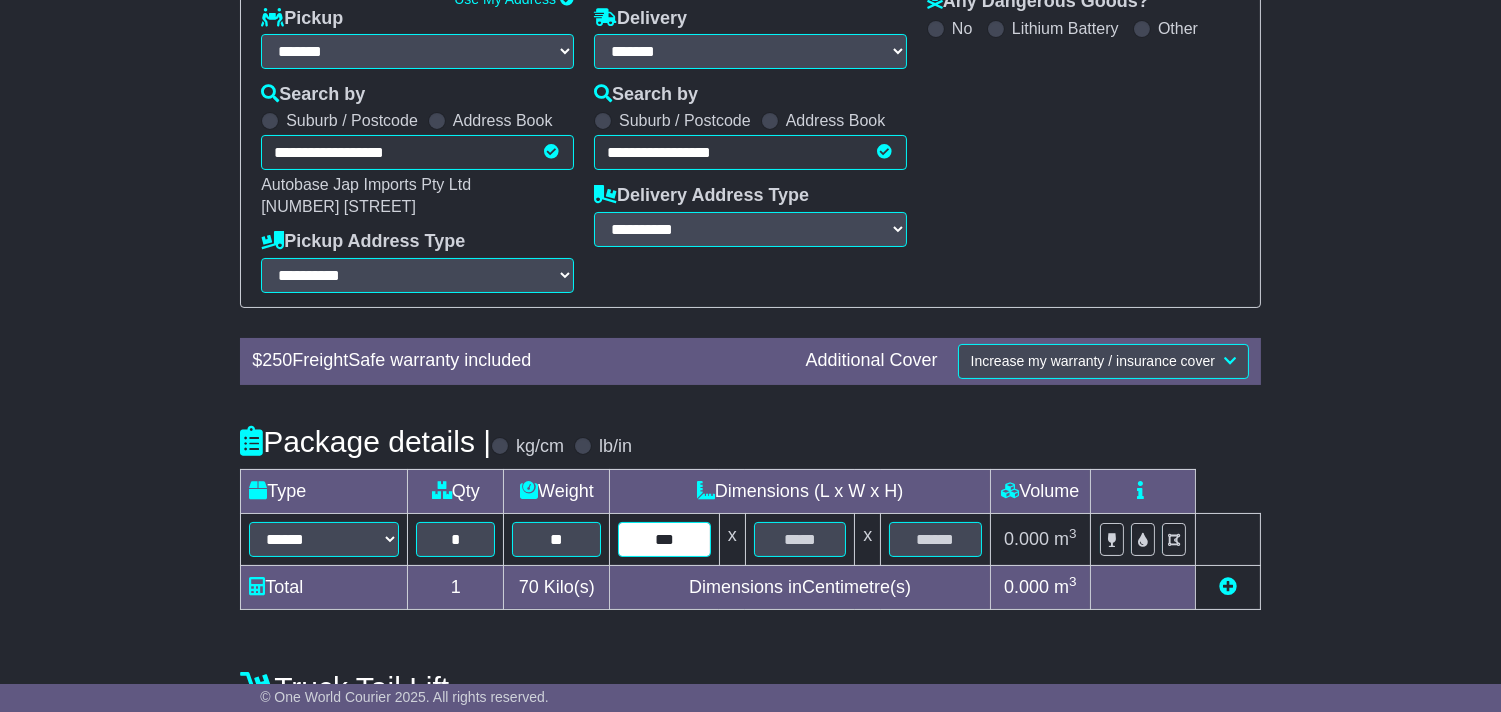 type on "***" 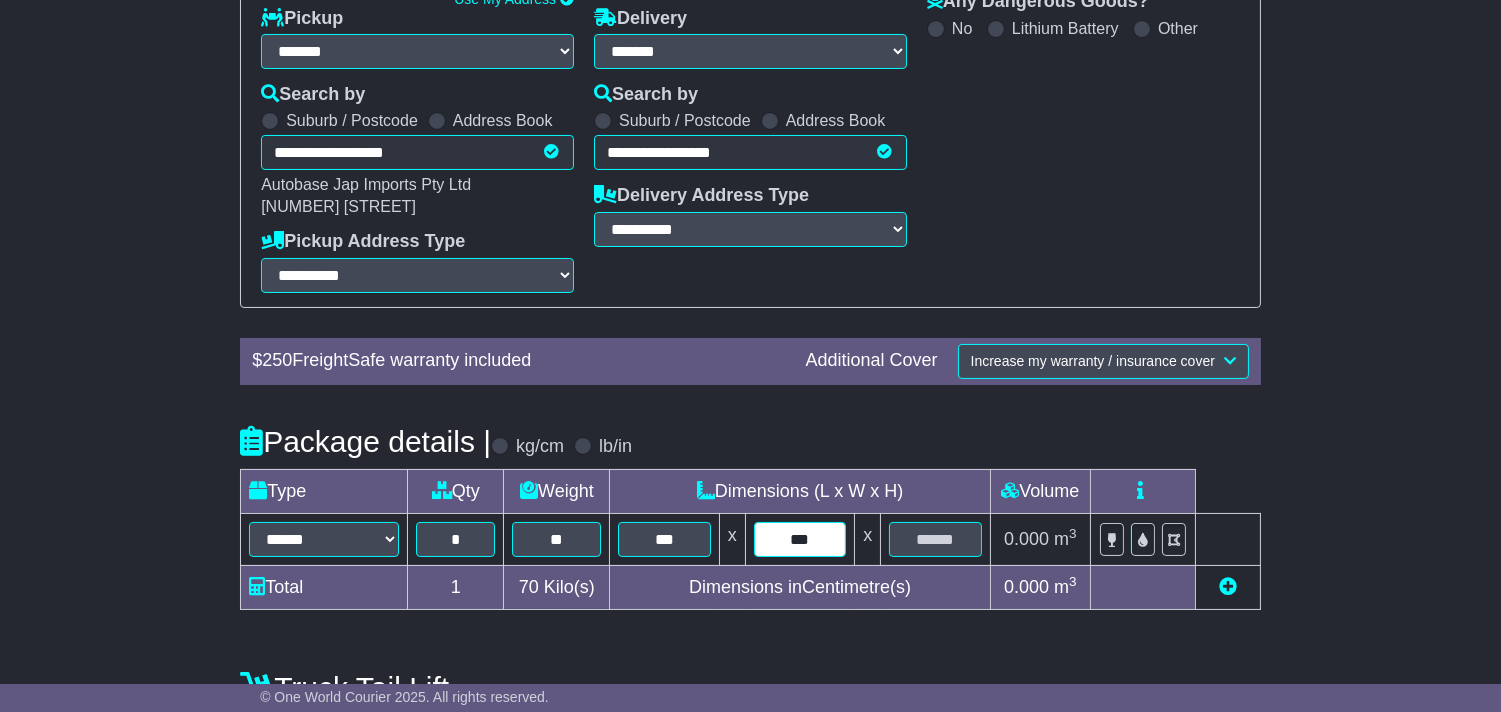 type on "***" 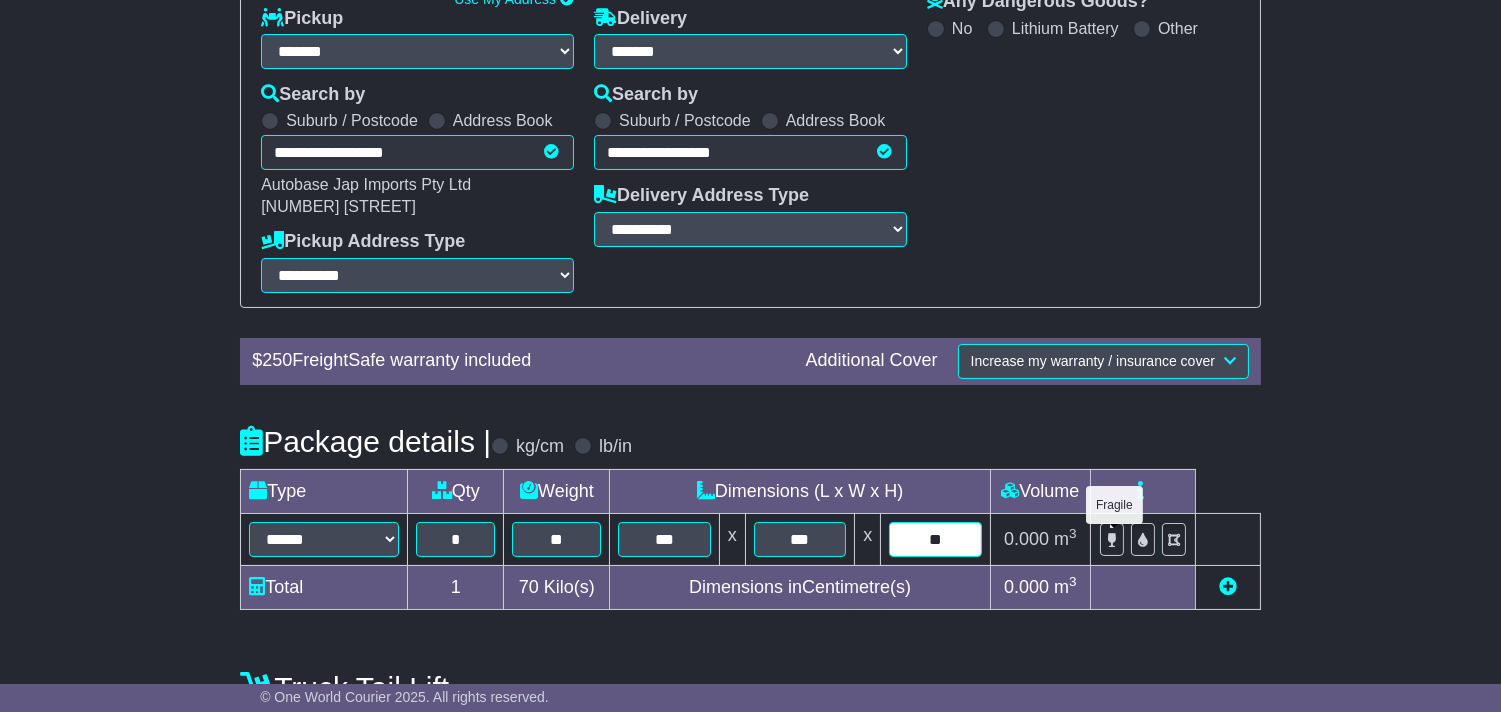 type on "**" 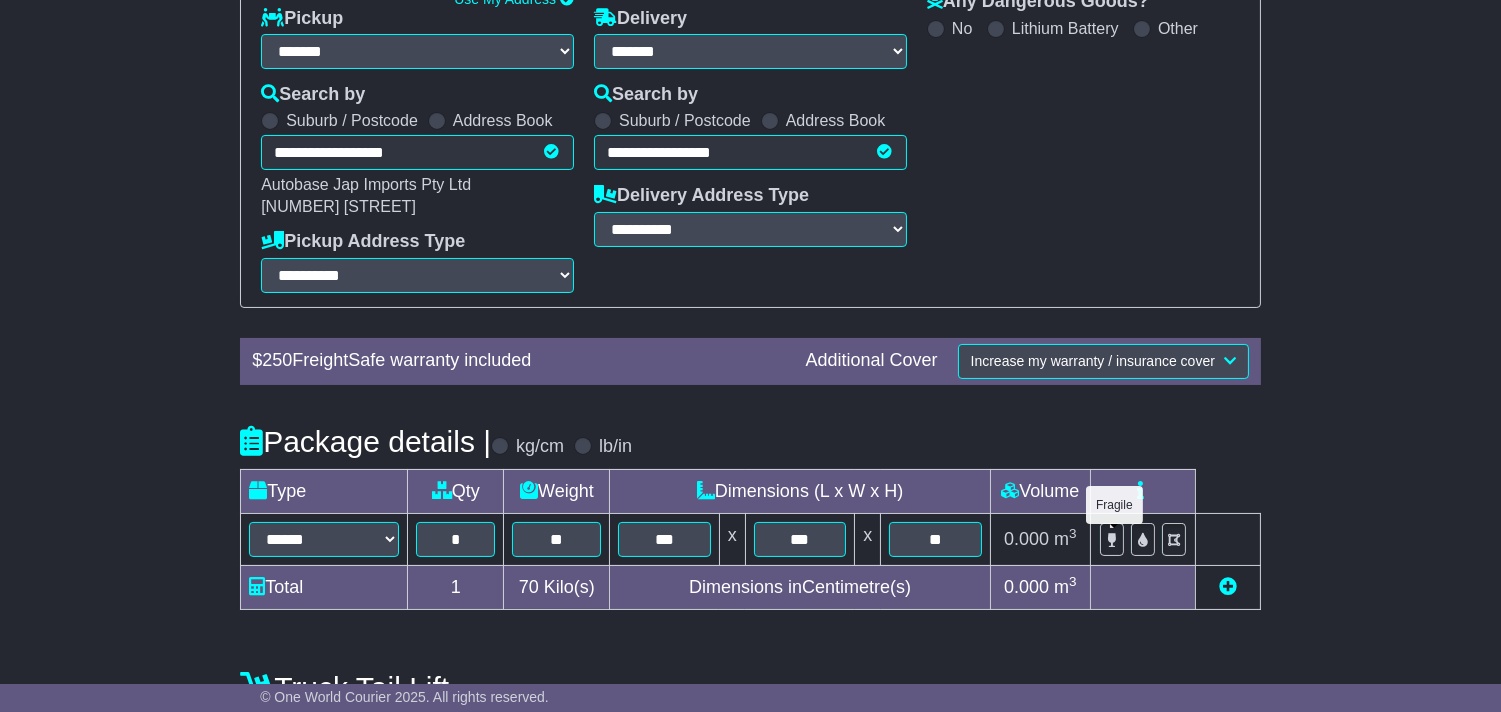 click at bounding box center [1112, 539] 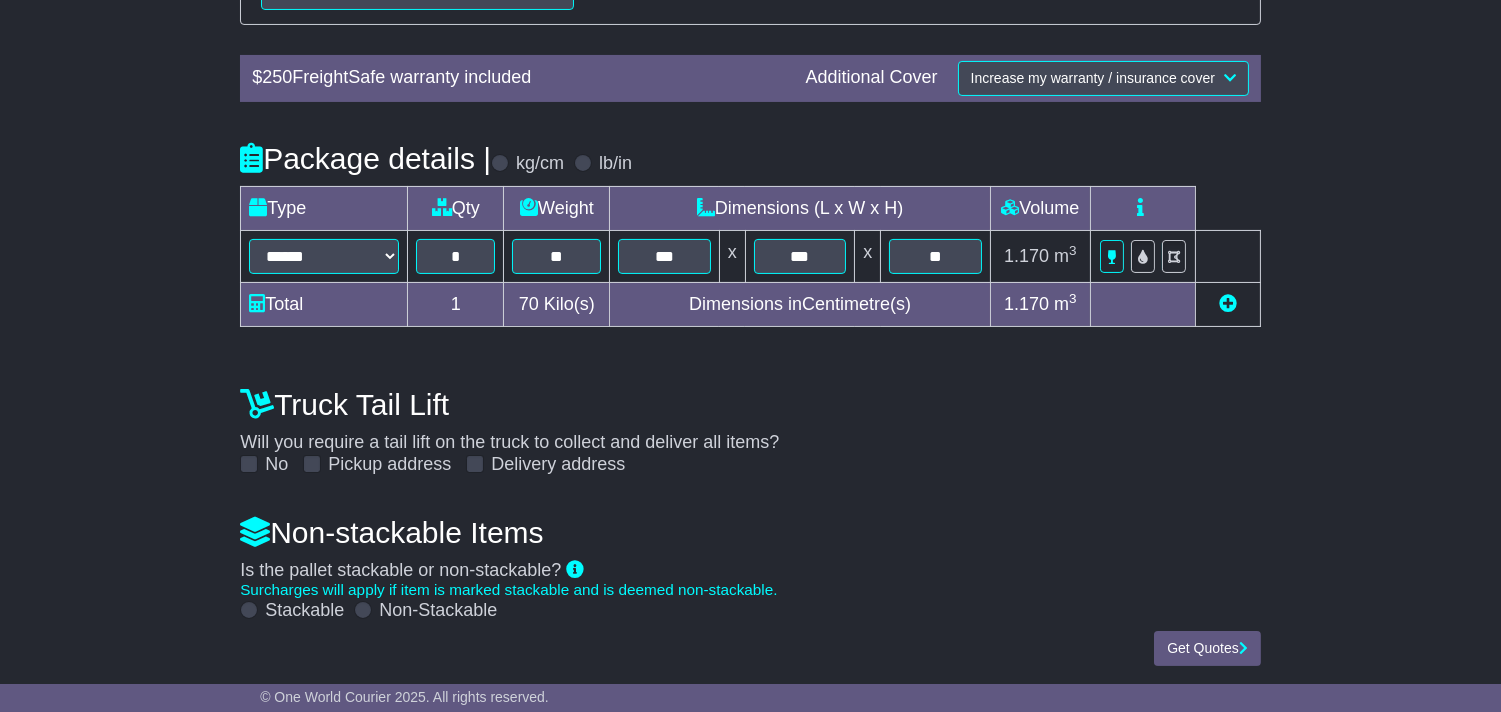 scroll, scrollTop: 621, scrollLeft: 0, axis: vertical 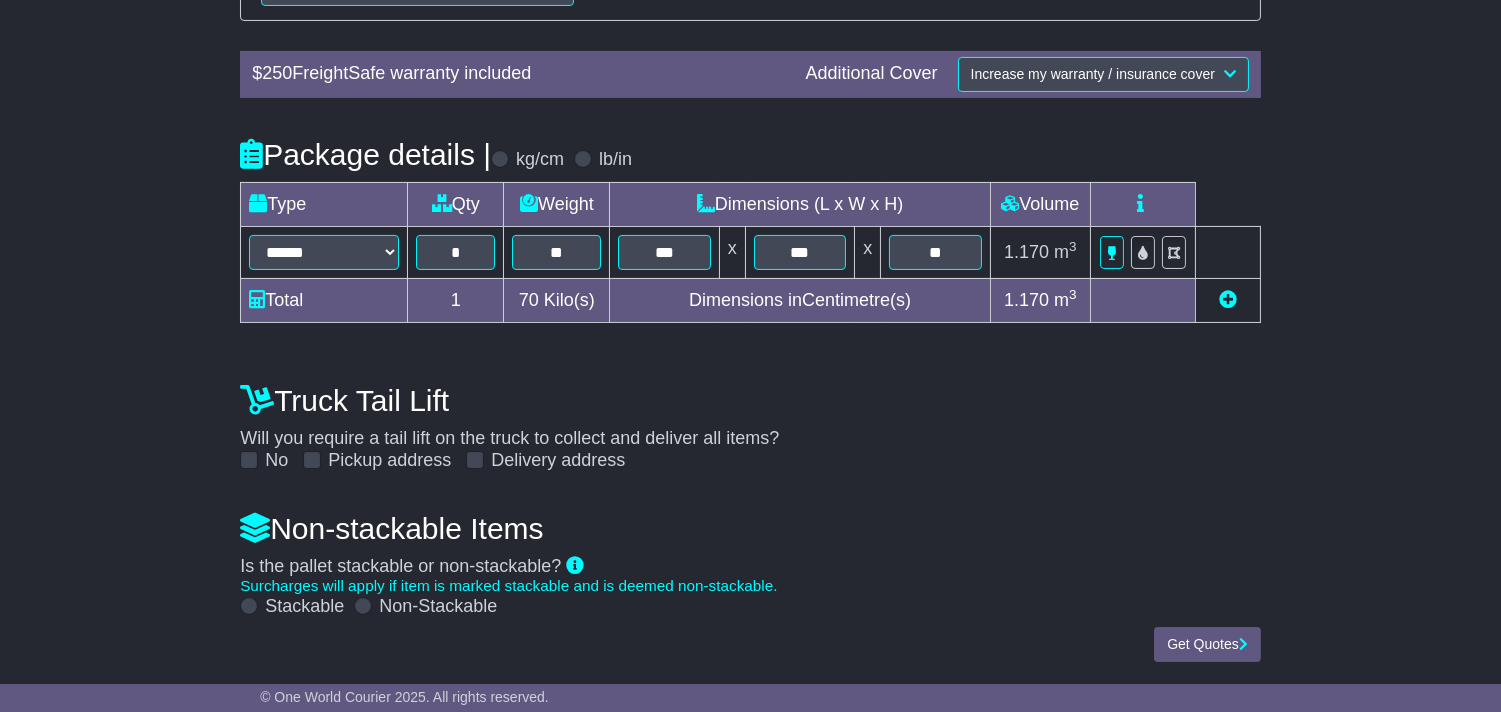 click on "Non-Stackable" at bounding box center (438, 607) 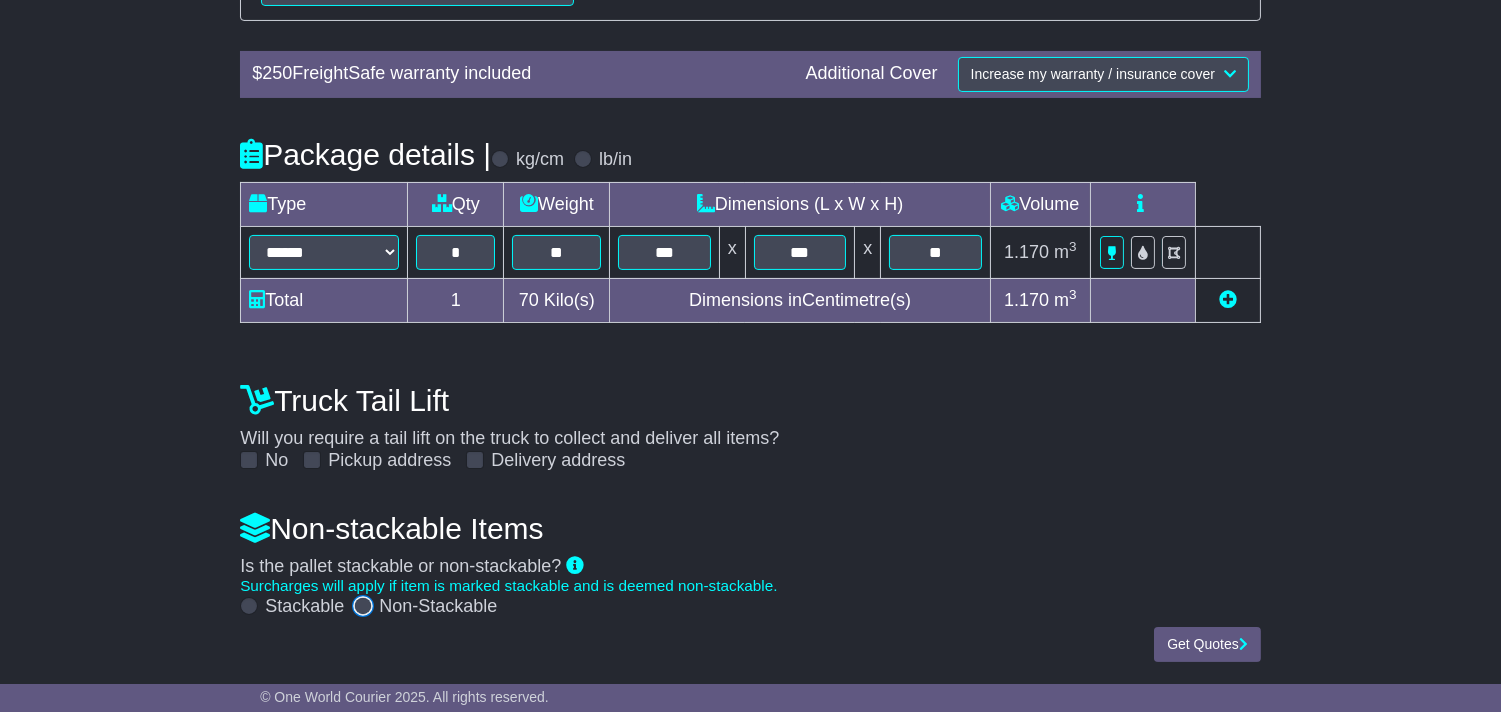 scroll, scrollTop: 602, scrollLeft: 0, axis: vertical 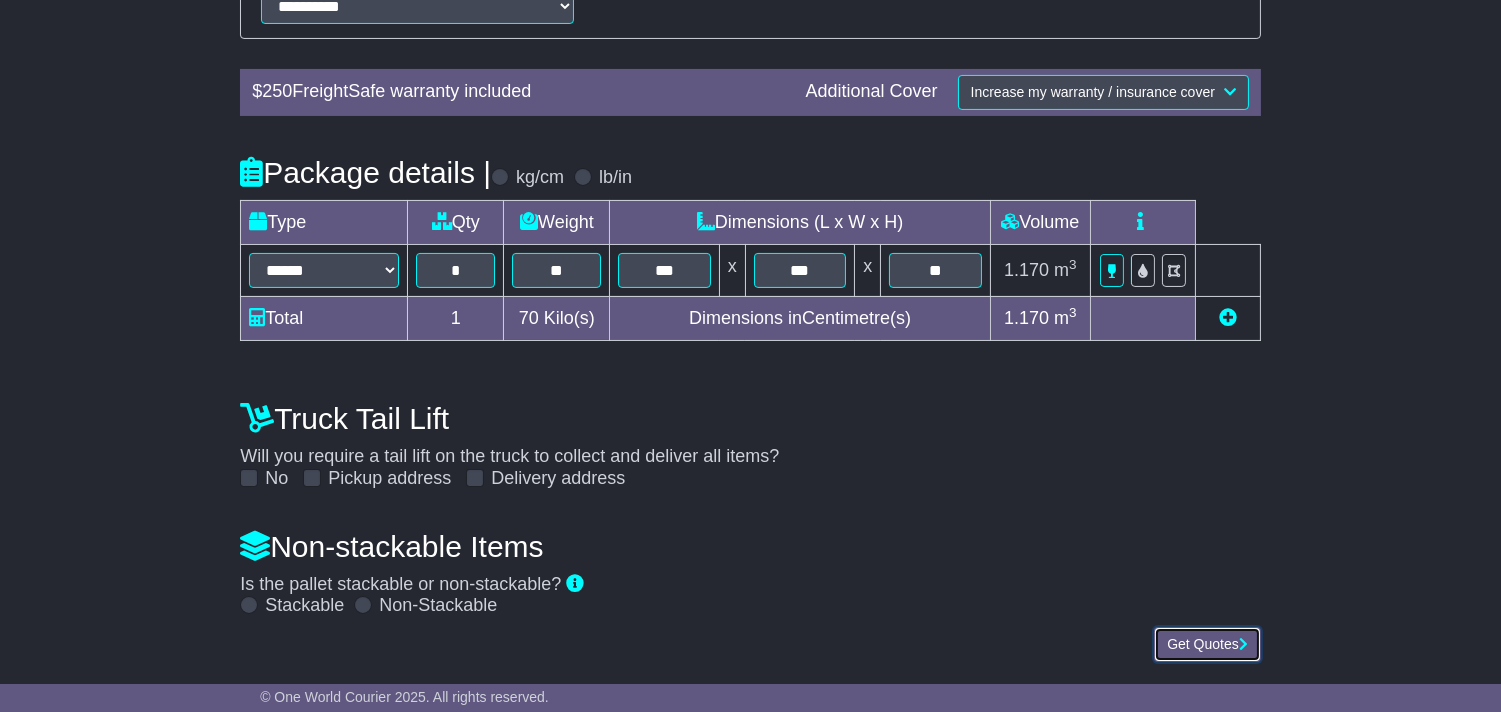 click on "Get Quotes" at bounding box center [1207, 644] 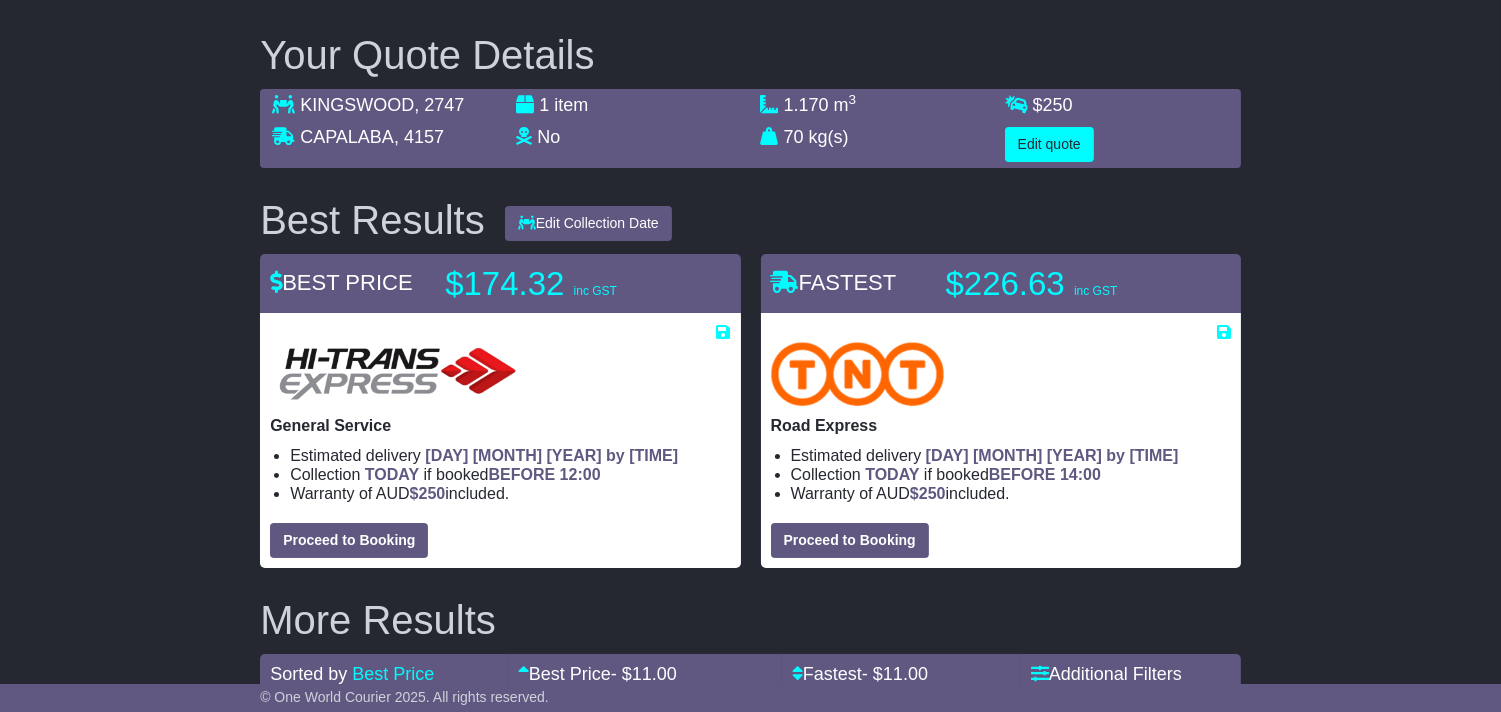 scroll, scrollTop: 0, scrollLeft: 0, axis: both 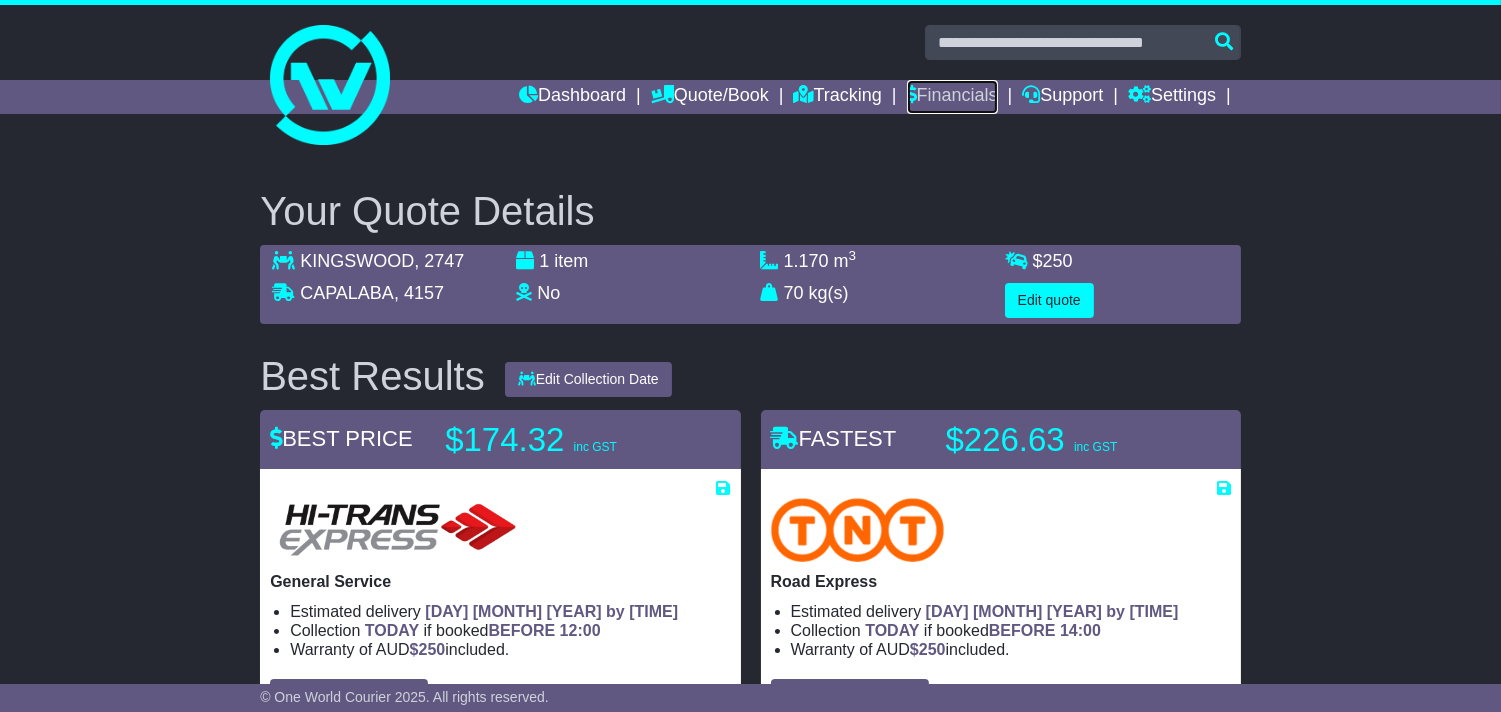 drag, startPoint x: 1052, startPoint y: 306, endPoint x: 941, endPoint y: 115, distance: 220.91174 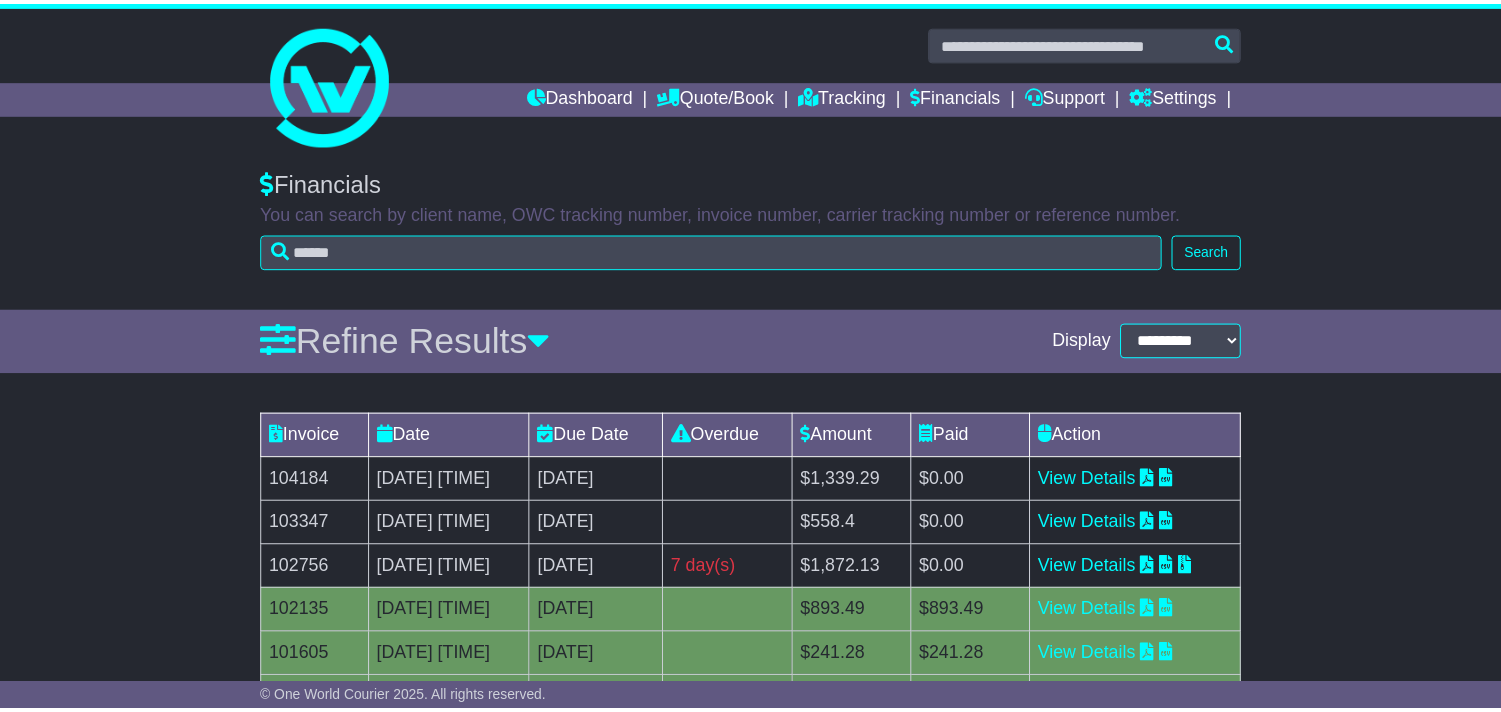 scroll, scrollTop: 0, scrollLeft: 0, axis: both 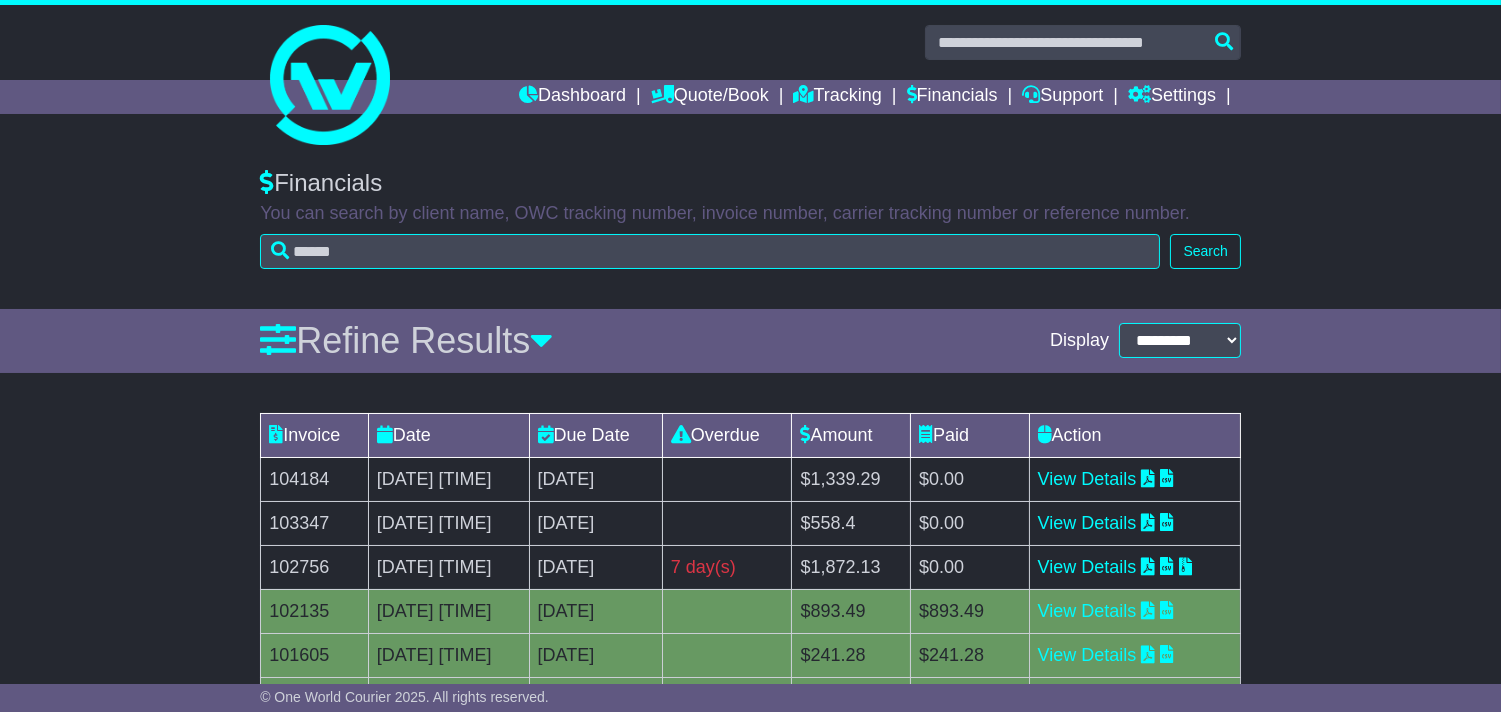 drag, startPoint x: 0, startPoint y: 0, endPoint x: 640, endPoint y: 167, distance: 661.4295 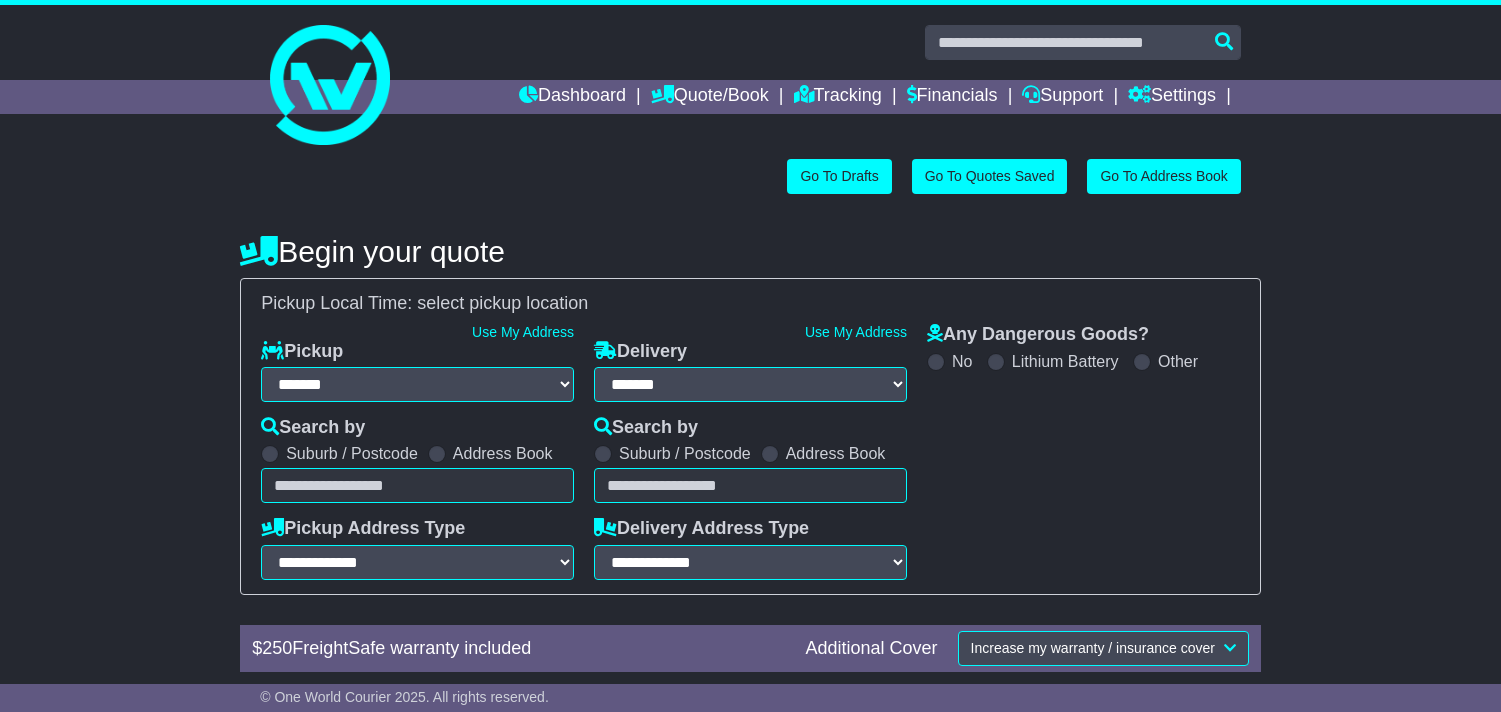 select on "**" 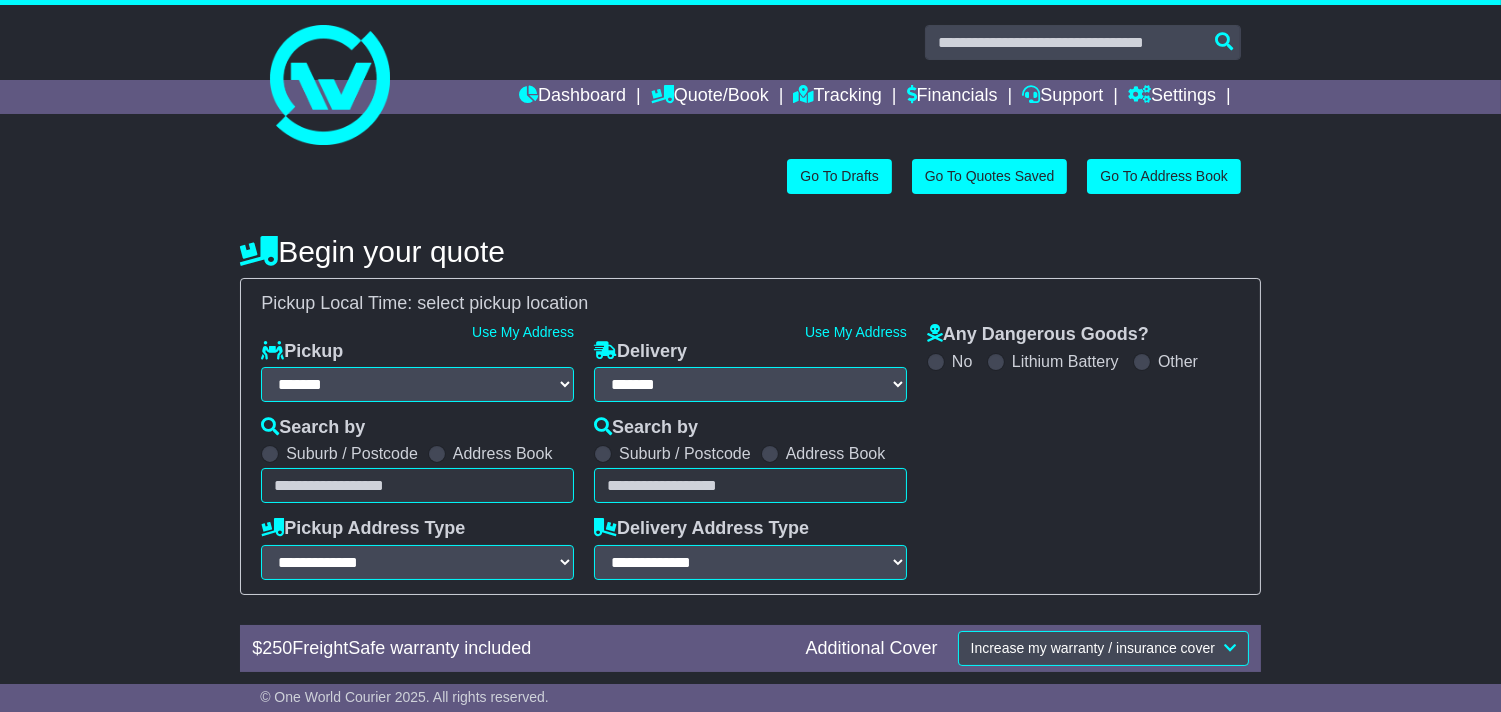 scroll, scrollTop: 0, scrollLeft: 0, axis: both 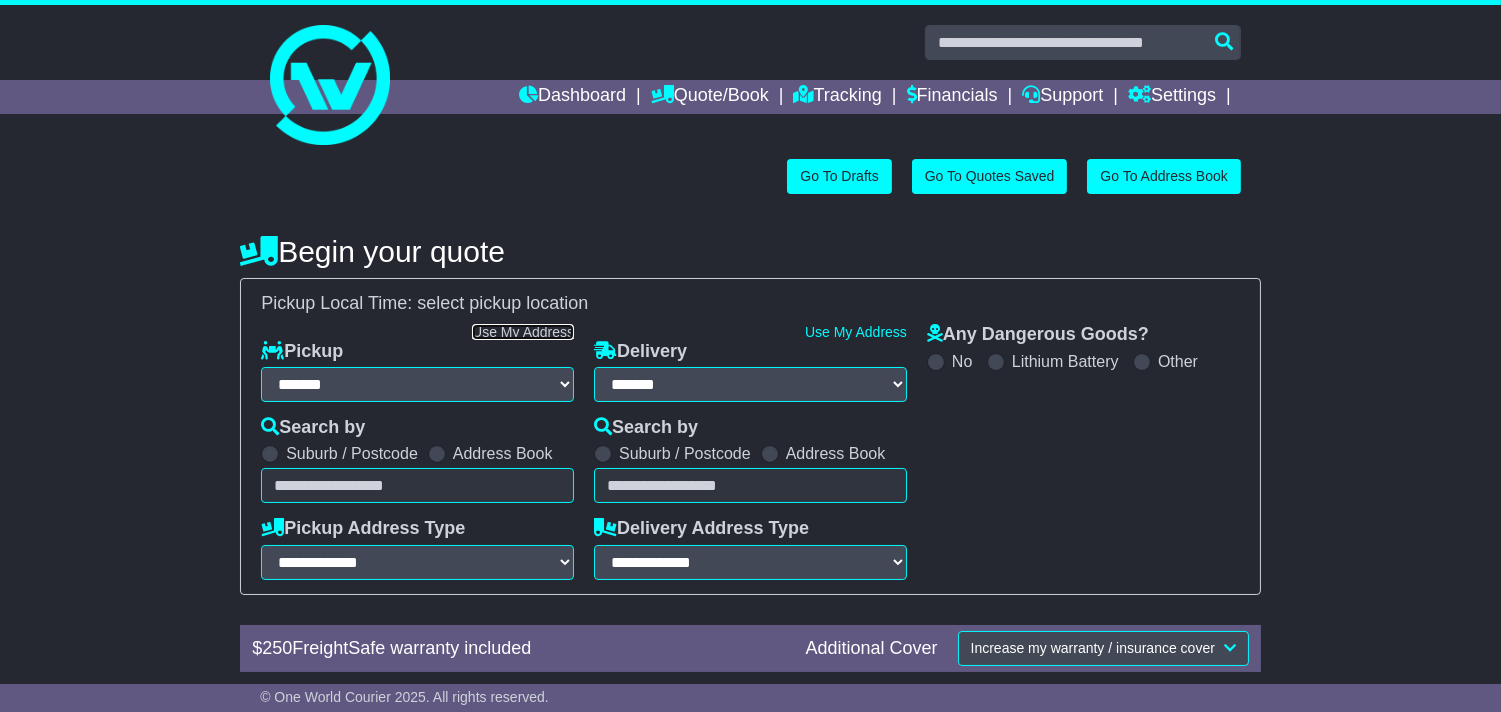 click on "Use My Address" at bounding box center [523, 332] 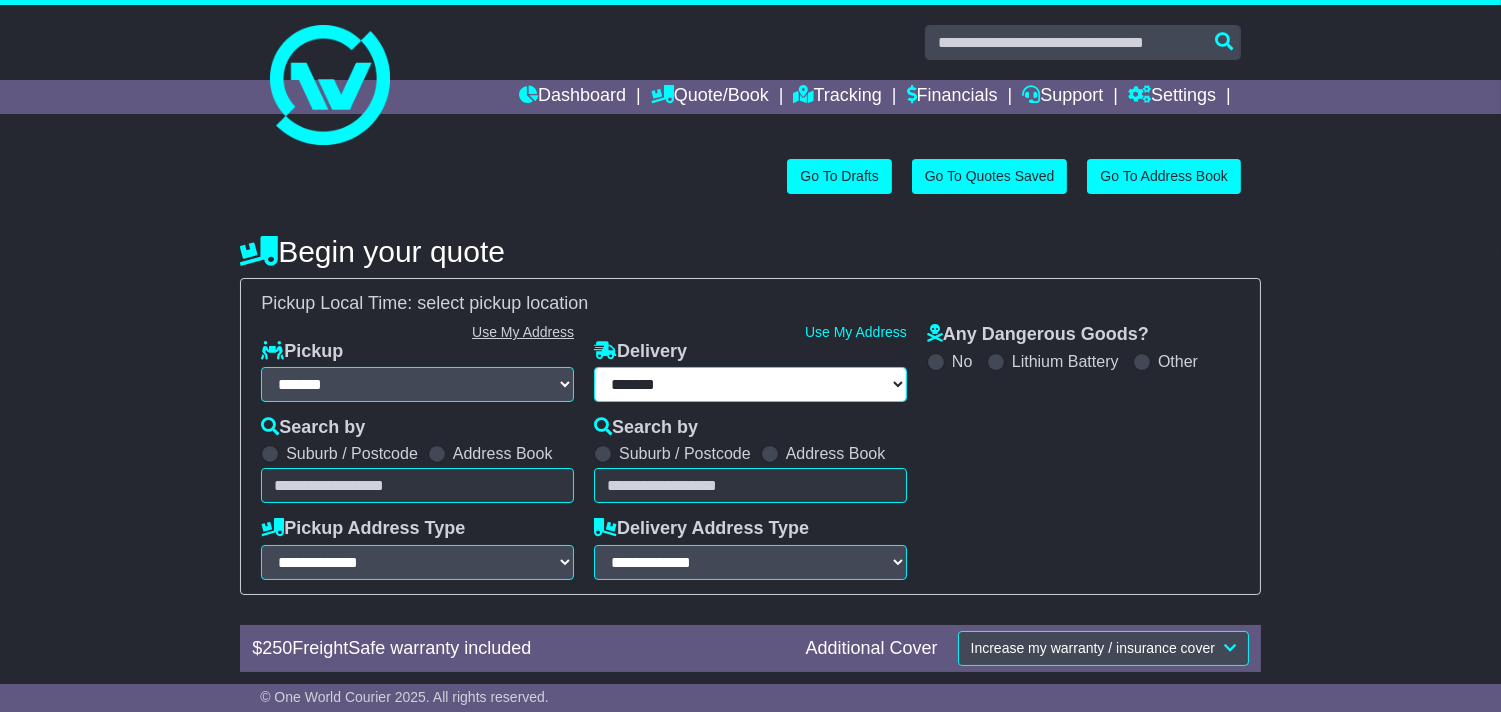 type on "**********" 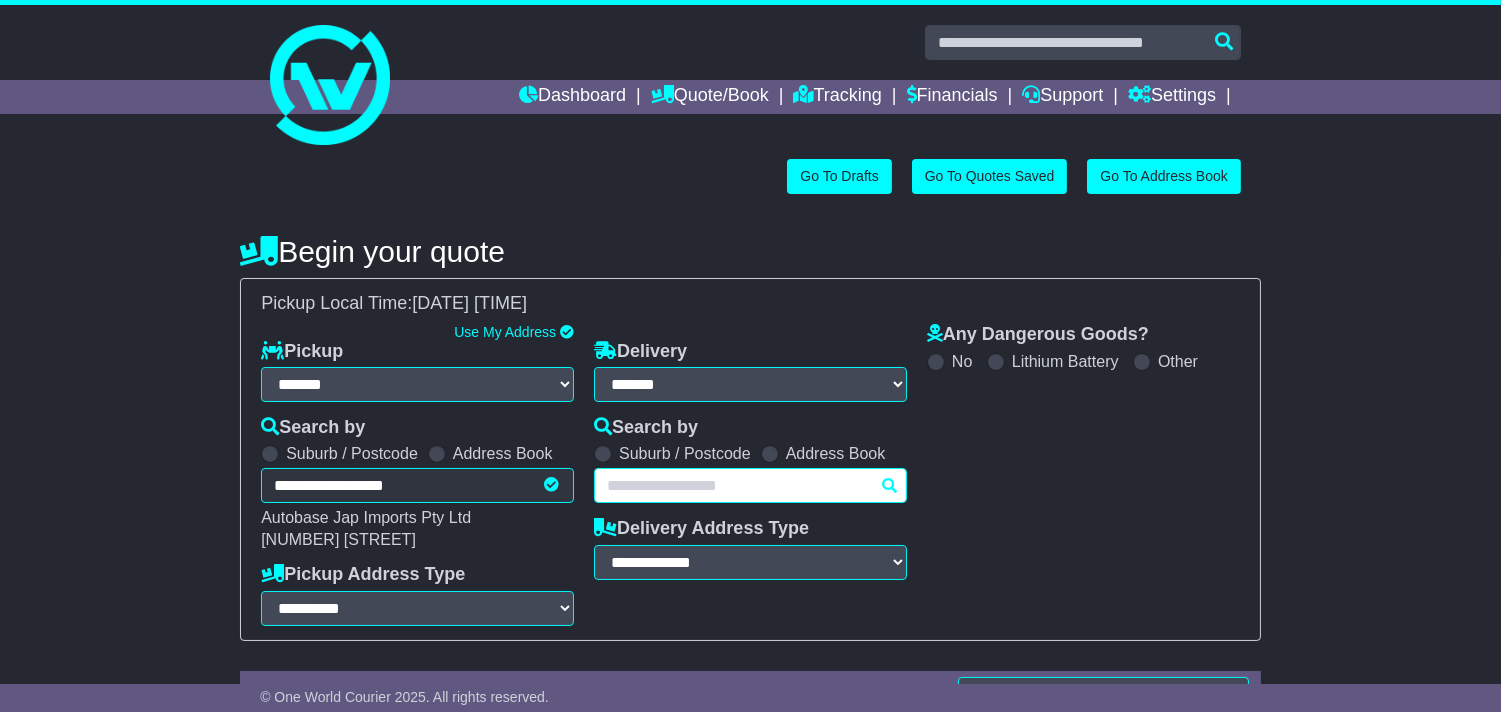 click at bounding box center [750, 485] 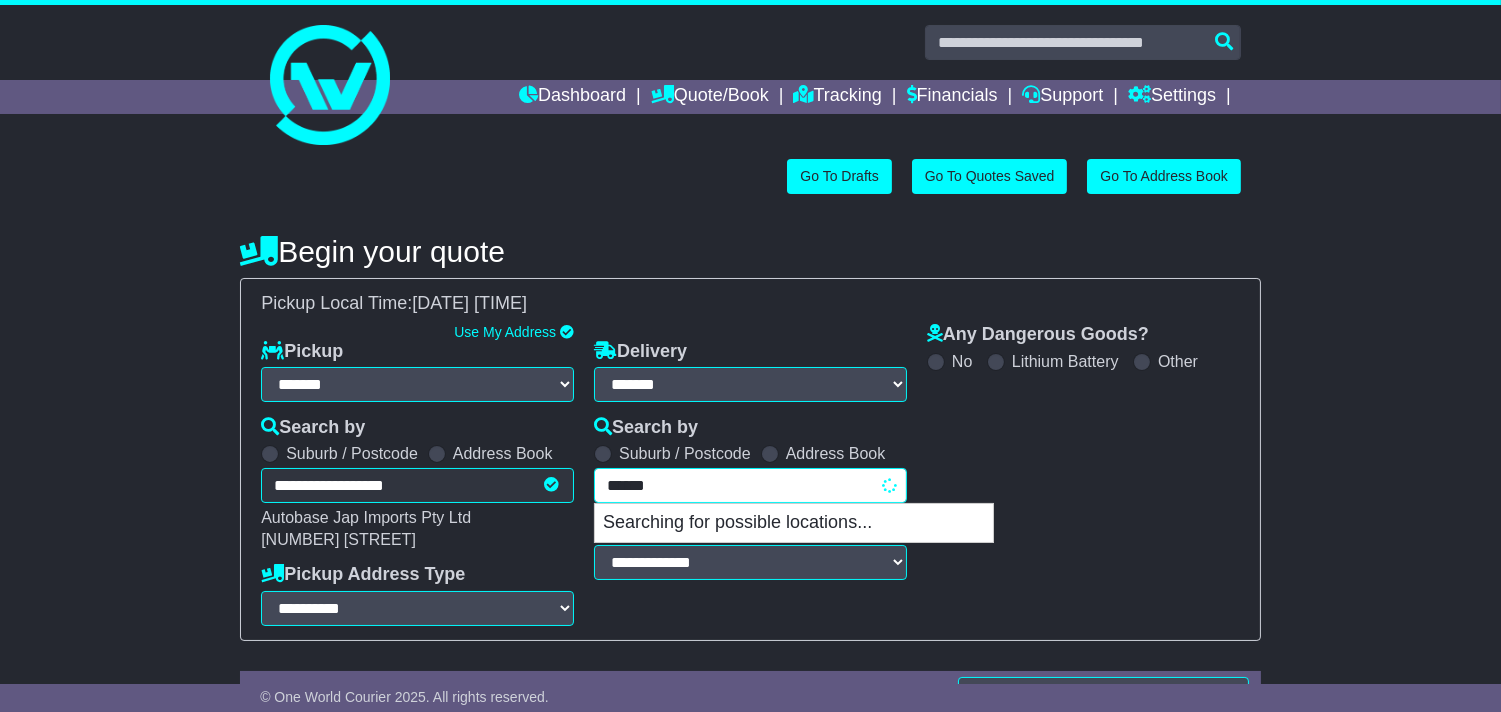 type on "*******" 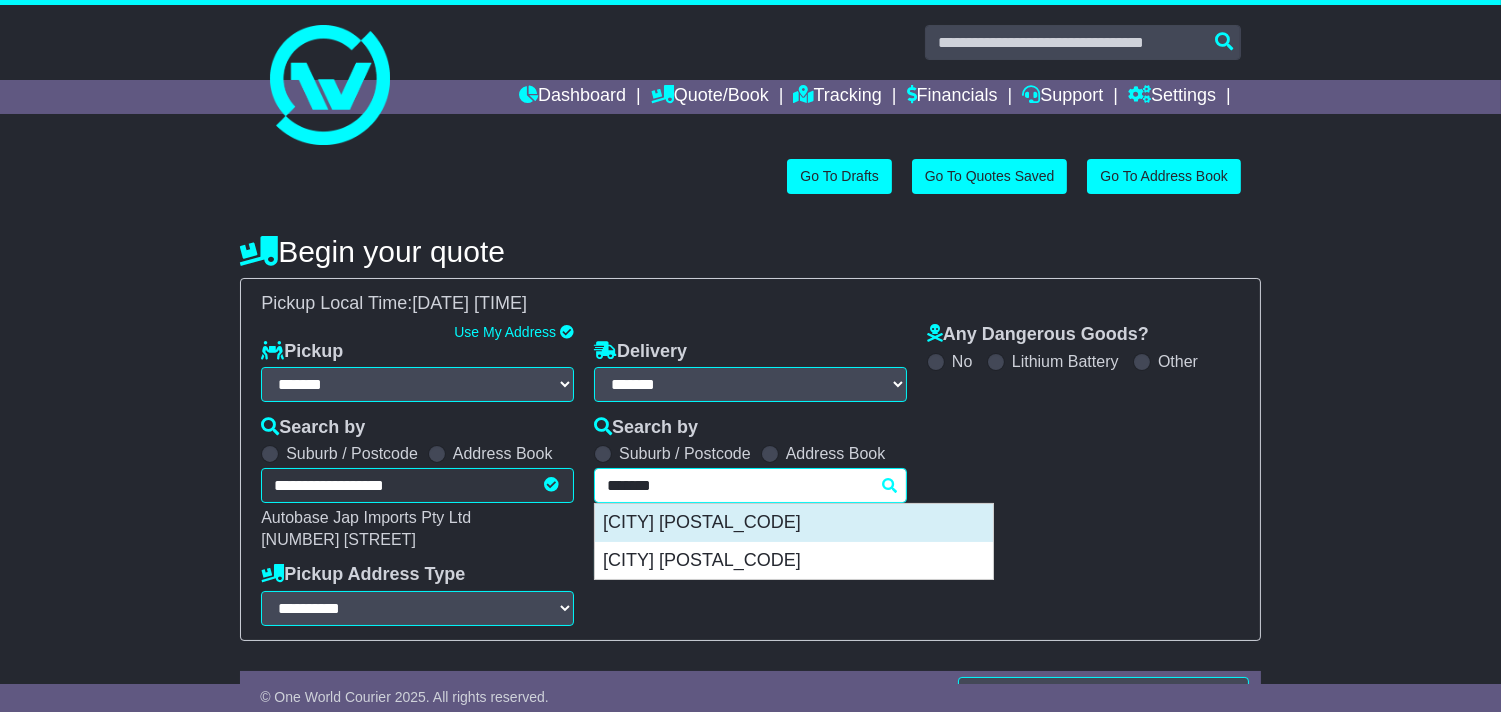 click on "[CITY] [POSTAL_CODE]" at bounding box center [794, 523] 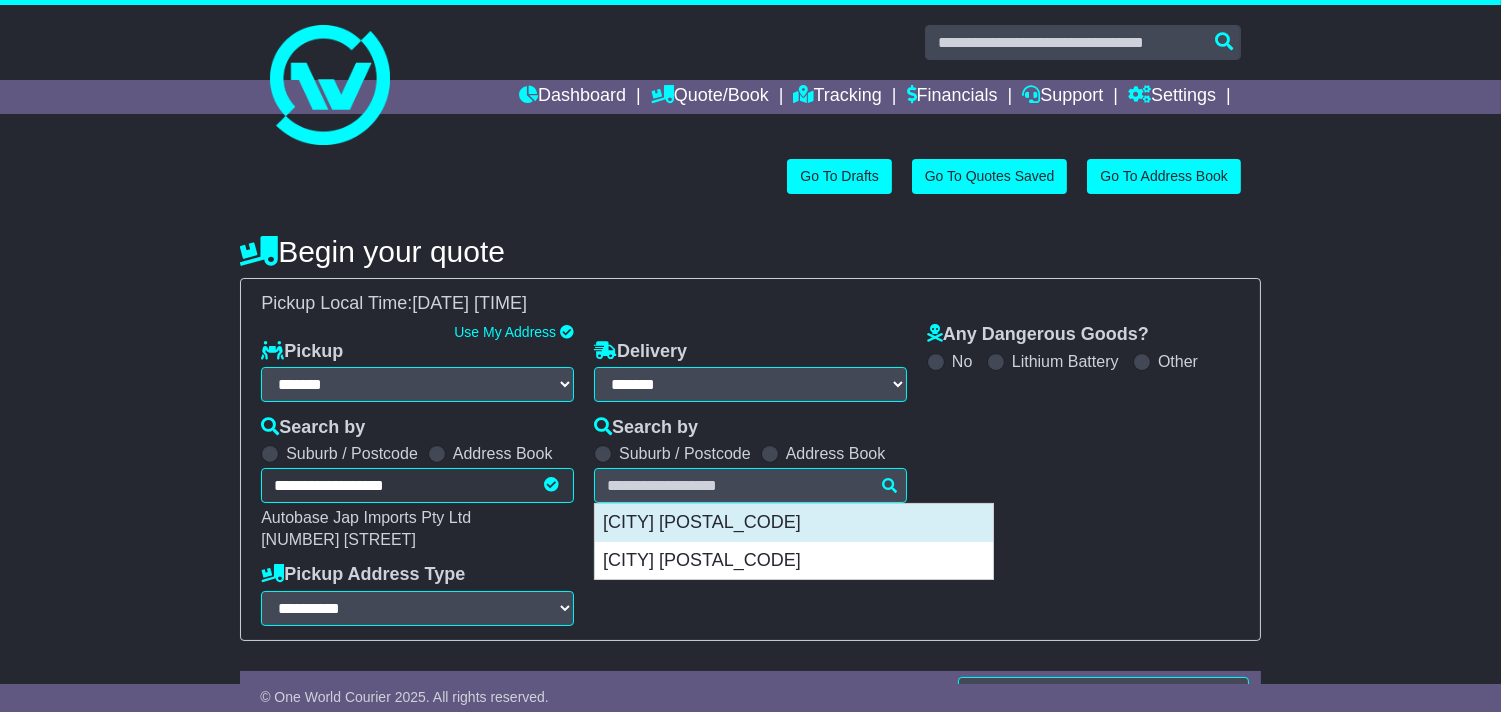 type on "**********" 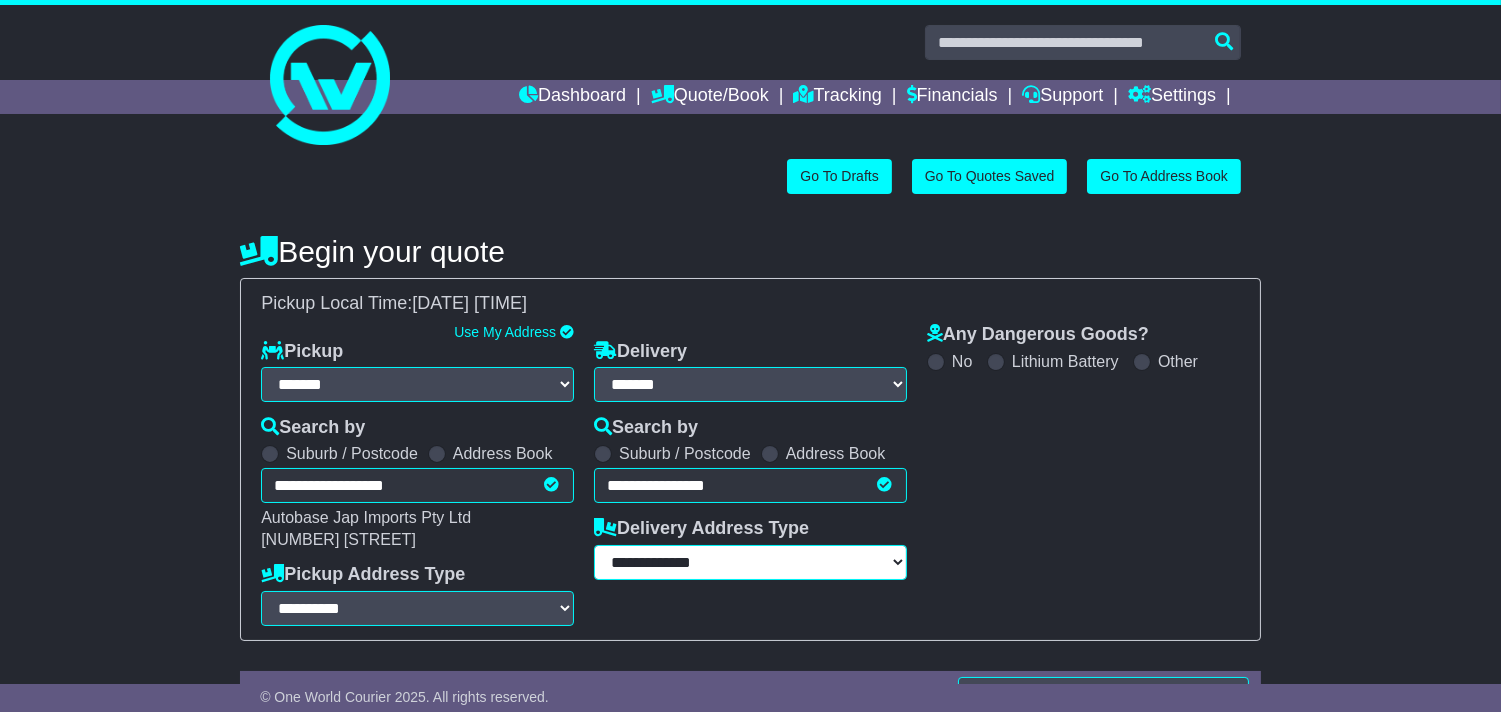 click on "**********" at bounding box center (750, 562) 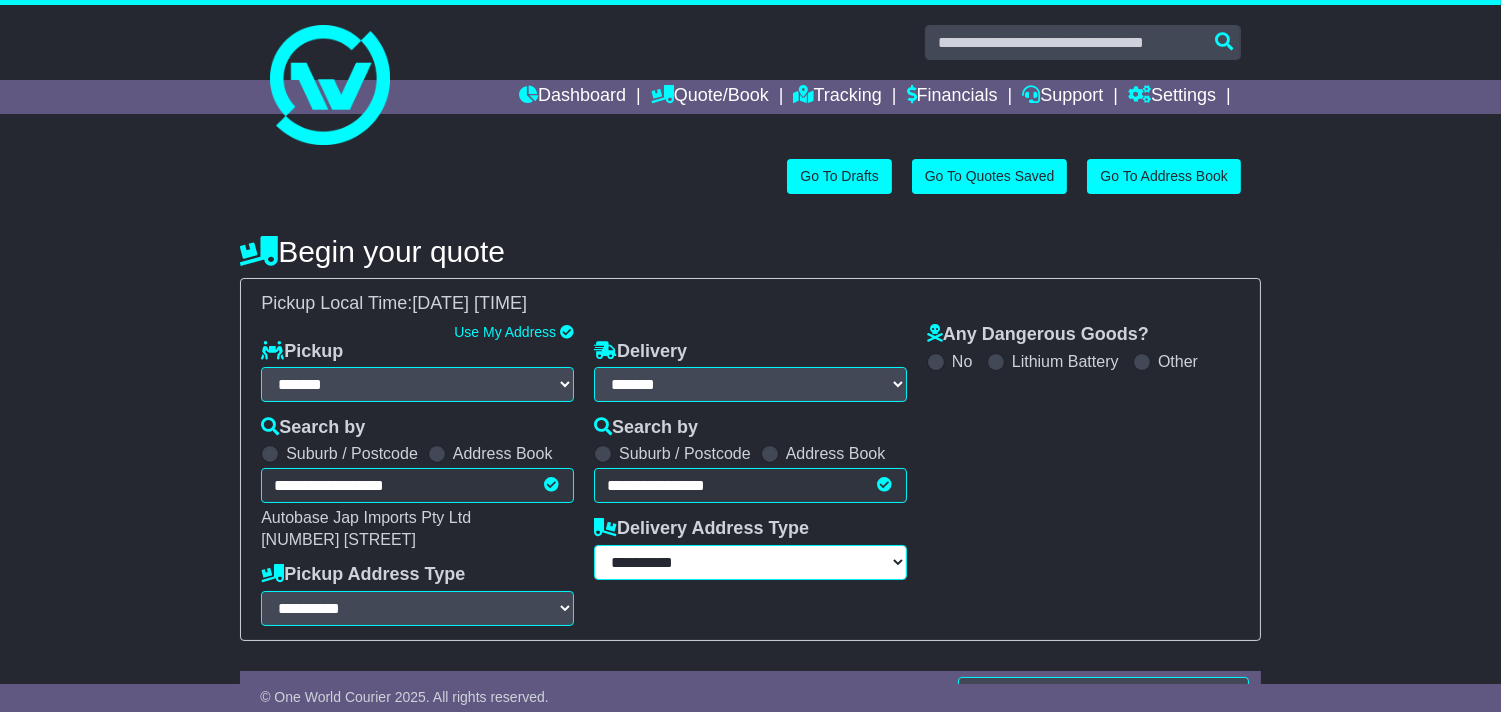 click on "**********" at bounding box center (750, 562) 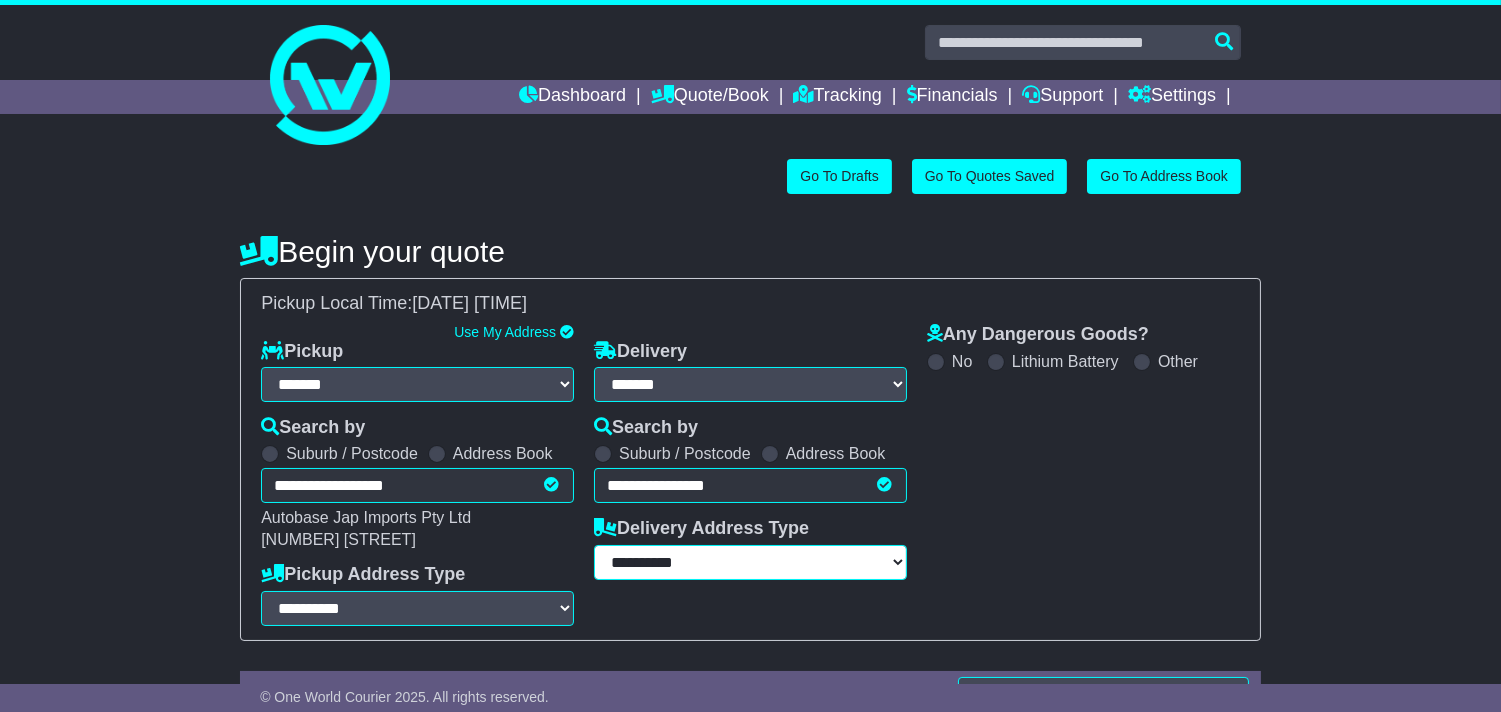 scroll, scrollTop: 347, scrollLeft: 0, axis: vertical 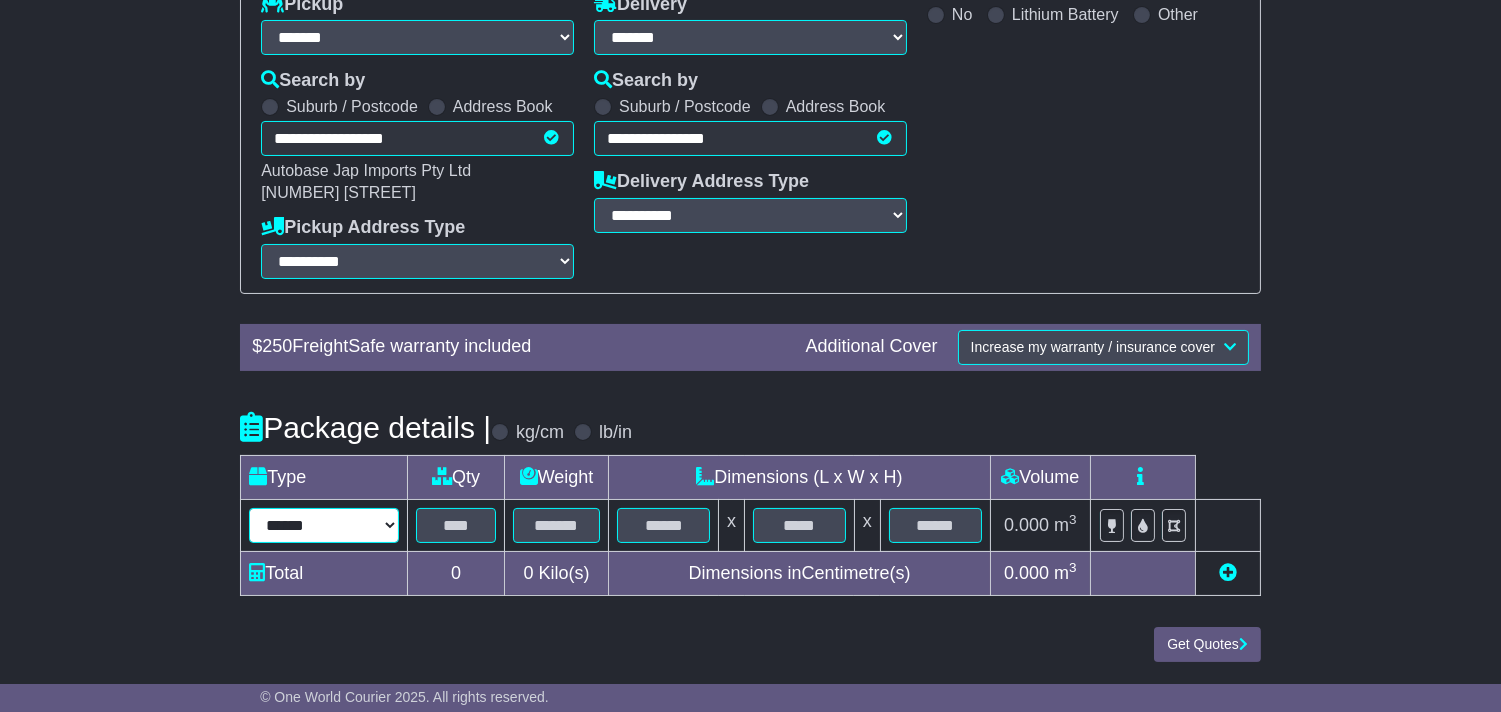 click on "****** ****** *** ******** ***** **** **** ****** *** *******" at bounding box center (324, 525) 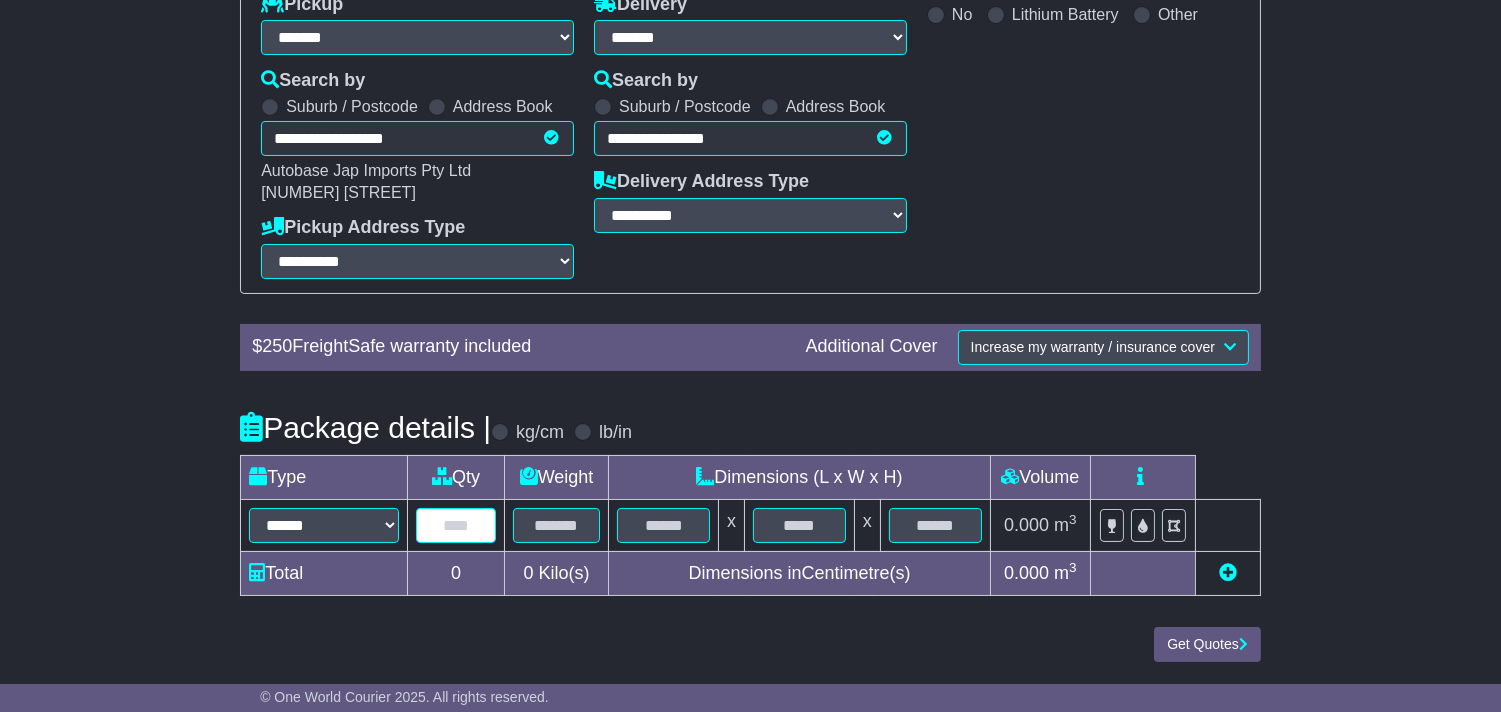 click at bounding box center (456, 525) 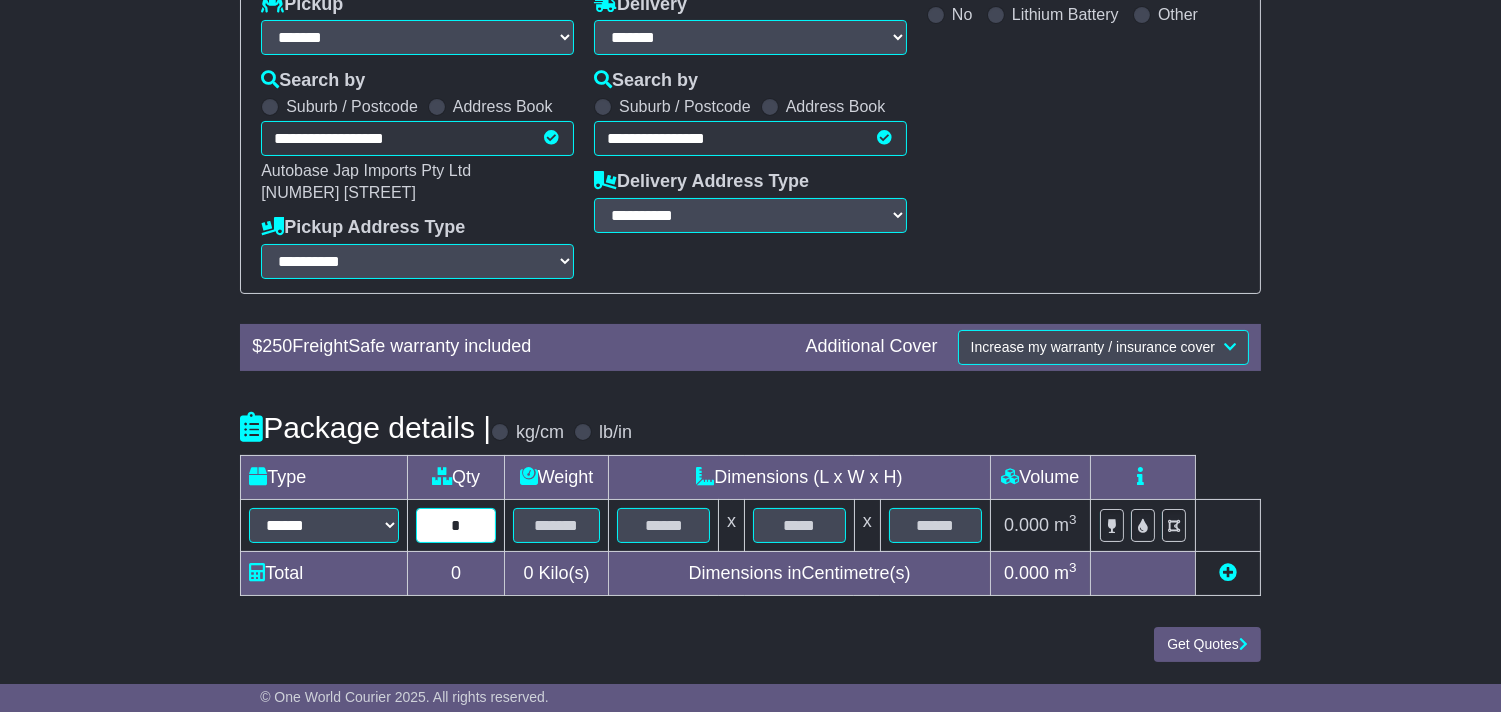 type on "*" 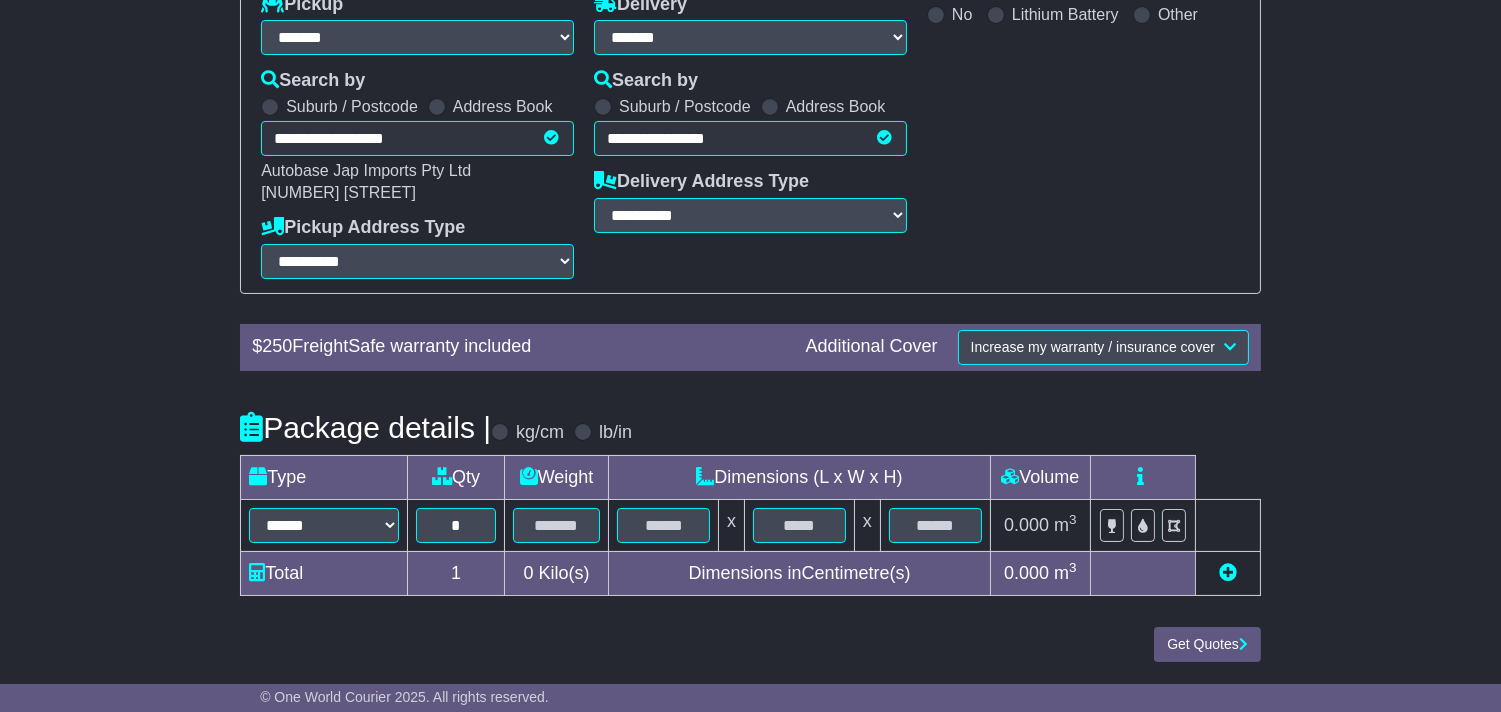 click at bounding box center (664, 525) 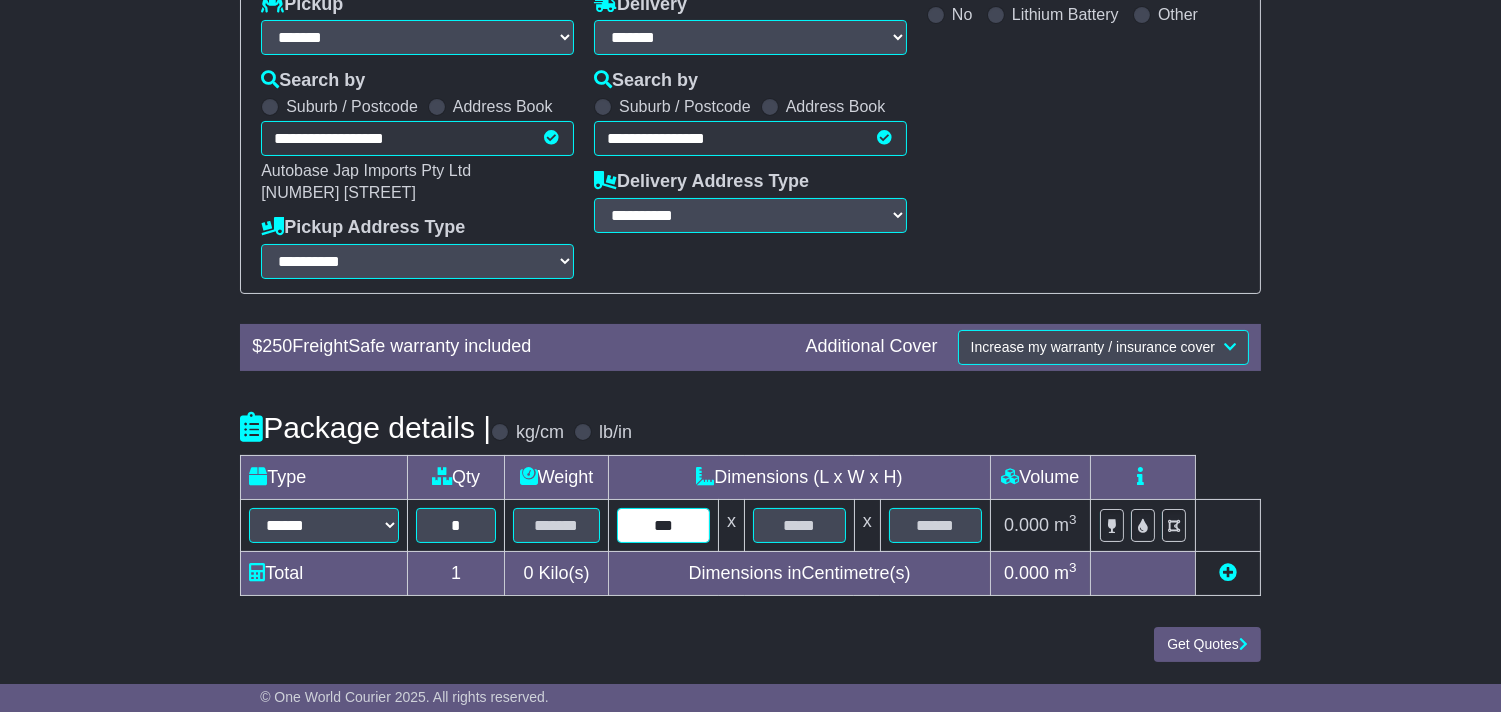 type on "***" 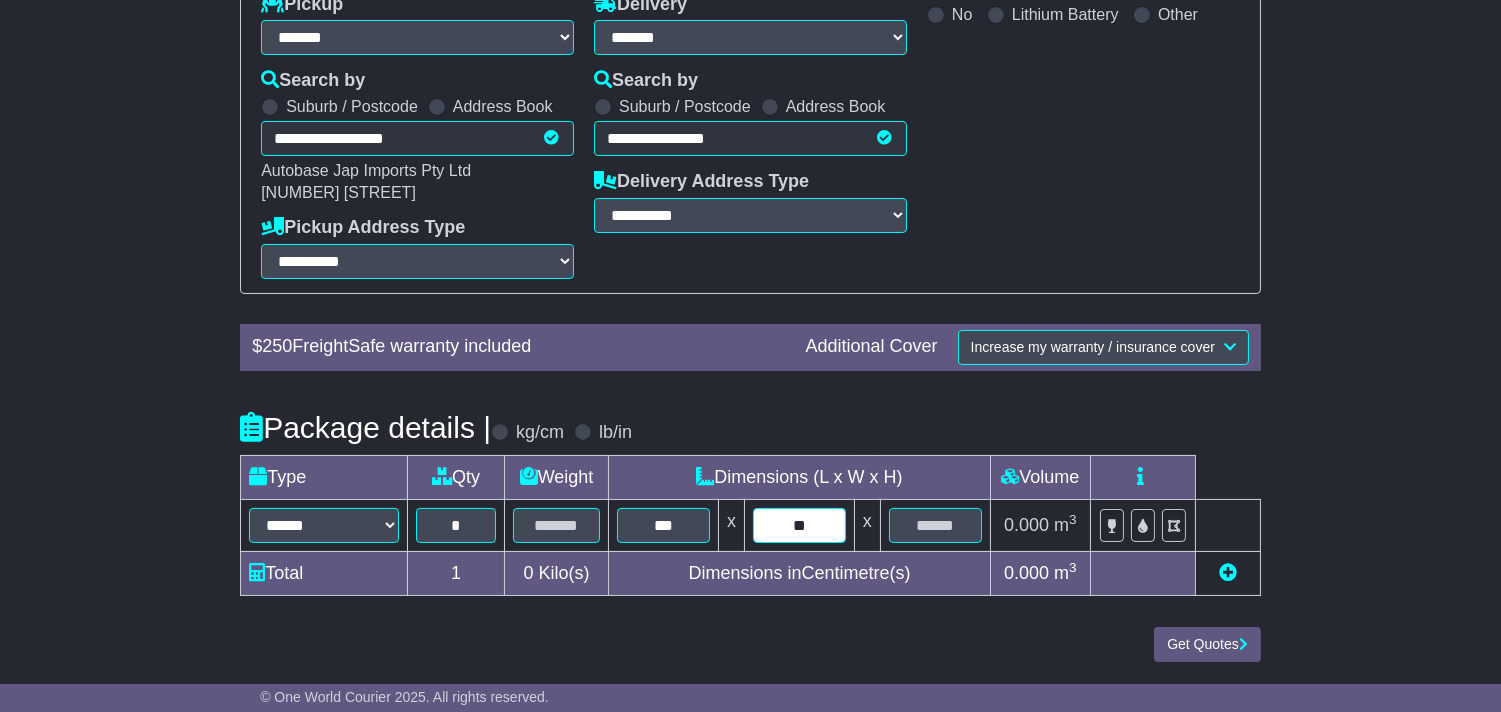 type on "**" 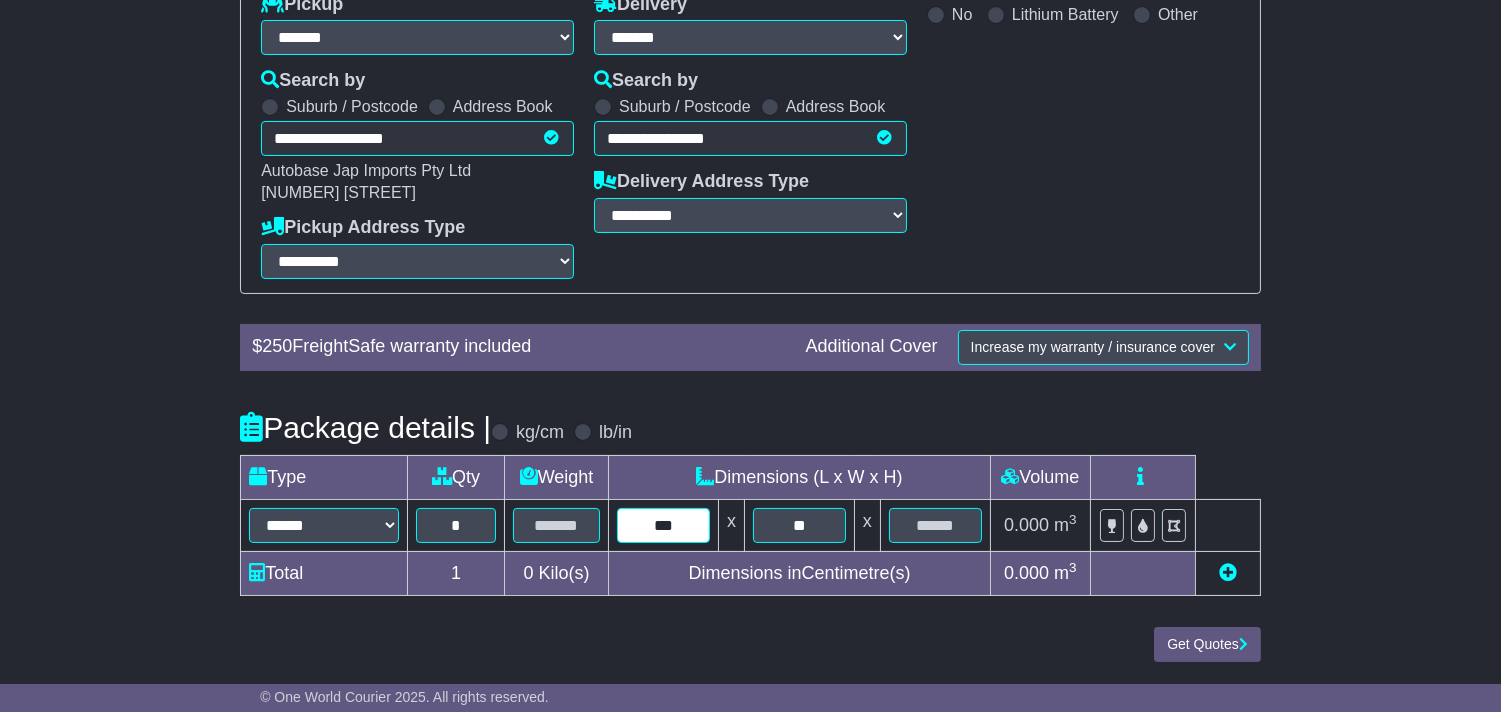 click on "***" at bounding box center [663, 525] 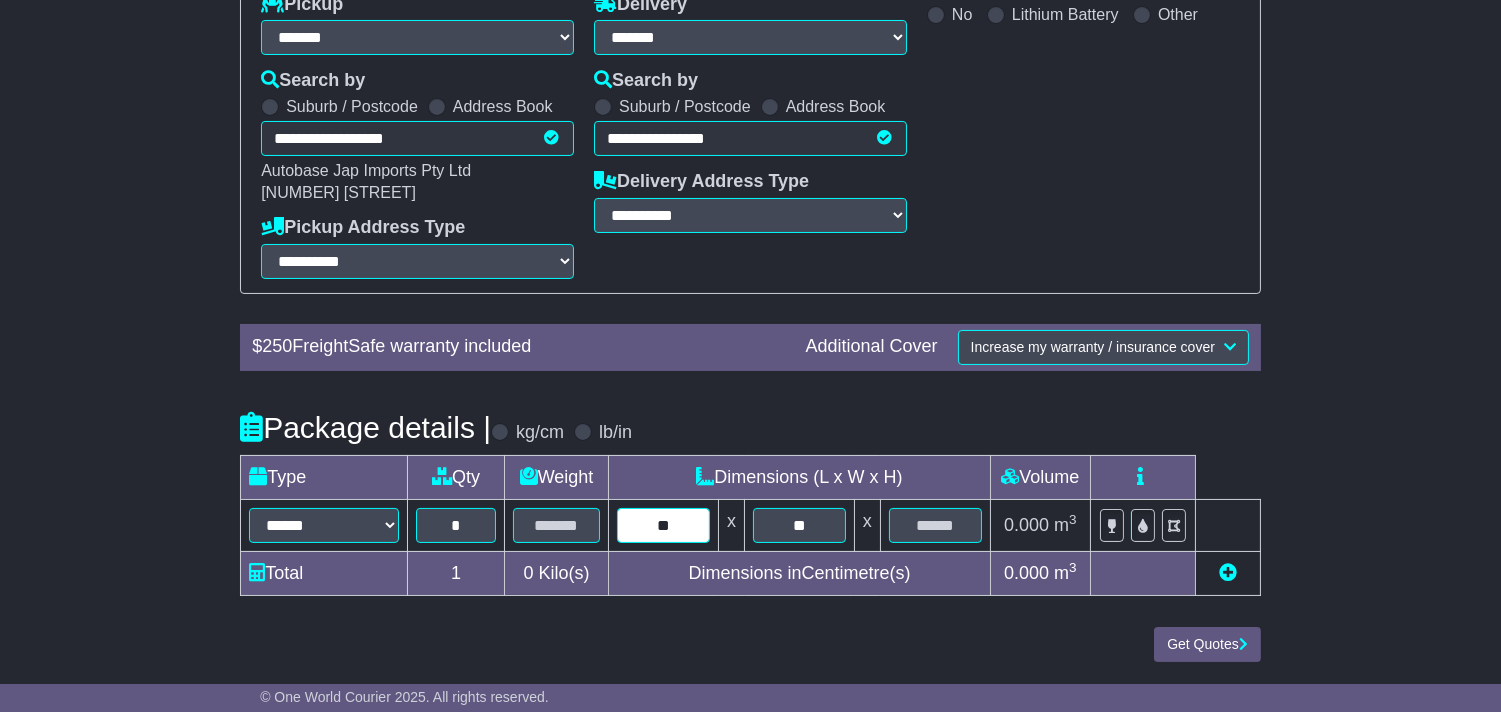type on "*" 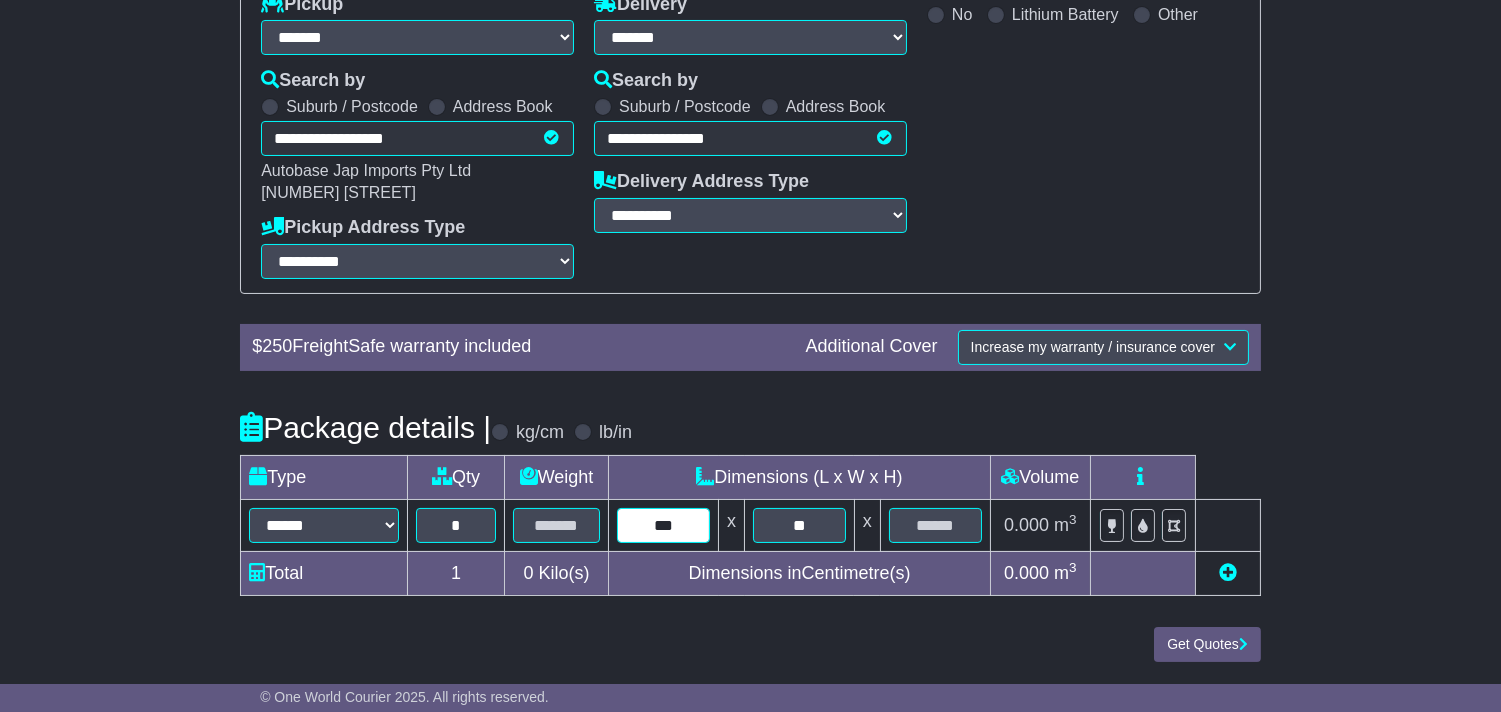 type on "***" 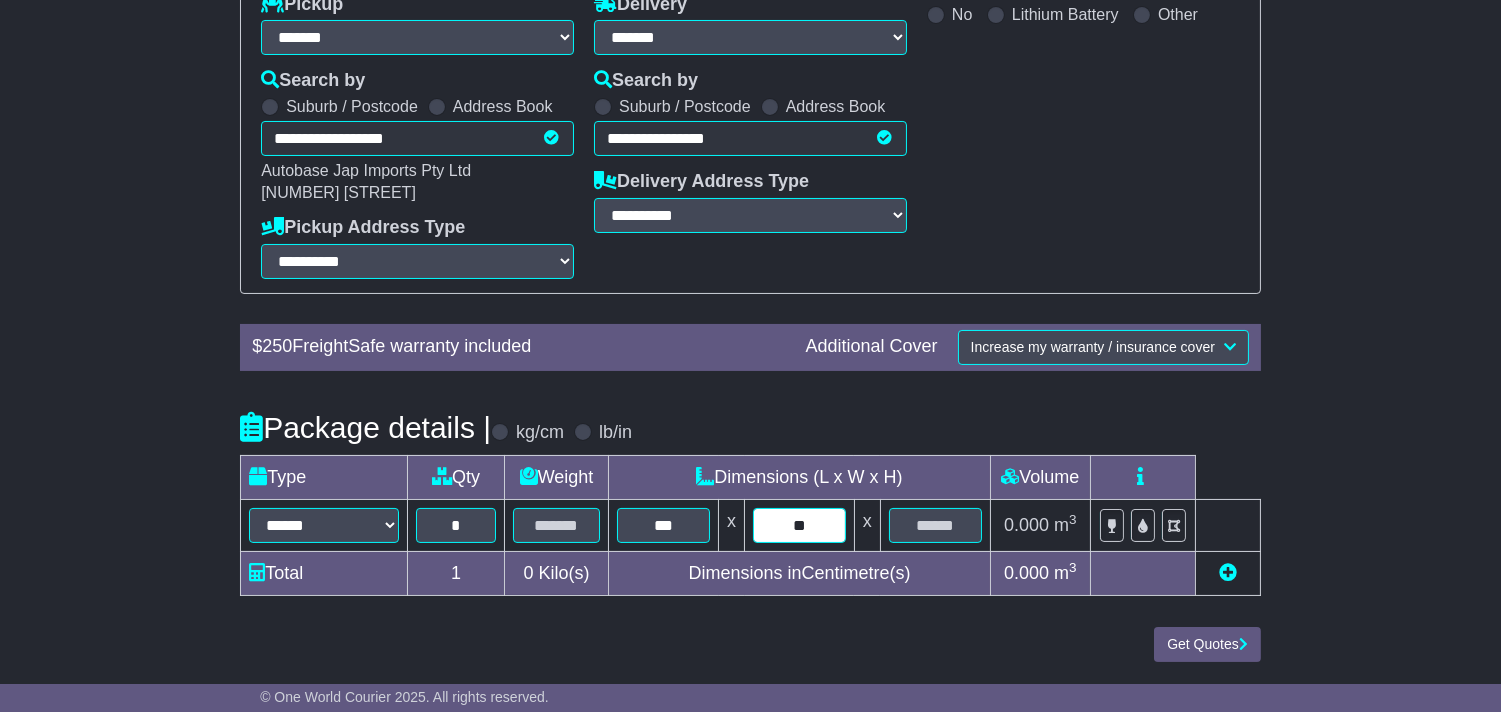 type on "**" 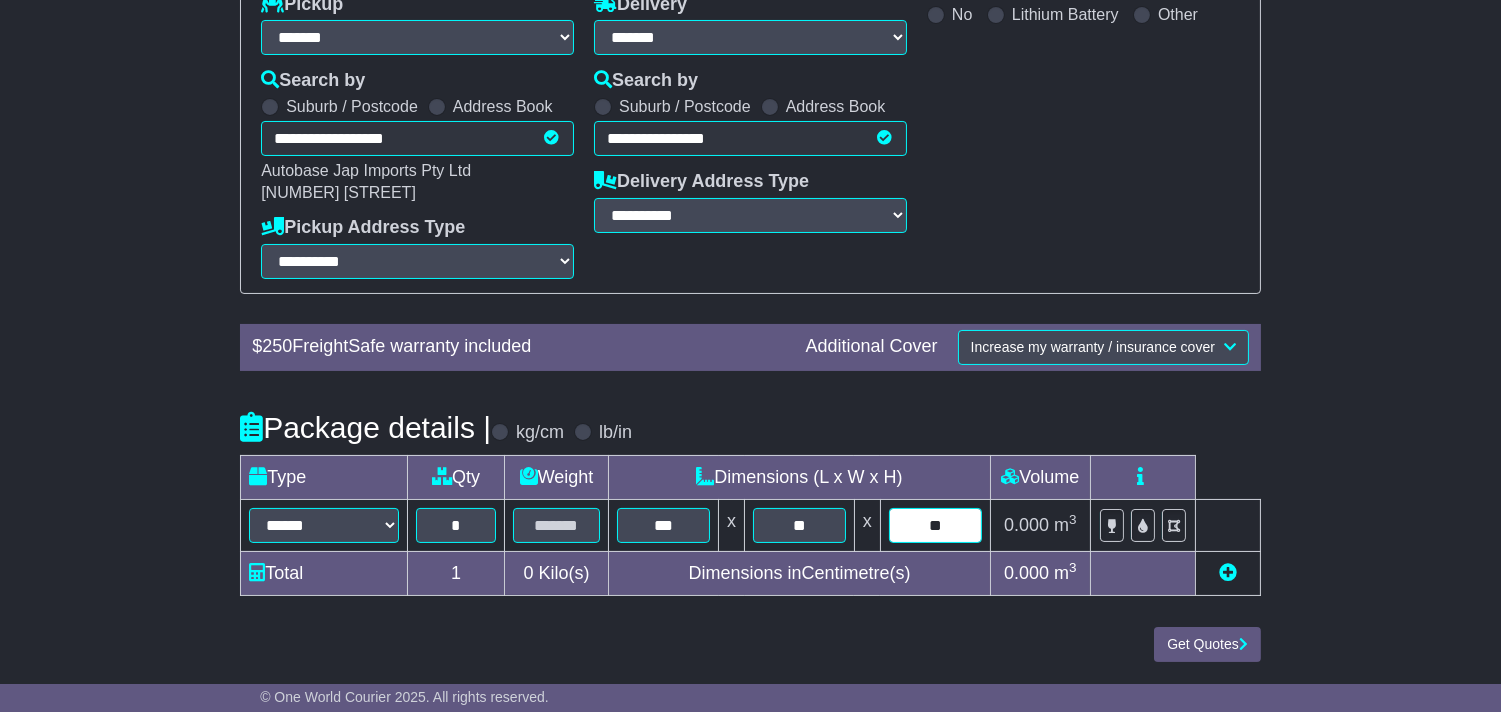 type on "**" 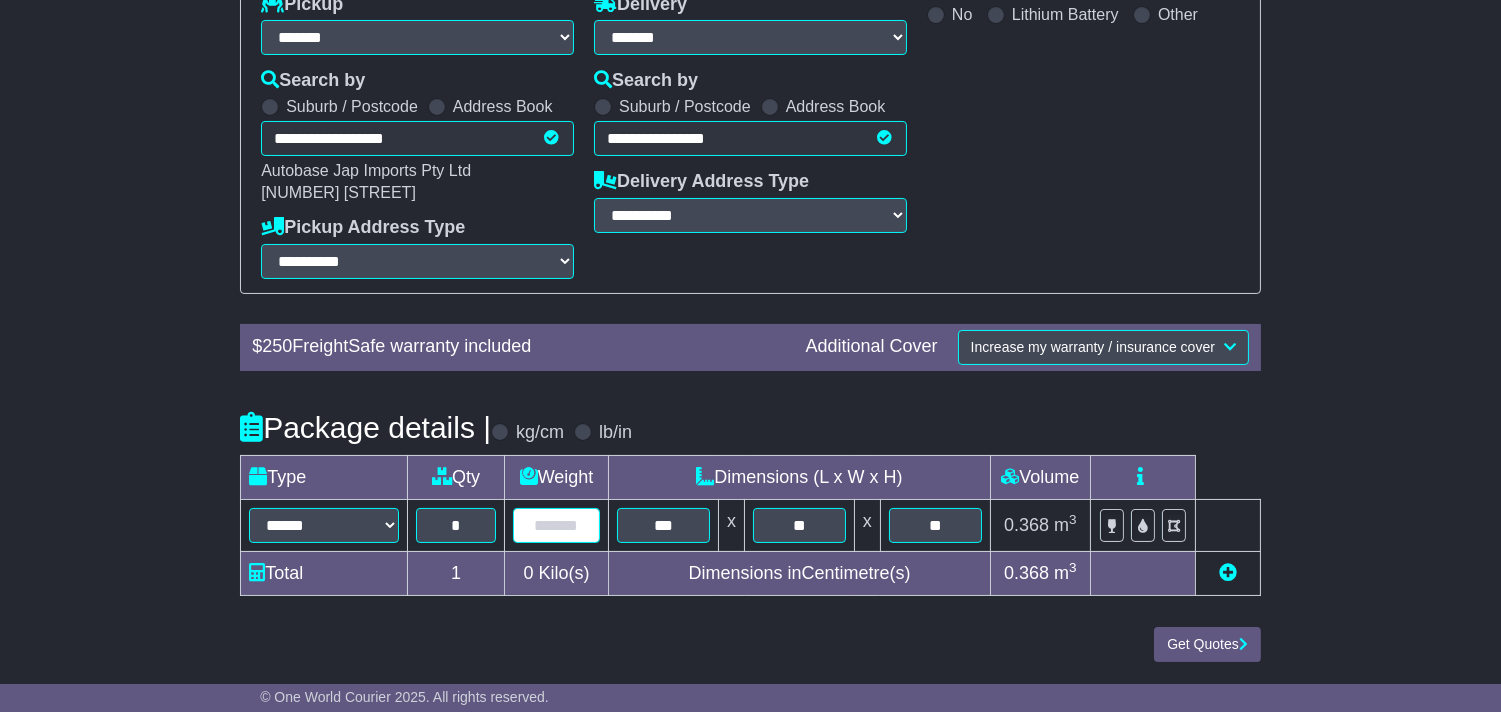 click at bounding box center (556, 525) 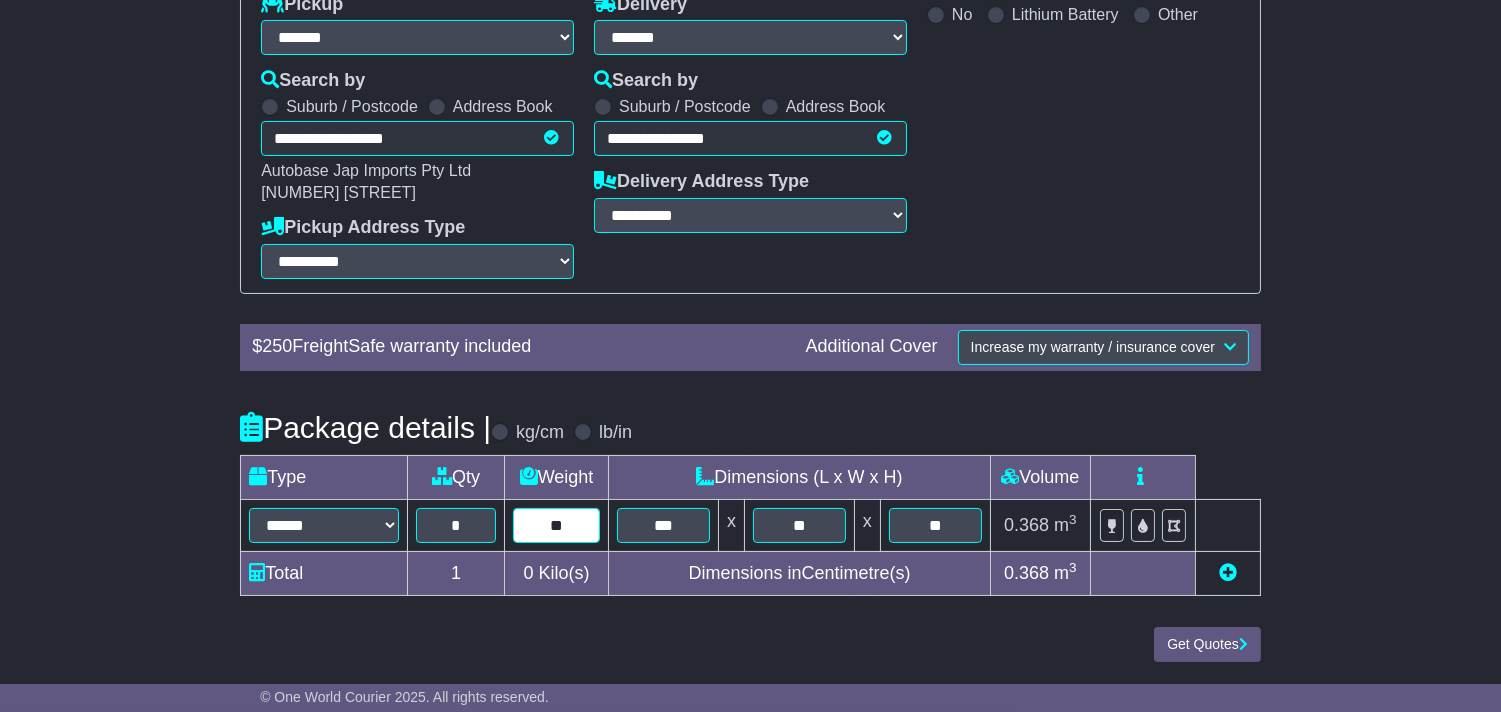 type on "*" 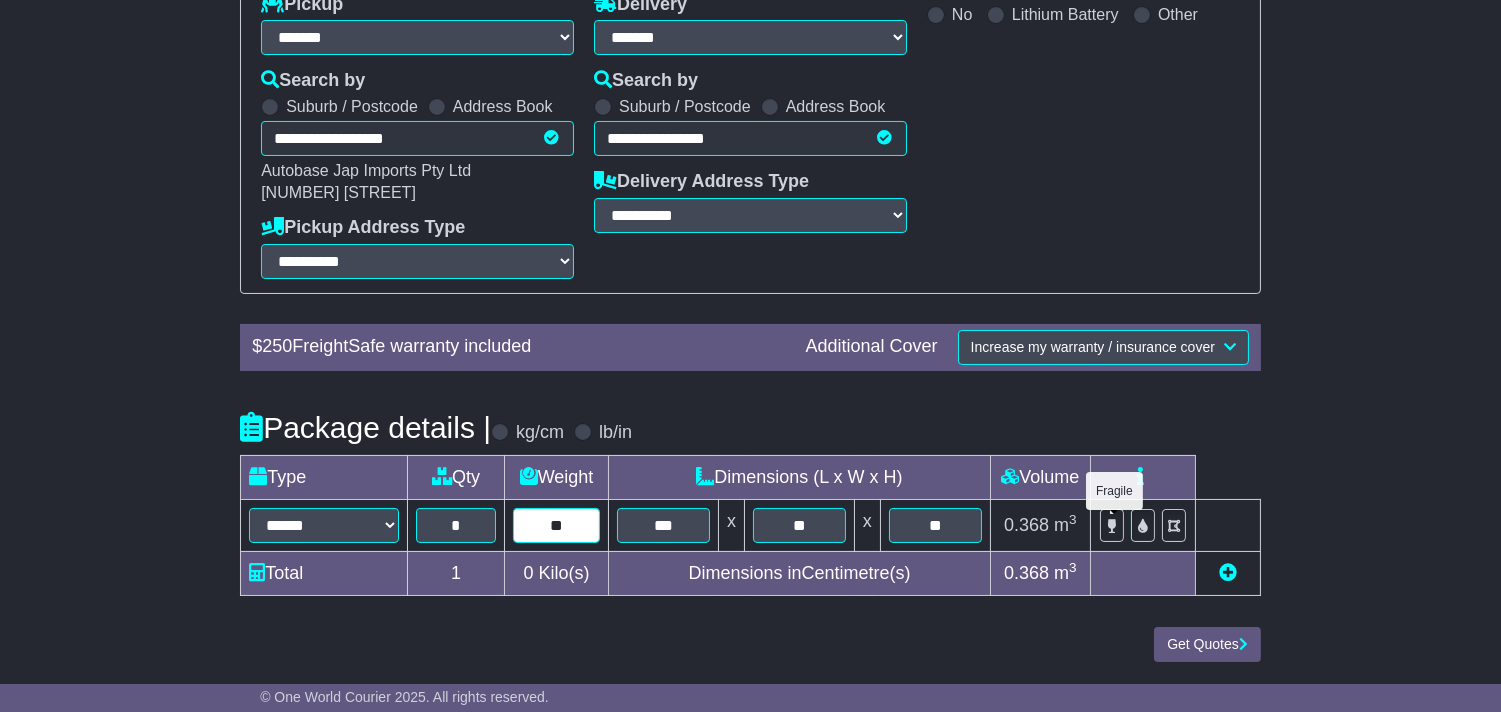 type on "**" 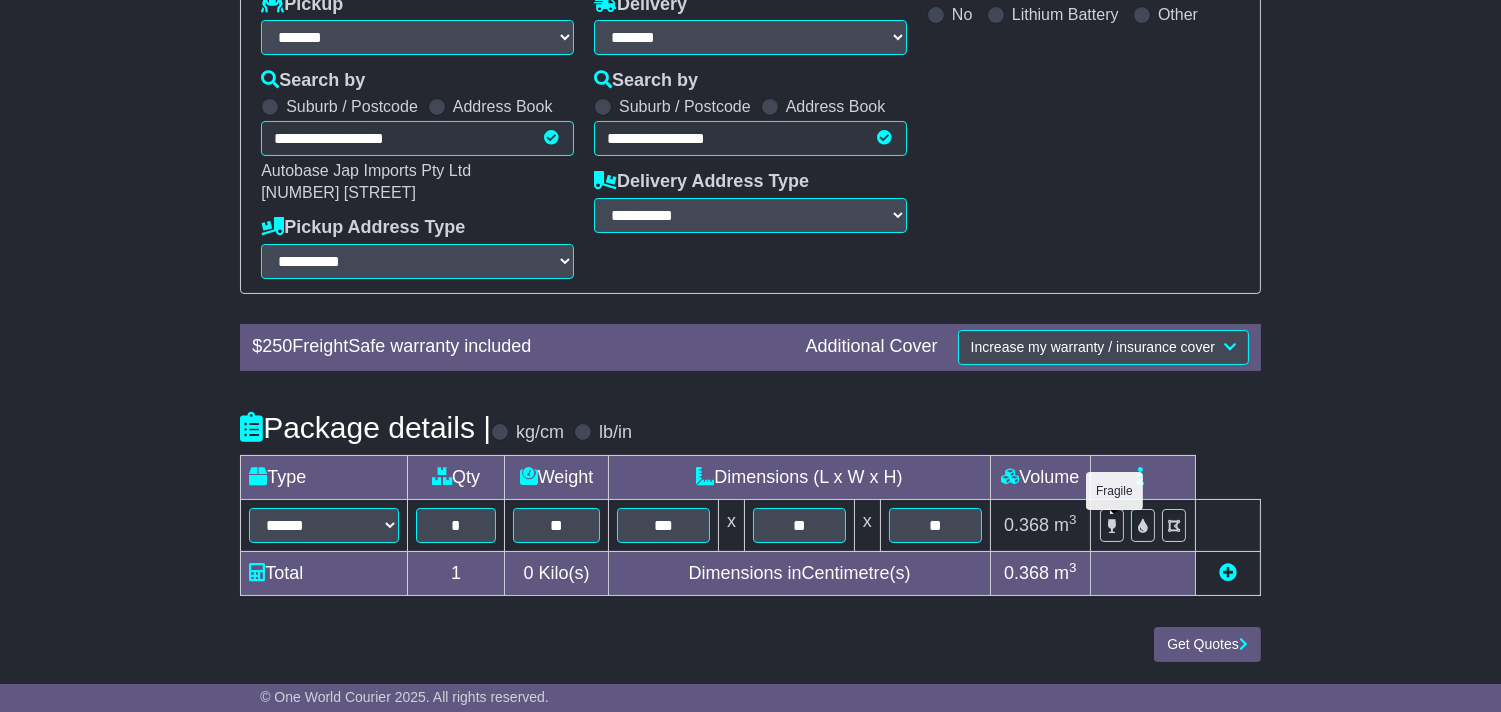 click at bounding box center [1112, 525] 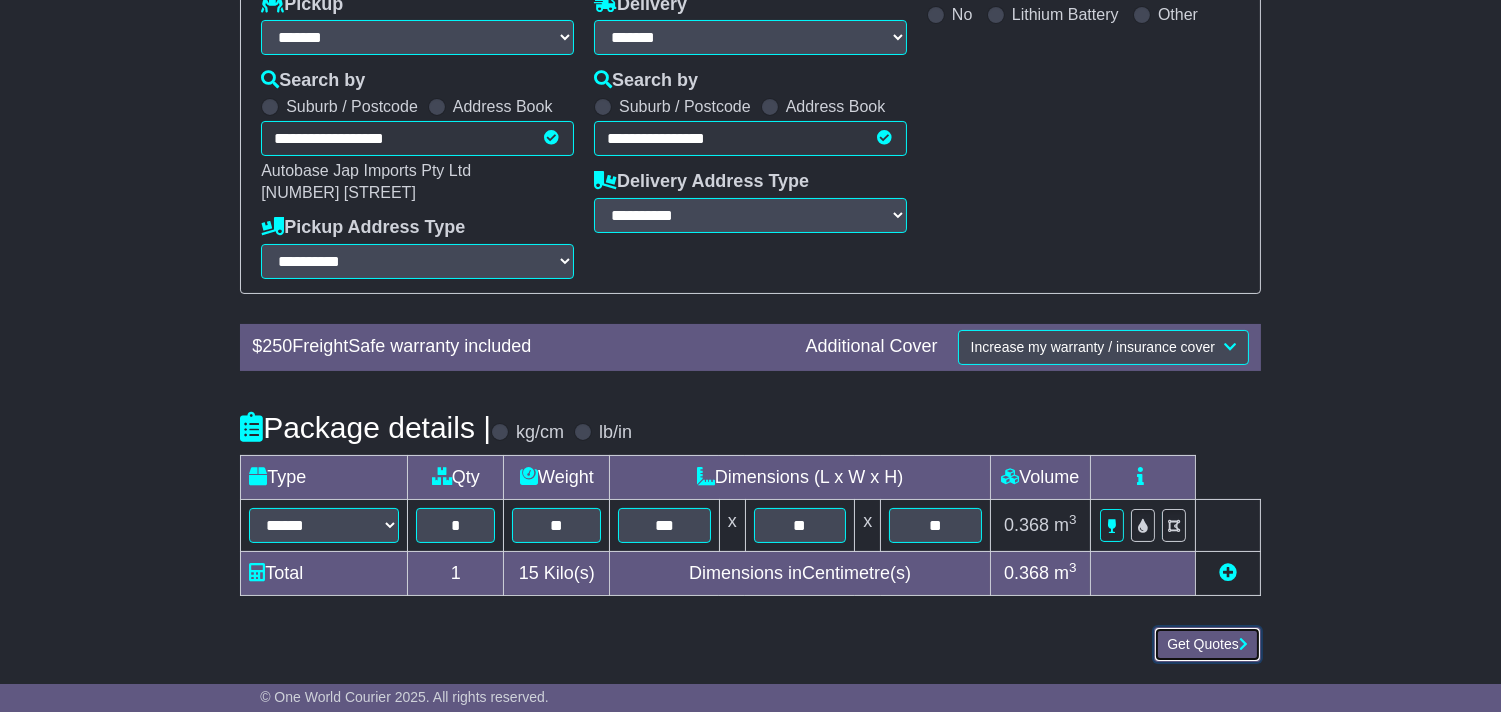 click on "Get Quotes" at bounding box center (1207, 644) 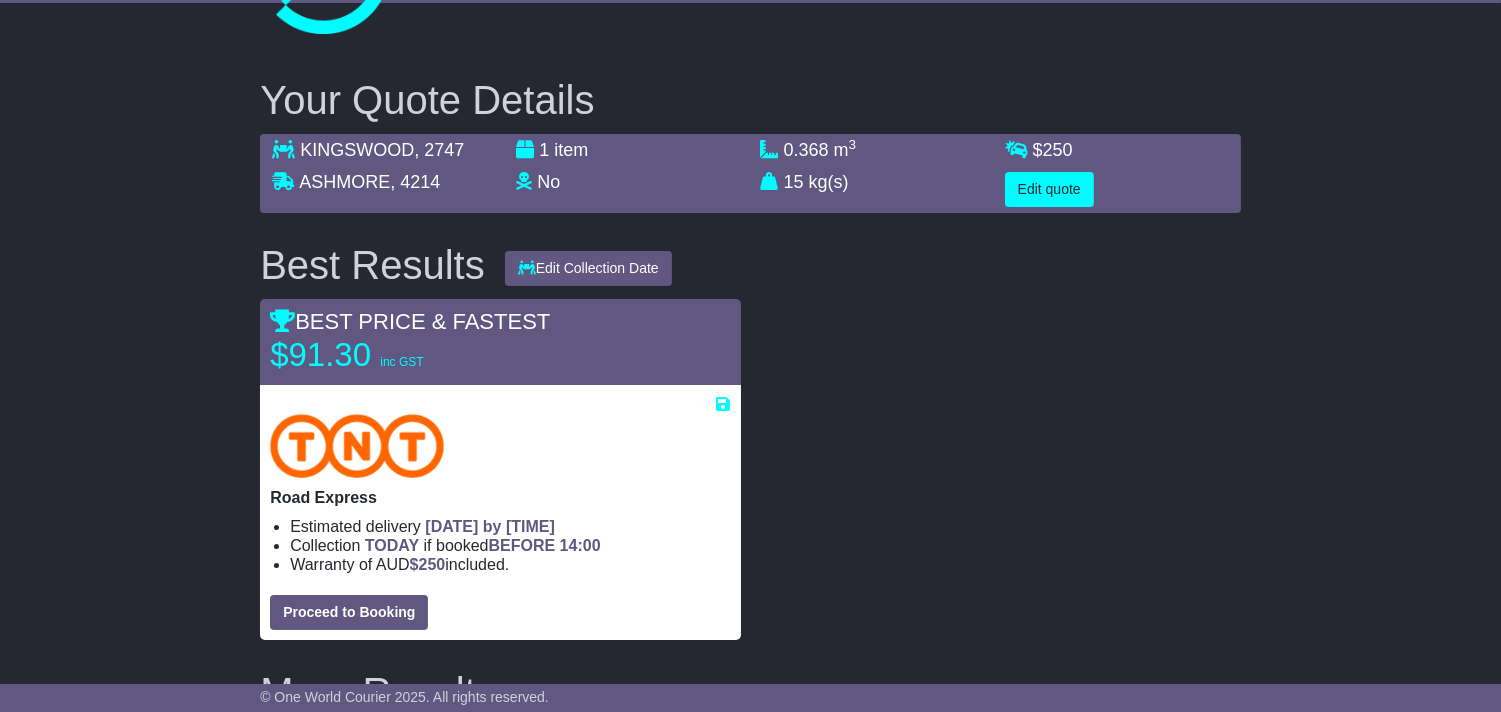 scroll, scrollTop: 0, scrollLeft: 0, axis: both 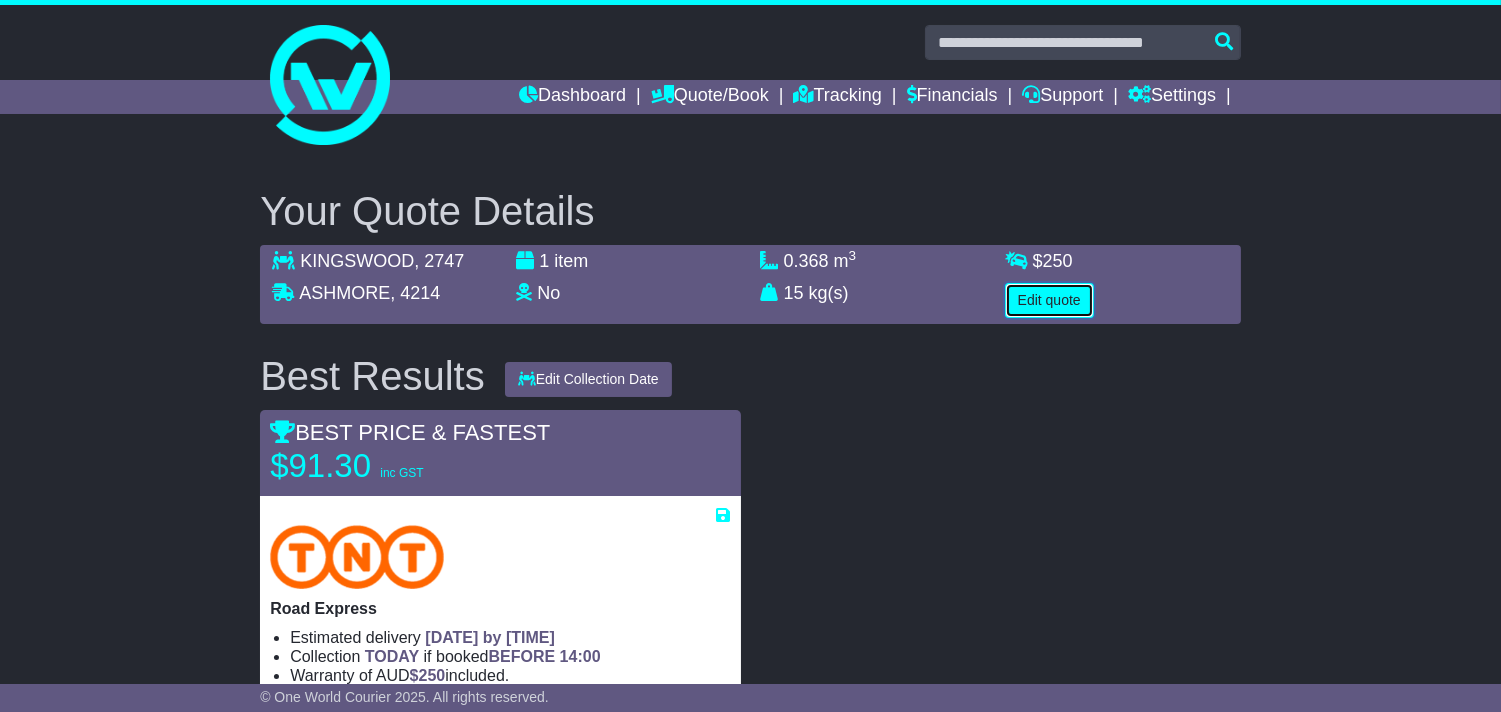 click on "Edit quote" at bounding box center (1049, 300) 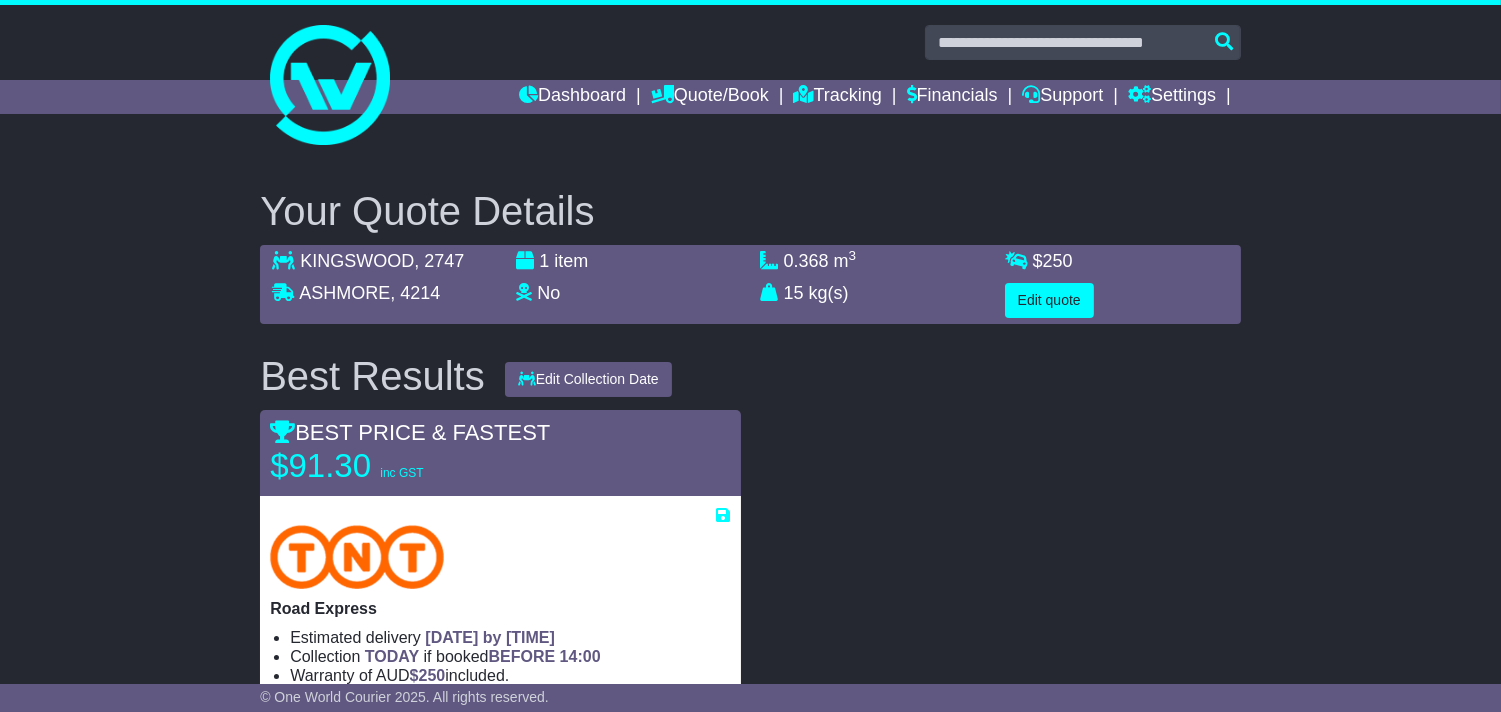 select on "**" 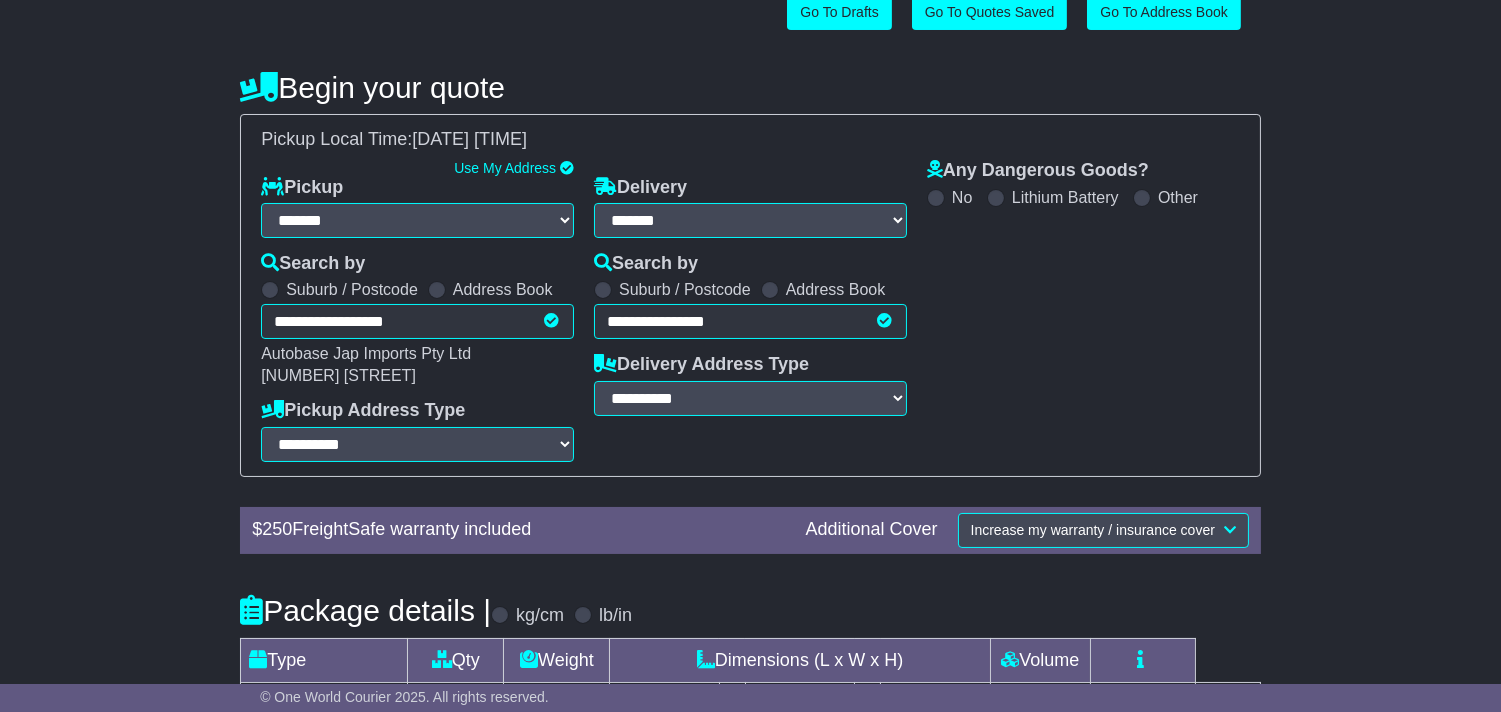 scroll, scrollTop: 347, scrollLeft: 0, axis: vertical 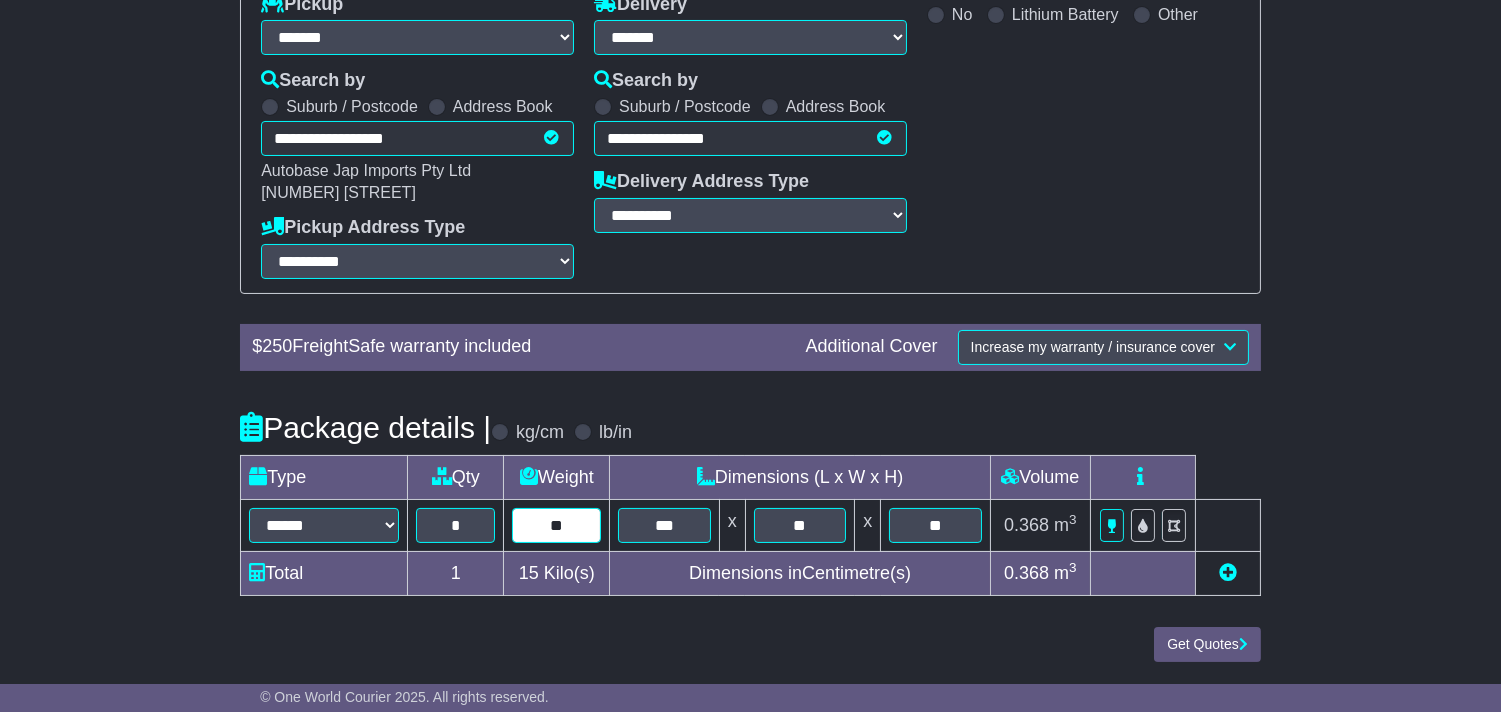 click on "**" at bounding box center (556, 525) 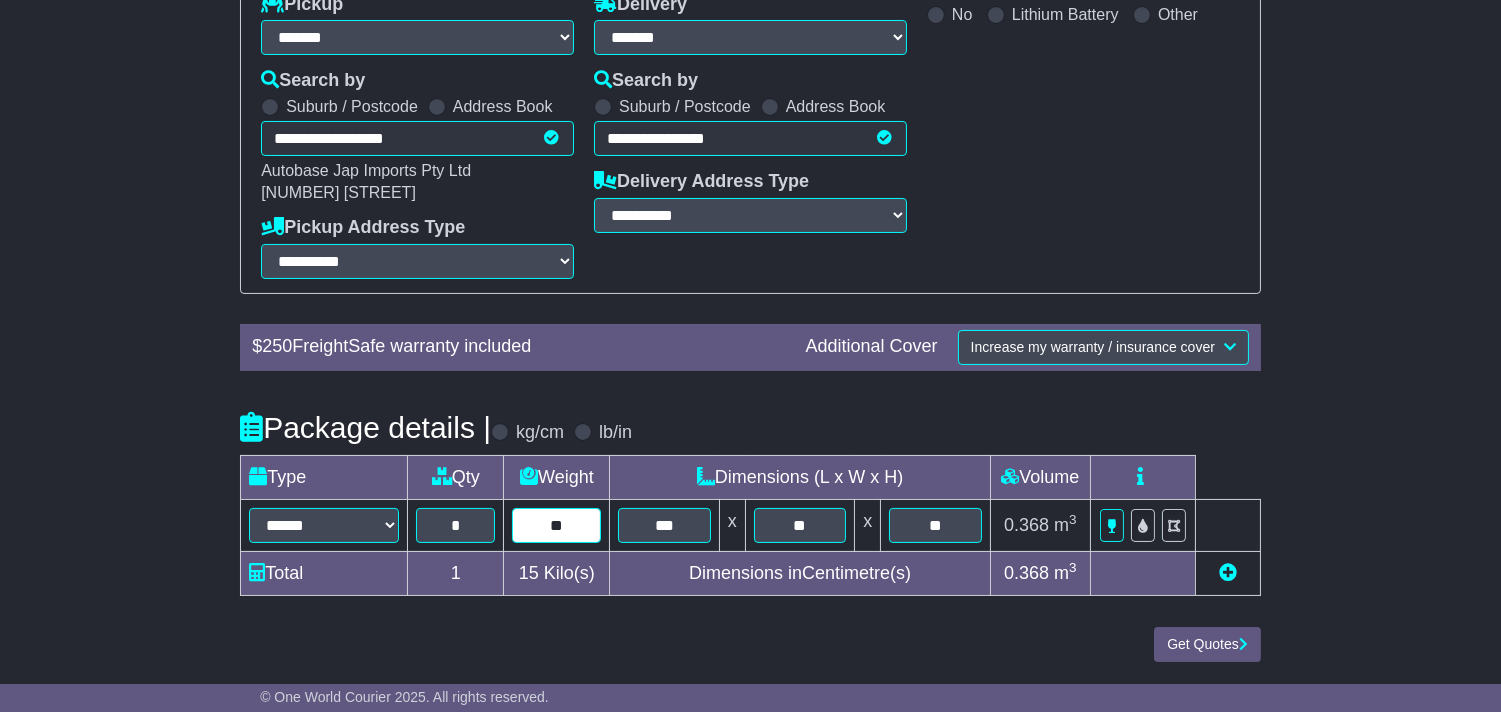 type on "**" 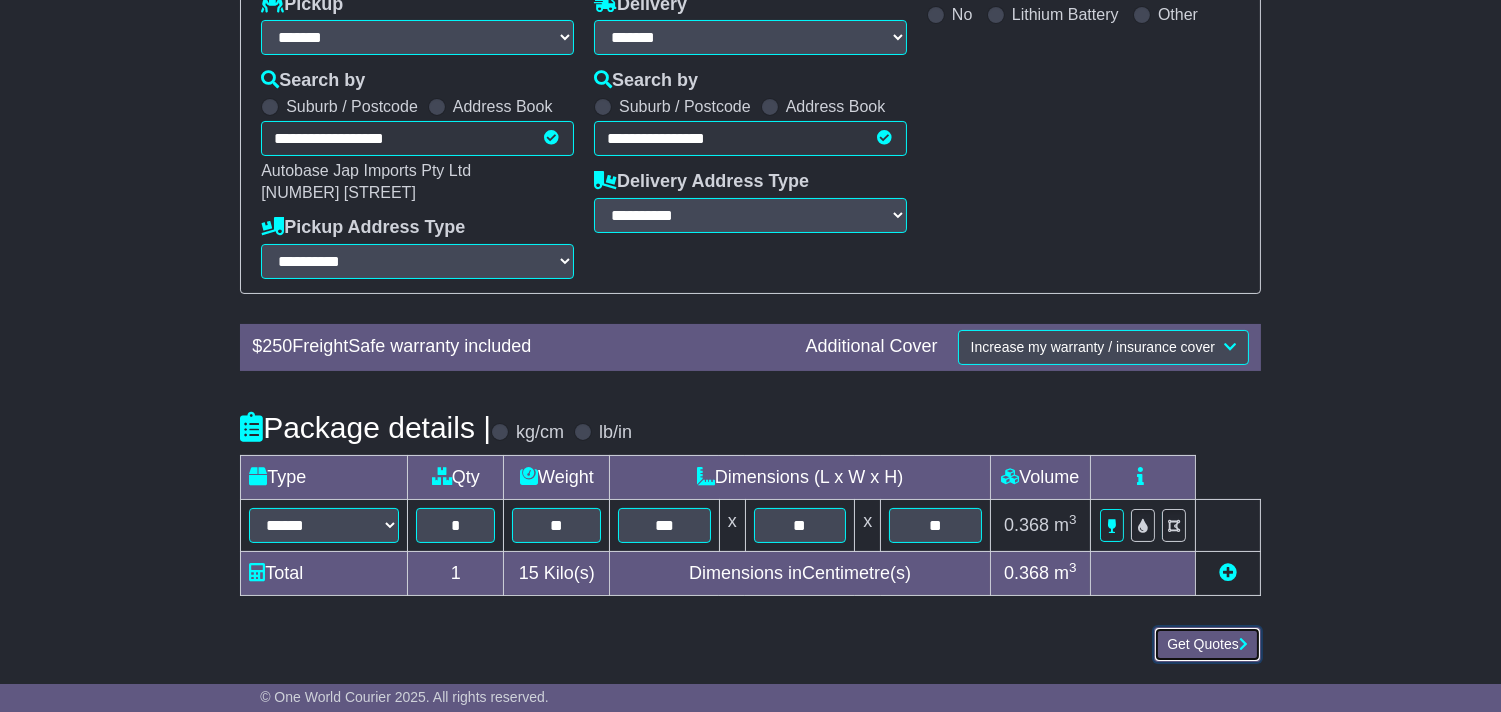 click on "Get Quotes" at bounding box center (1207, 644) 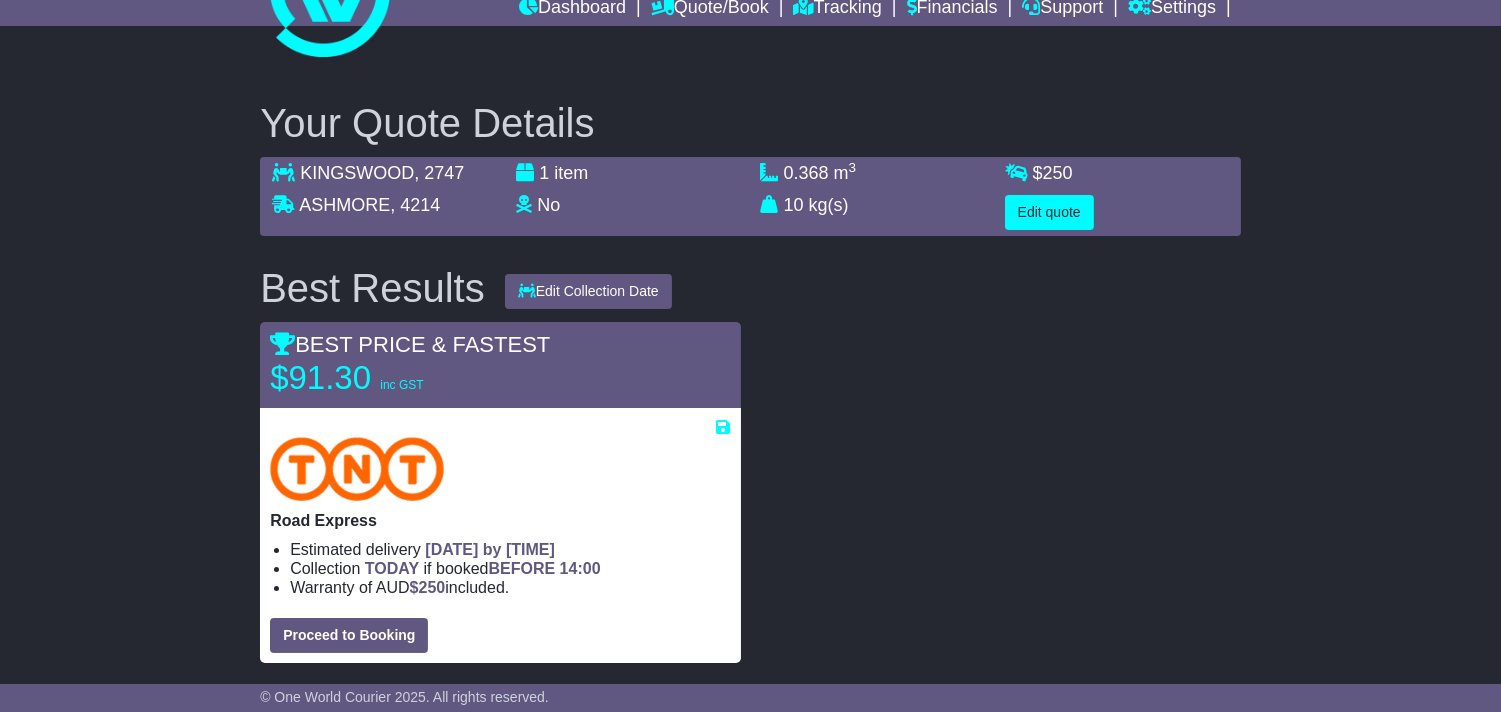 scroll, scrollTop: 222, scrollLeft: 0, axis: vertical 